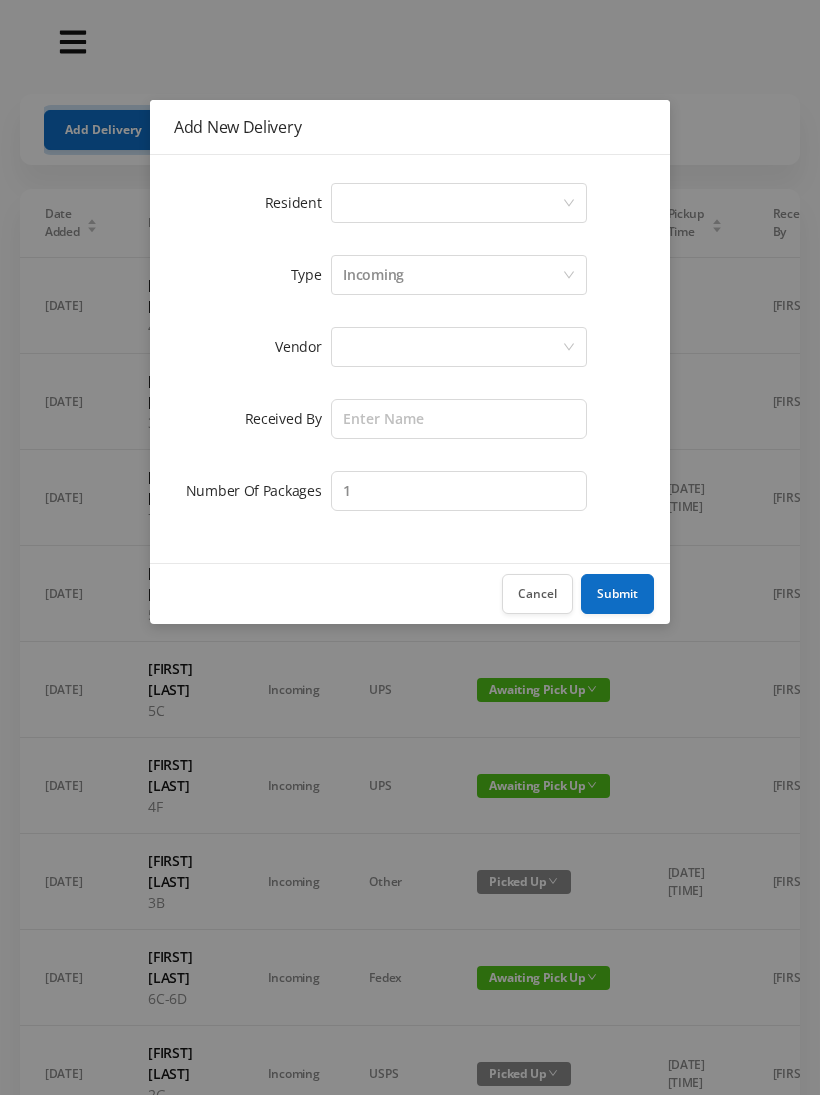 scroll, scrollTop: 0, scrollLeft: 0, axis: both 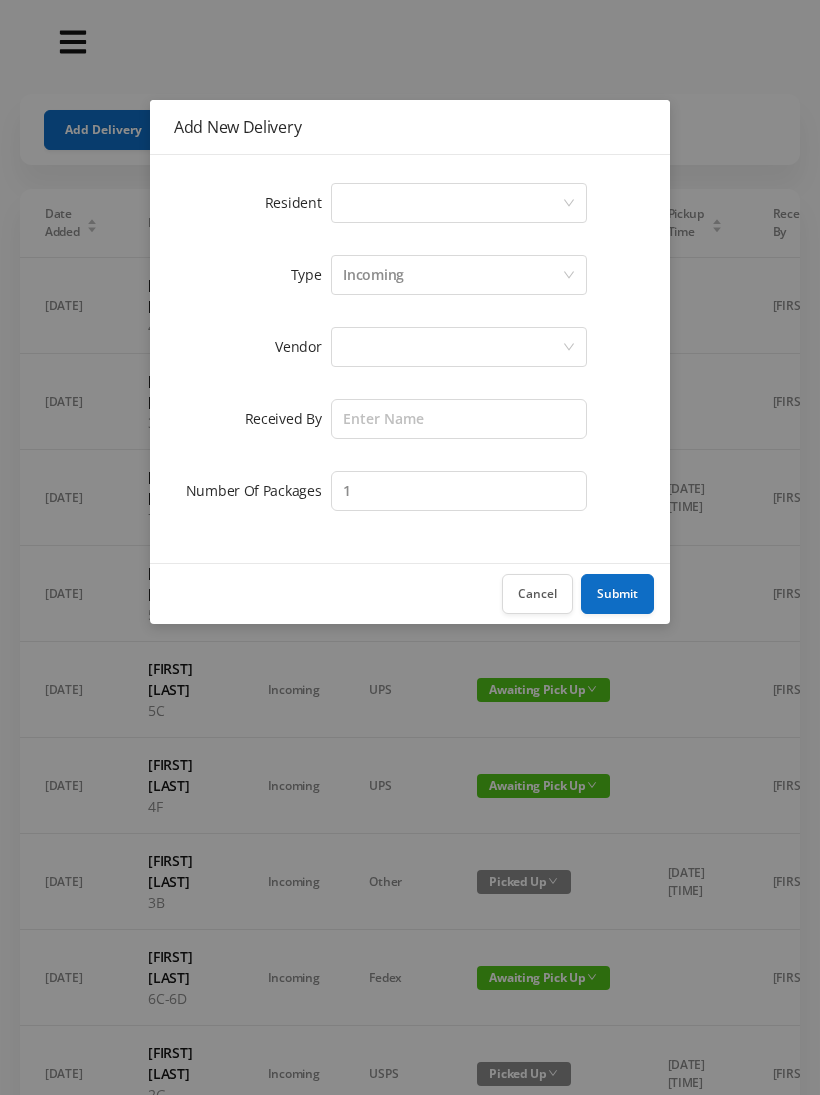 click on "Select a person" at bounding box center (452, 203) 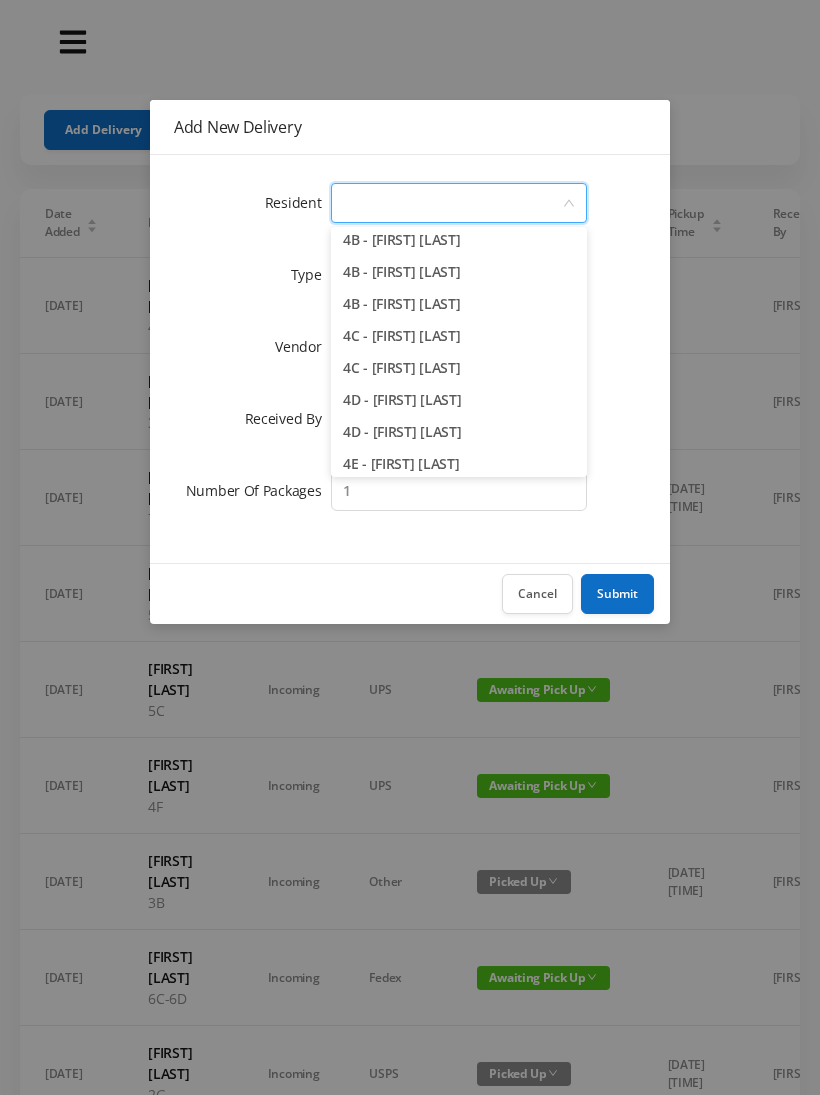 scroll, scrollTop: 1252, scrollLeft: 0, axis: vertical 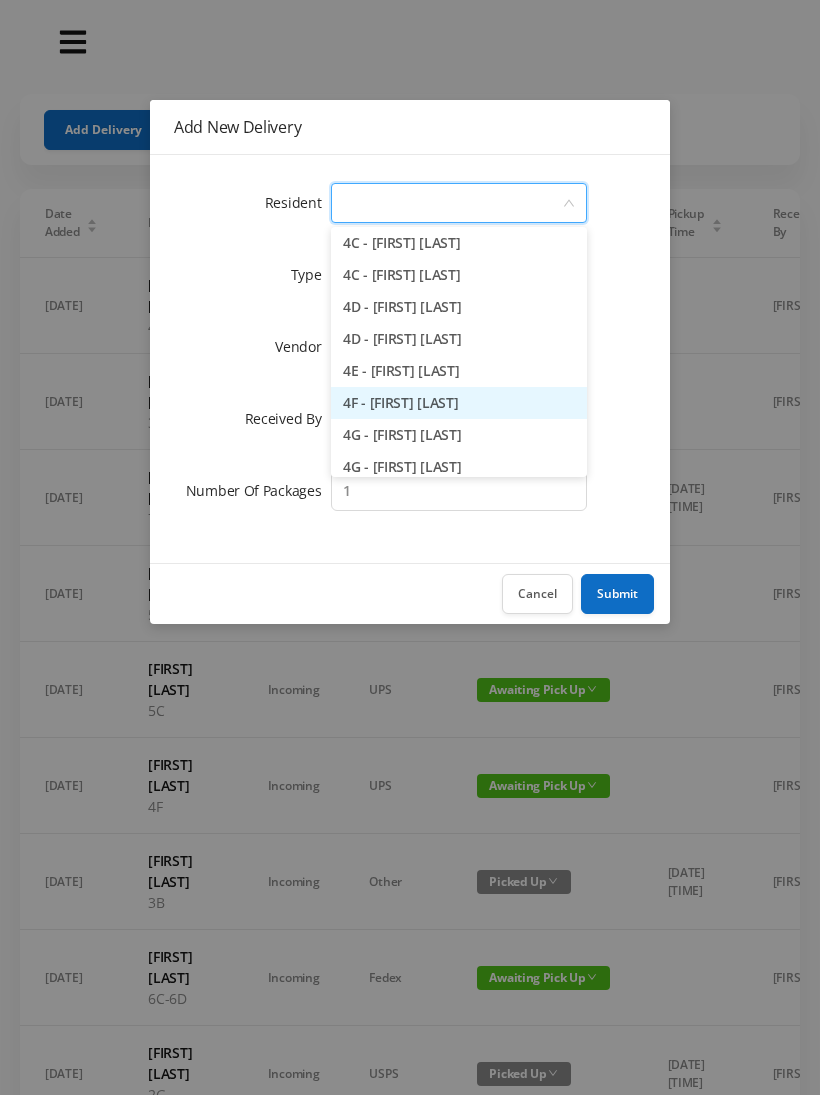 click on "4F - [FIRST] [LAST]" at bounding box center (459, 403) 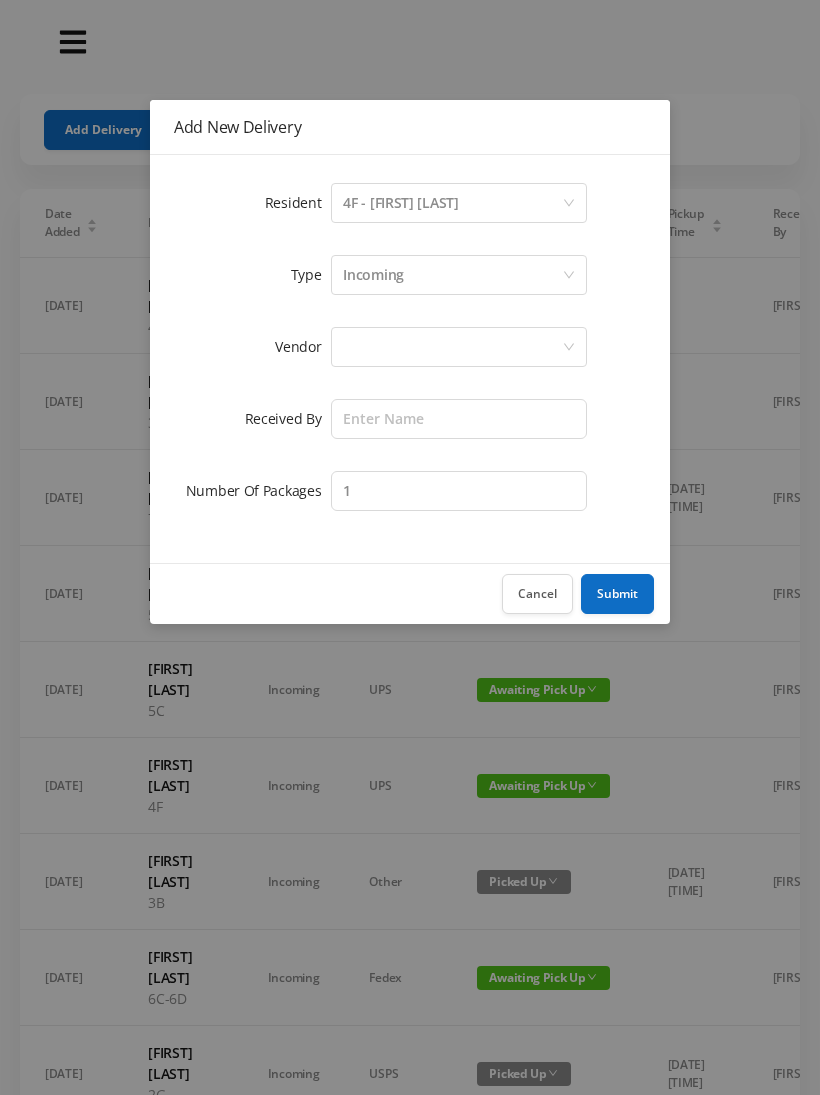 click on "Incoming" at bounding box center (452, 275) 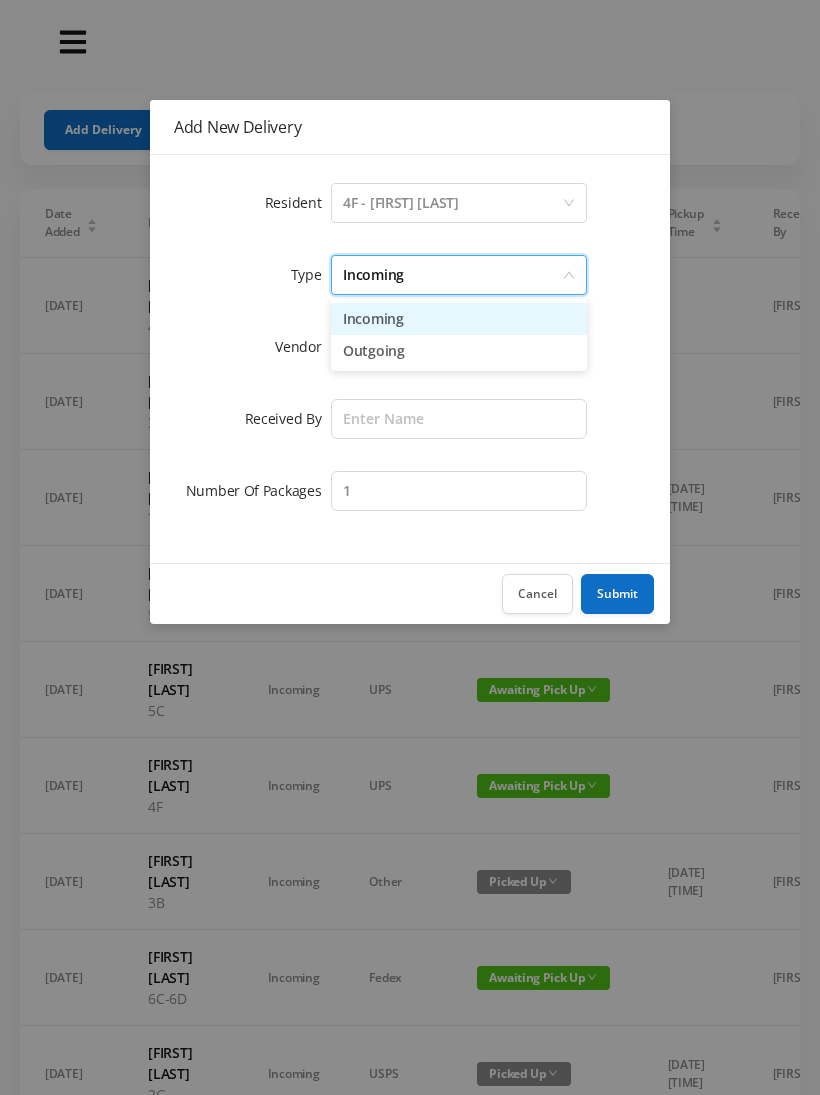 click on "Incoming" at bounding box center (459, 319) 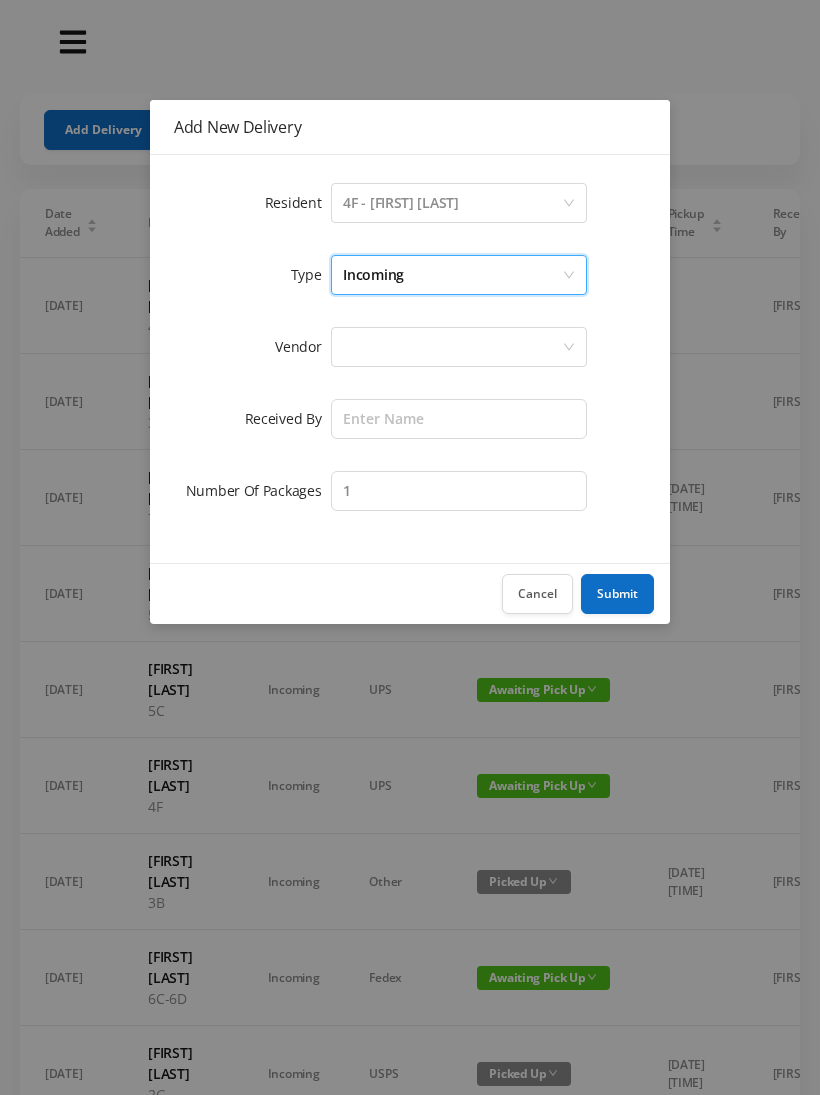 click at bounding box center [452, 347] 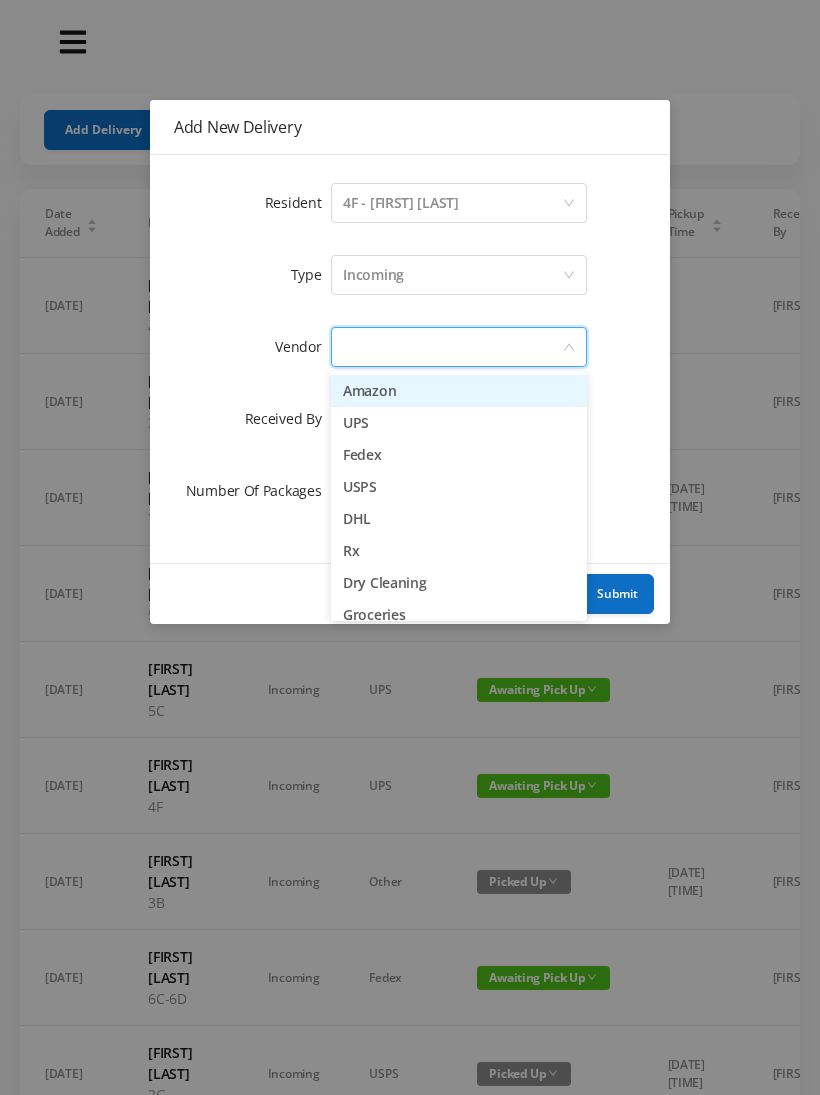 click on "USPS" at bounding box center [459, 487] 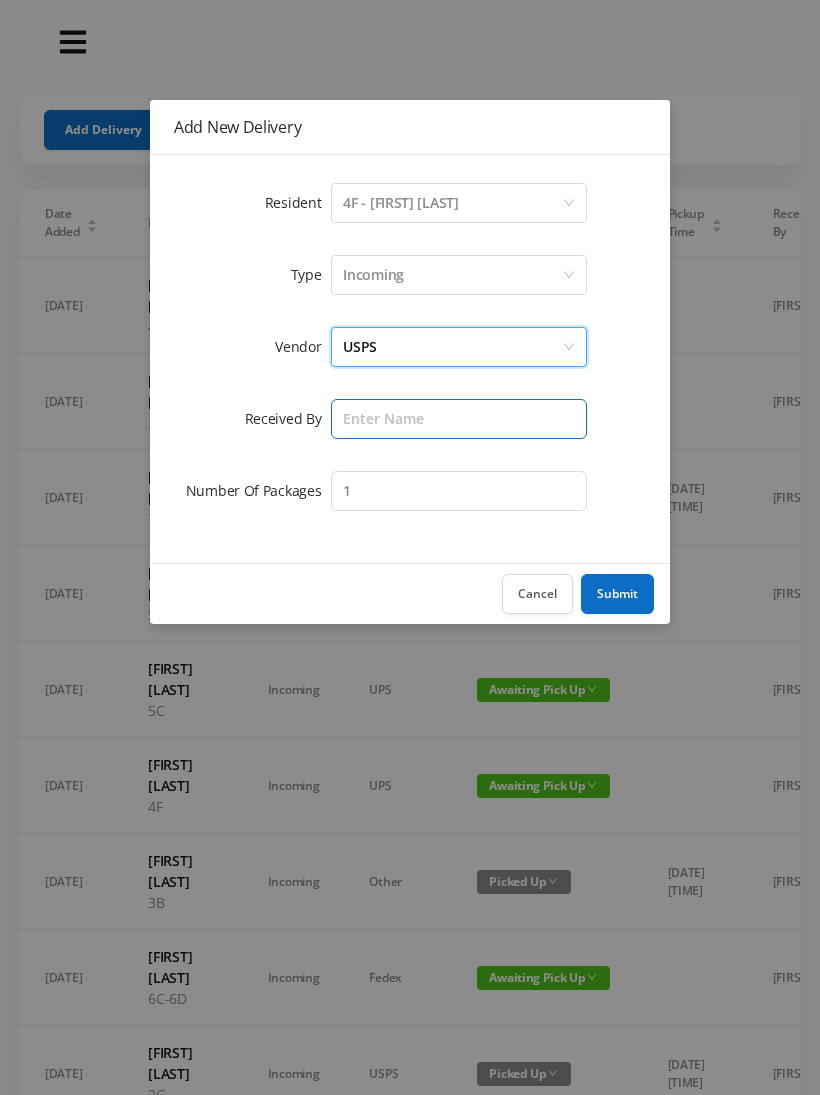 click at bounding box center [459, 419] 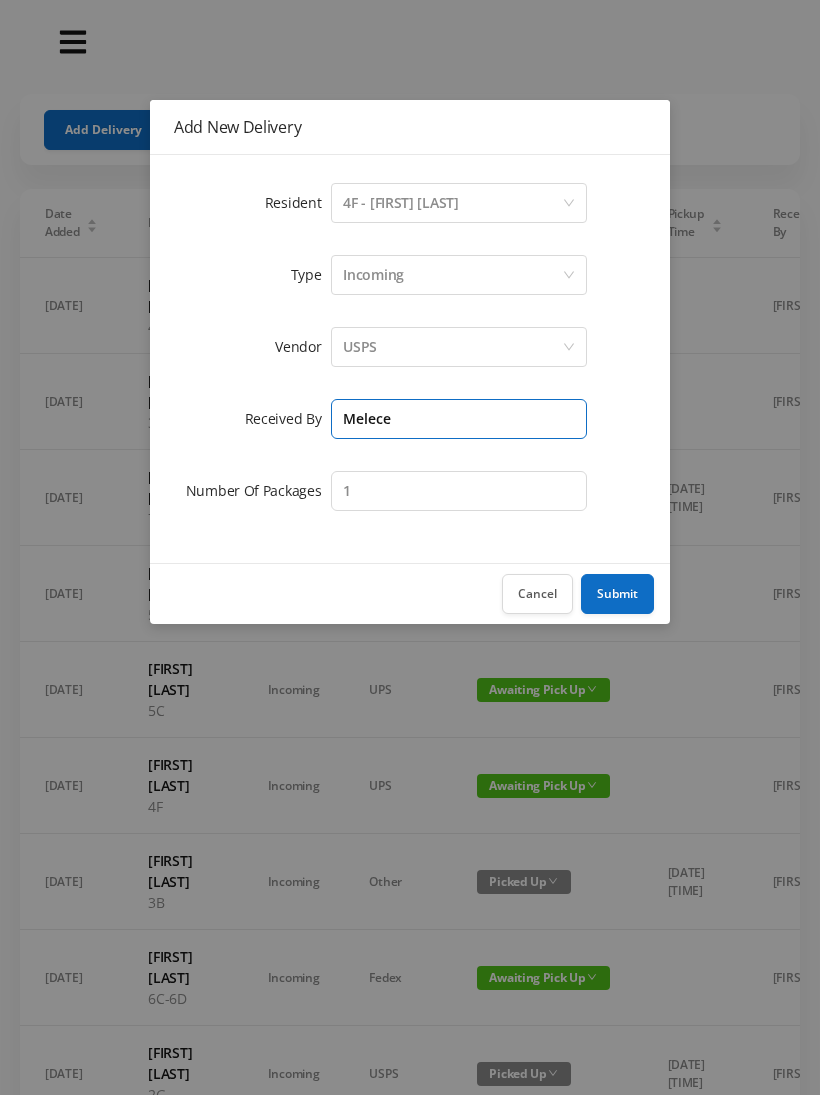 type on "Melece" 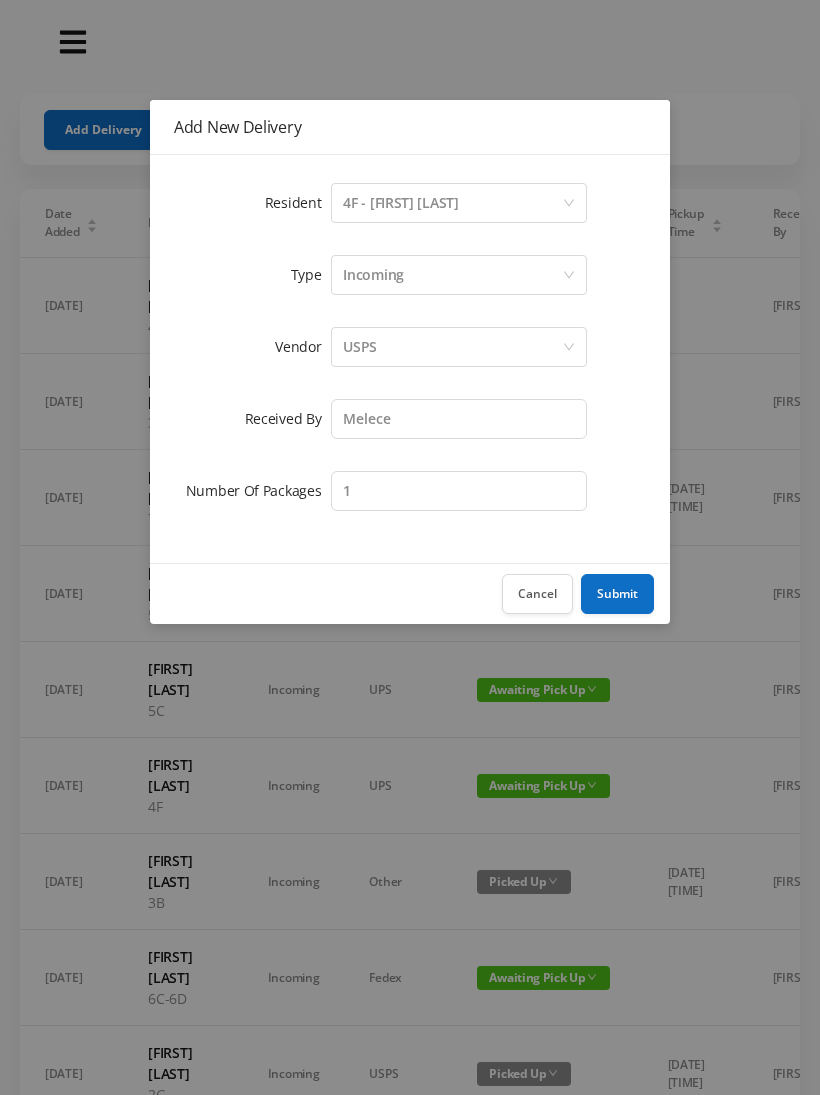 click on "Submit" at bounding box center [617, 594] 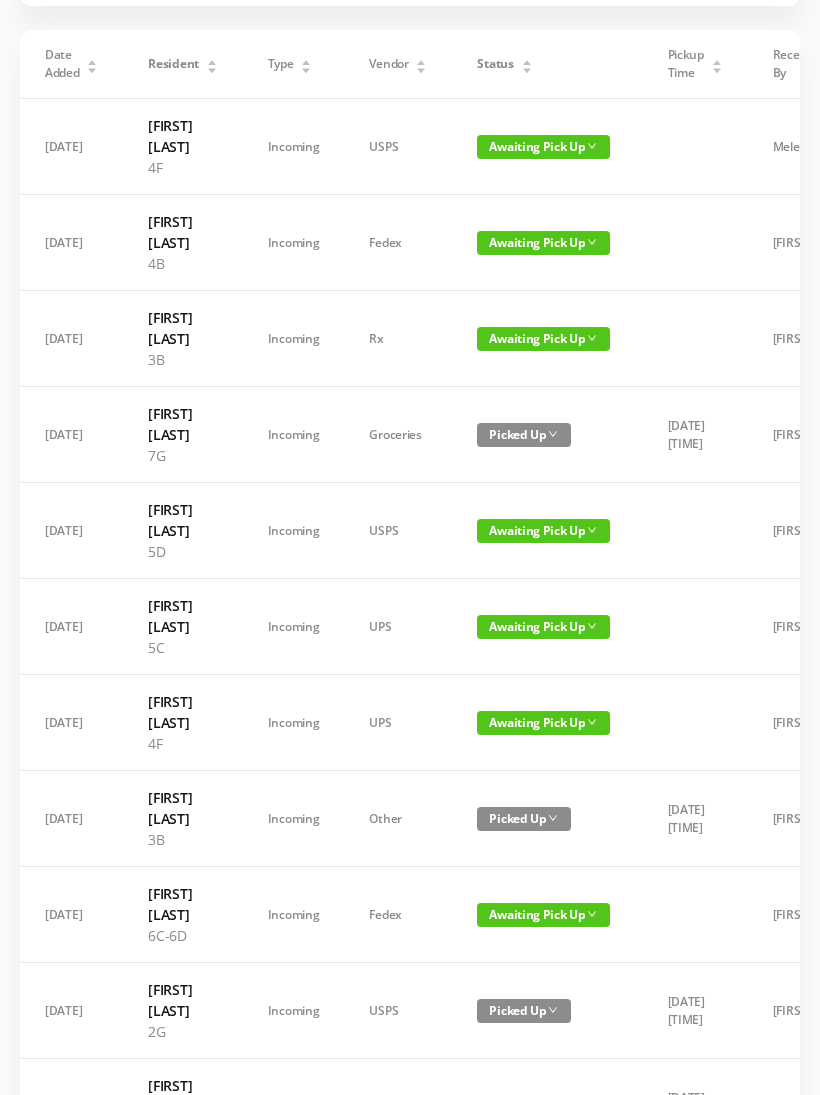 scroll, scrollTop: 159, scrollLeft: 0, axis: vertical 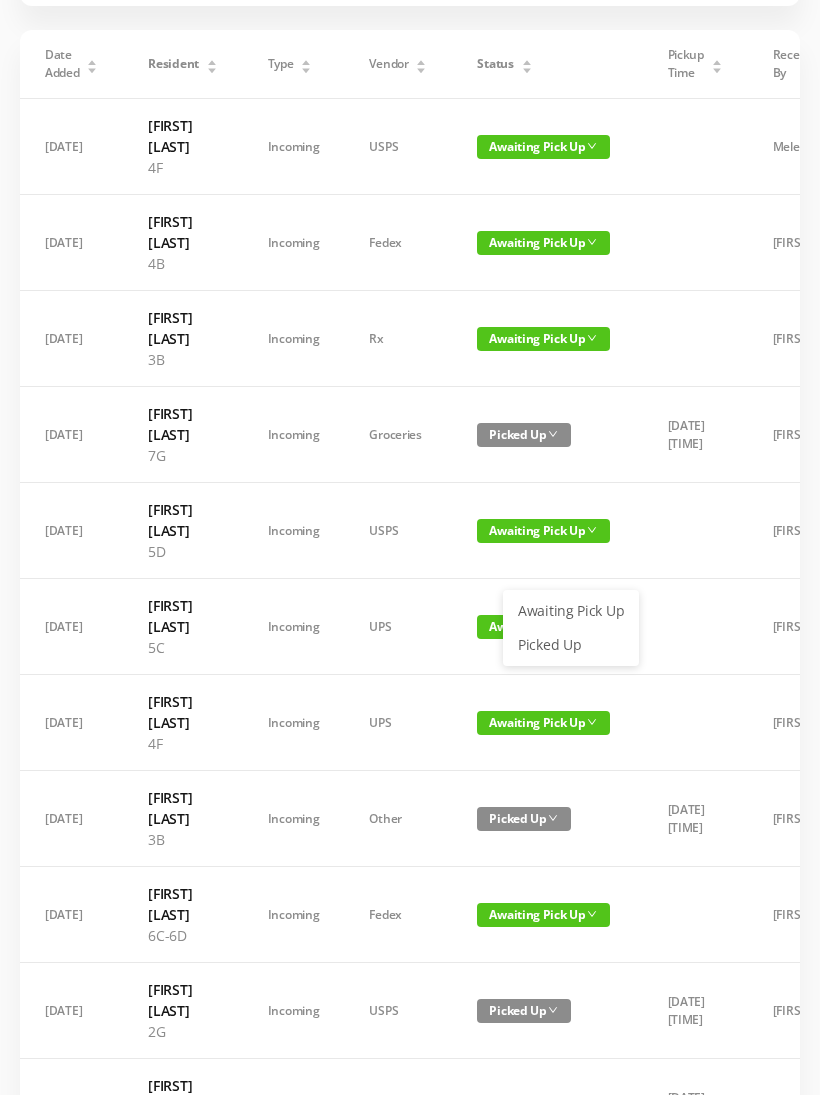click on "Picked Up" at bounding box center (571, 645) 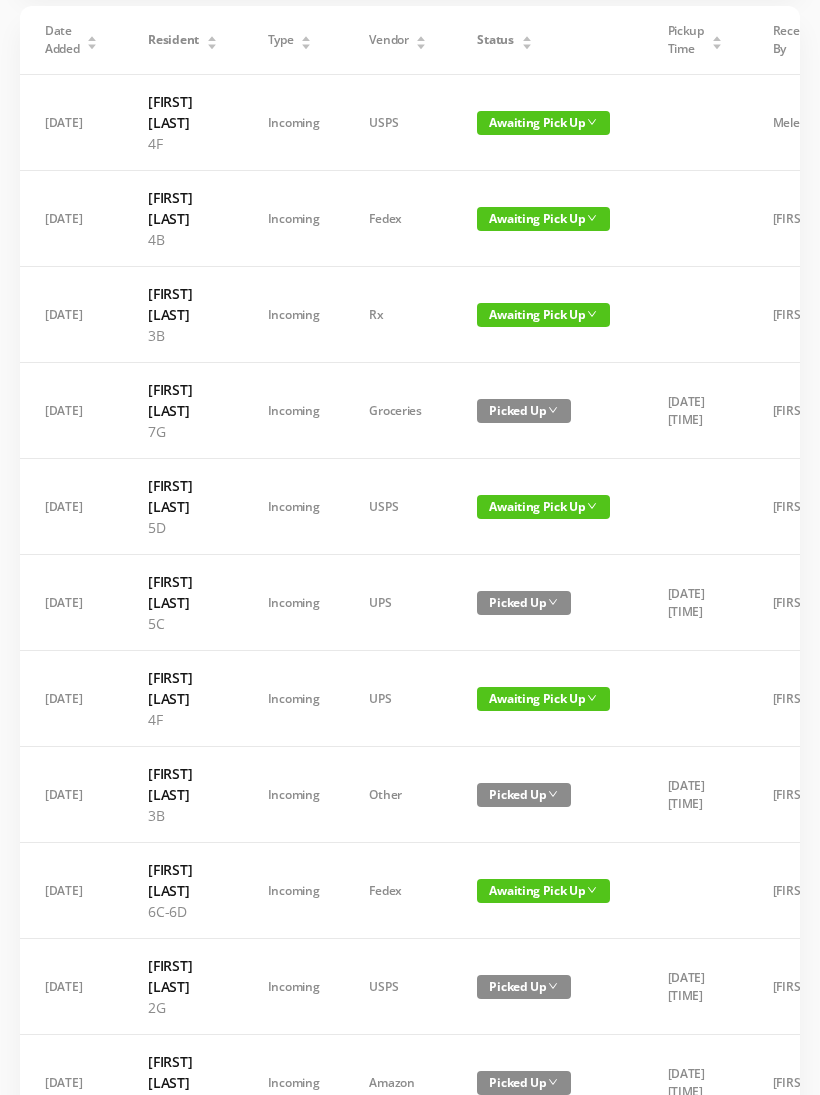 scroll, scrollTop: 0, scrollLeft: 0, axis: both 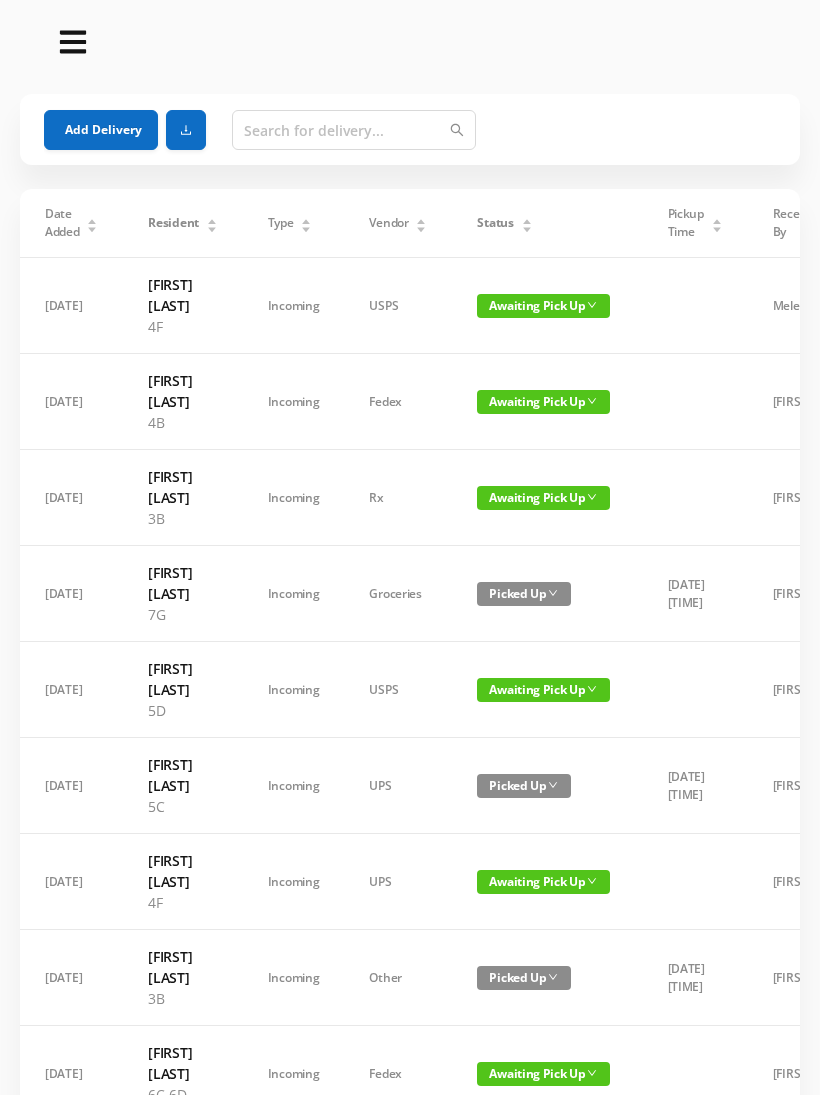 click on "Add Delivery" at bounding box center (101, 130) 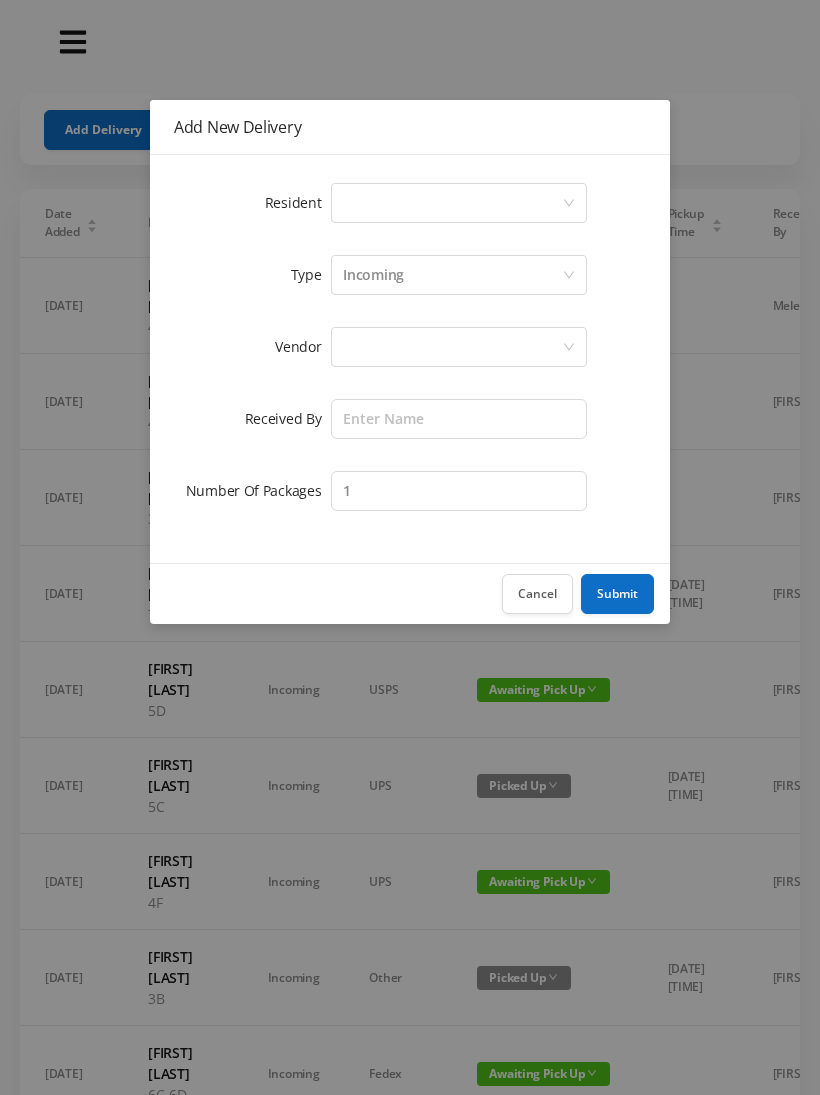 click on "Select a person" at bounding box center (452, 203) 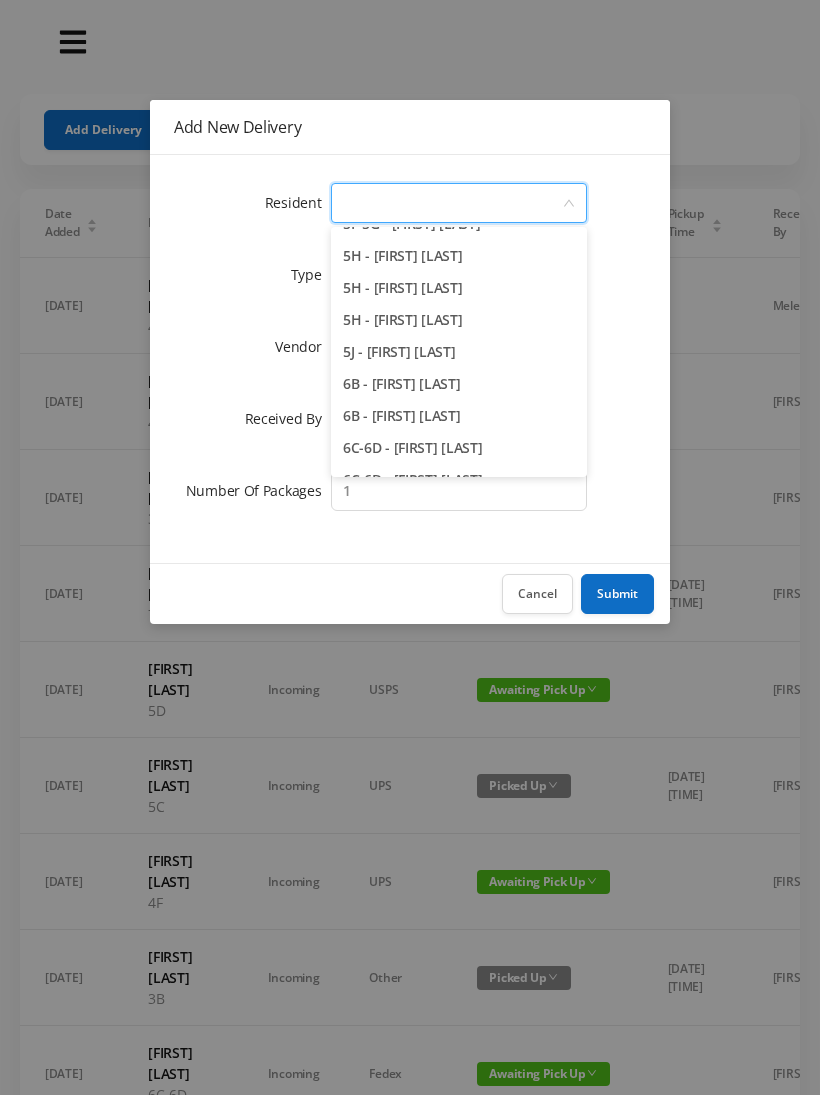 scroll, scrollTop: 1877, scrollLeft: 0, axis: vertical 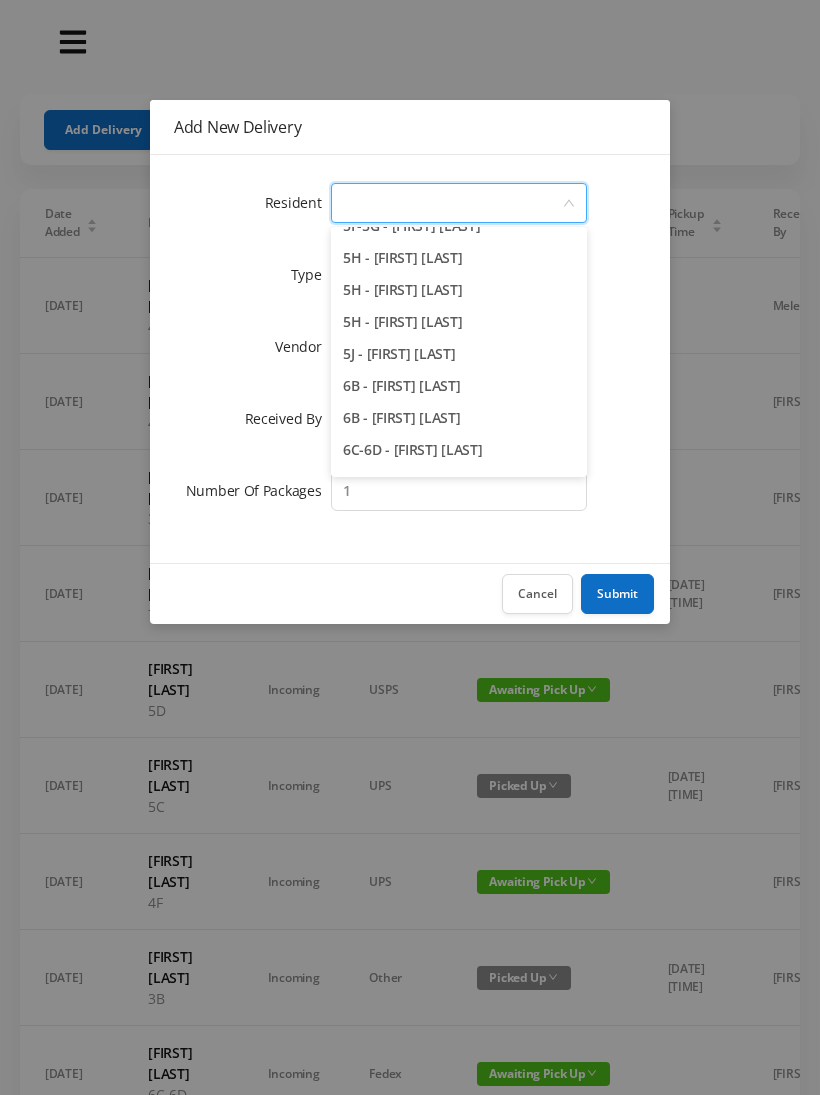 click on "5J - [FIRST] [LAST]" at bounding box center [459, 354] 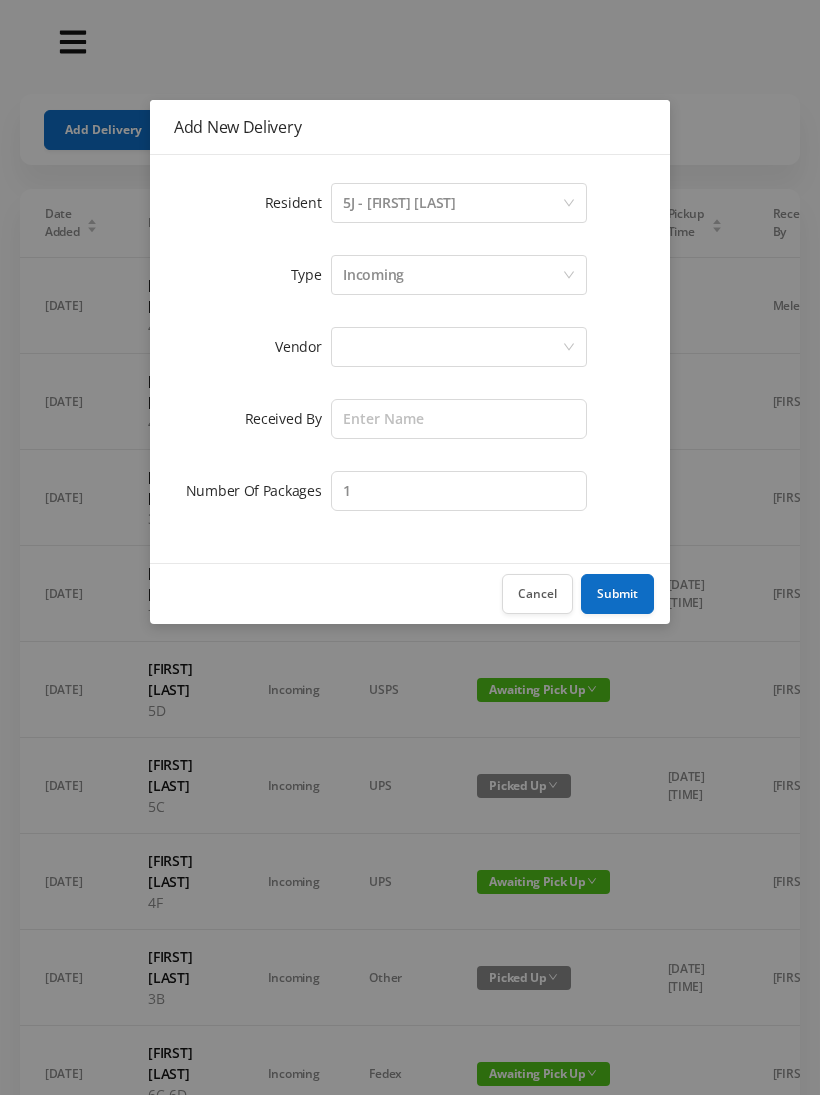 click on "Incoming" at bounding box center (452, 275) 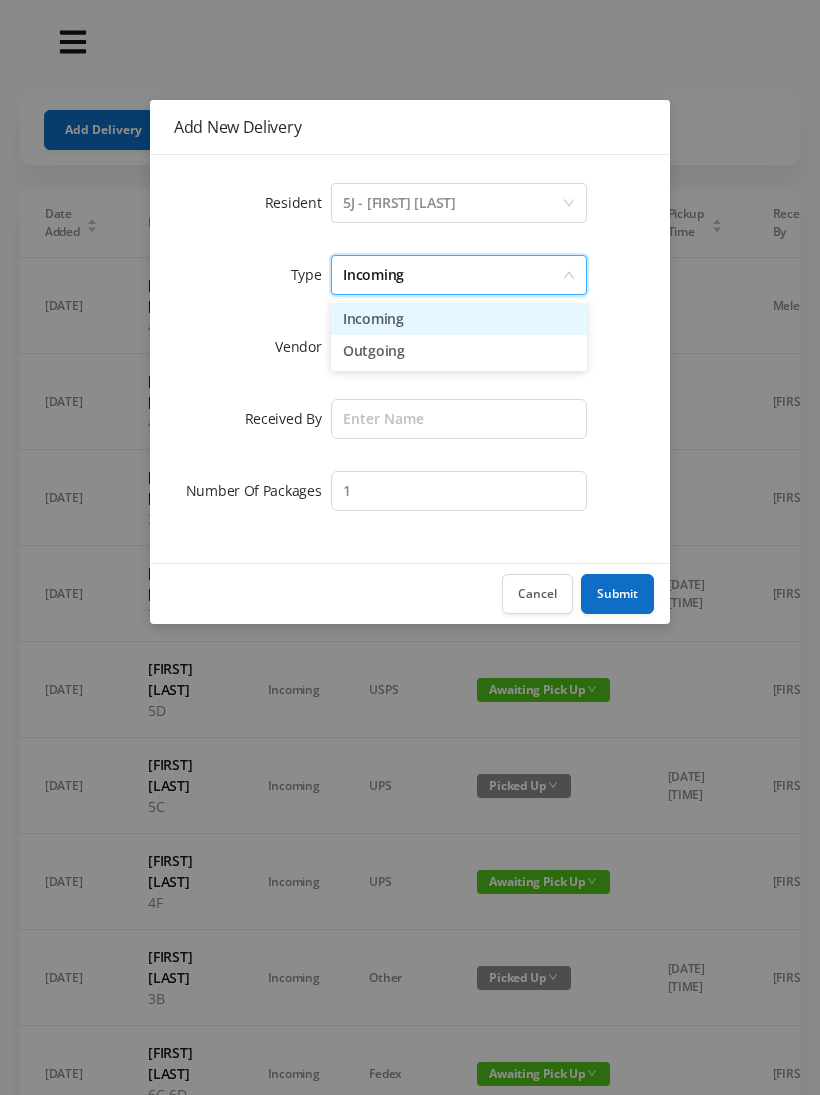 click on "Incoming" at bounding box center [459, 319] 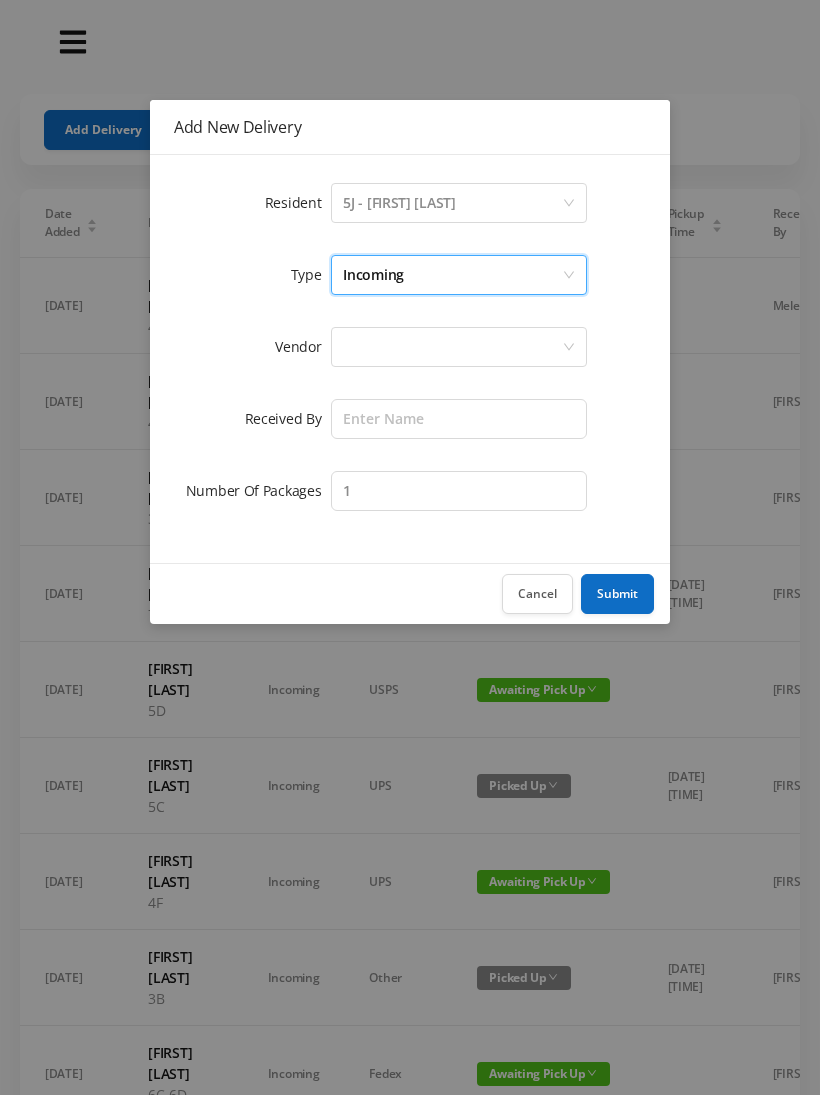 click at bounding box center (452, 347) 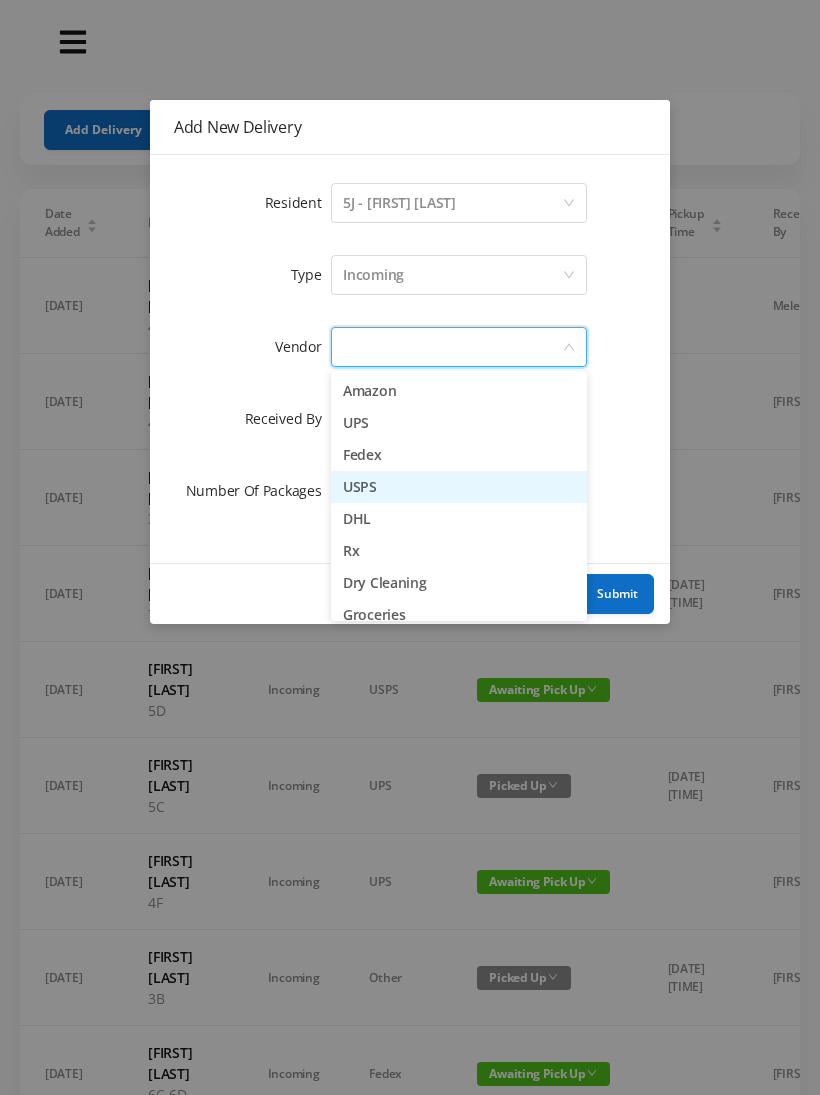click on "USPS" at bounding box center [459, 487] 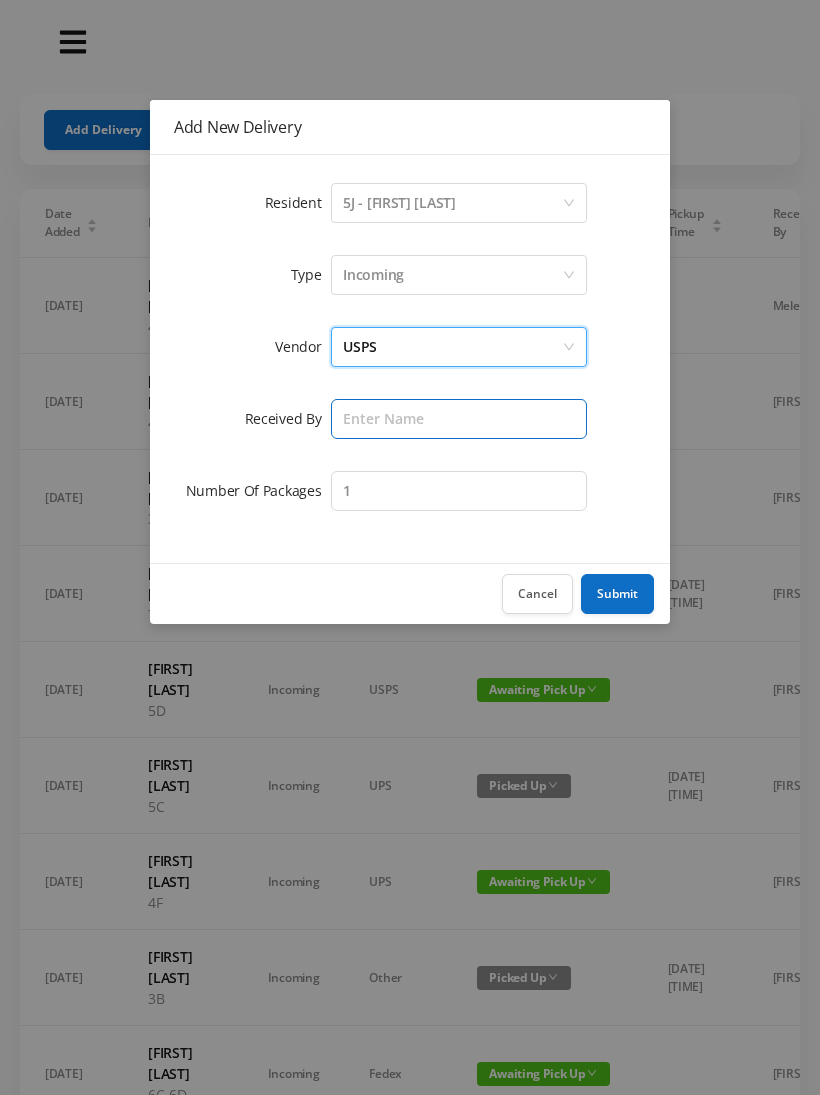 click at bounding box center (459, 419) 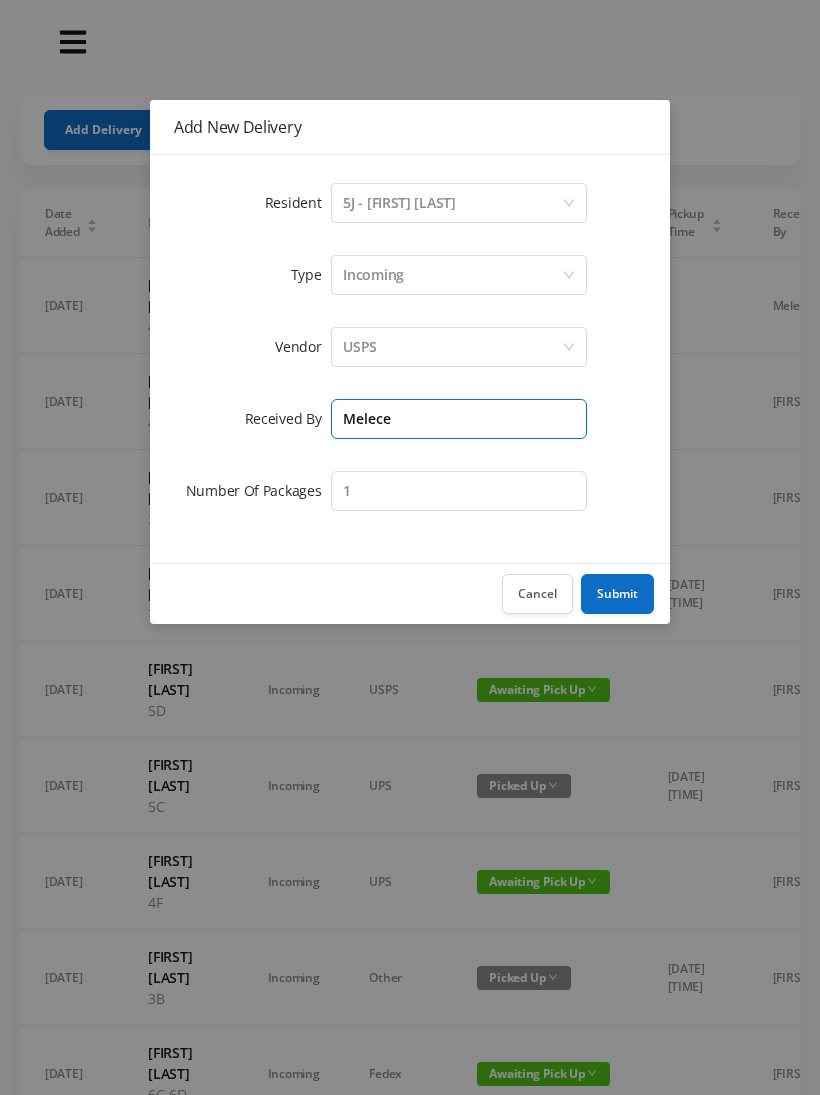 type on "Melece" 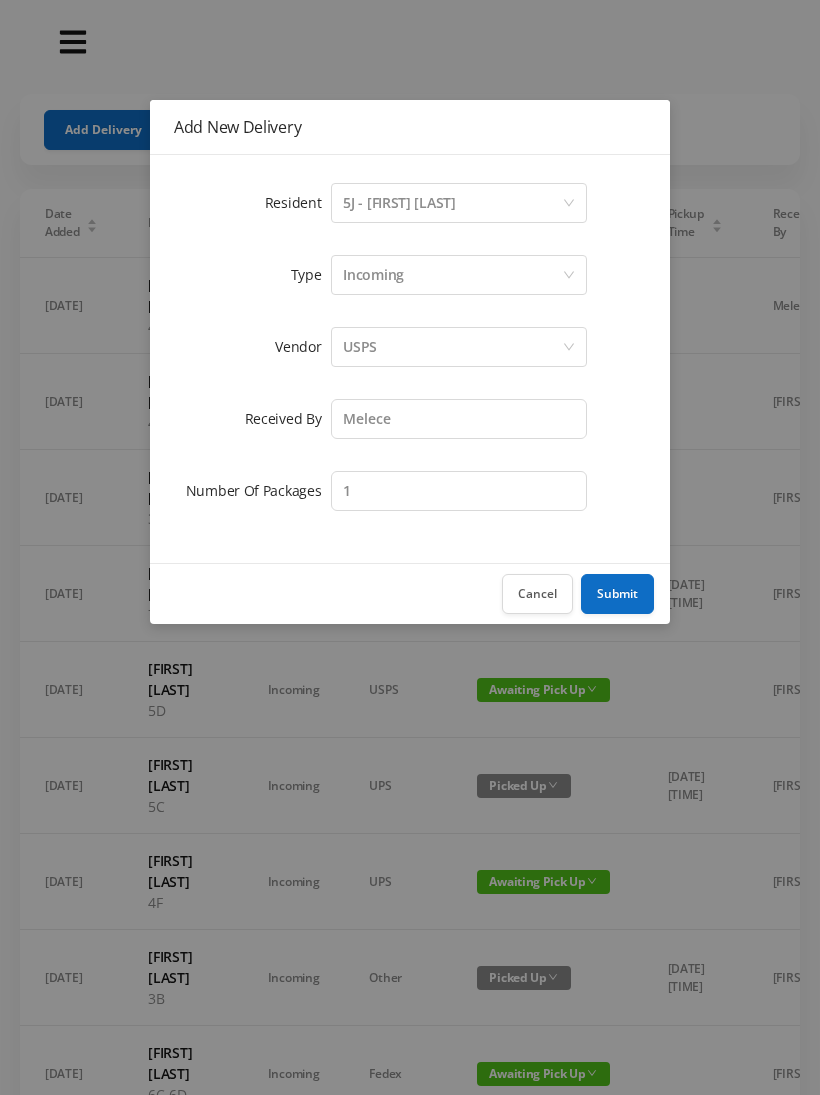 click on "Submit" at bounding box center [617, 594] 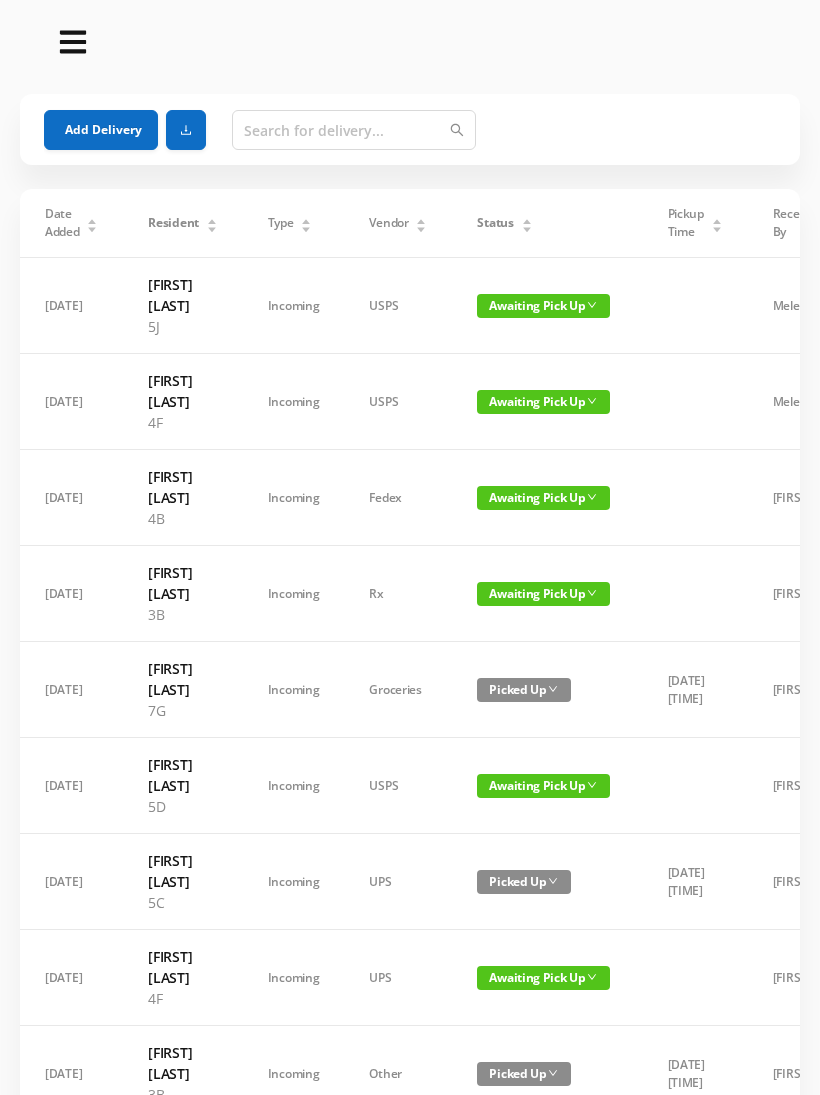 click on "Add Delivery" at bounding box center (101, 130) 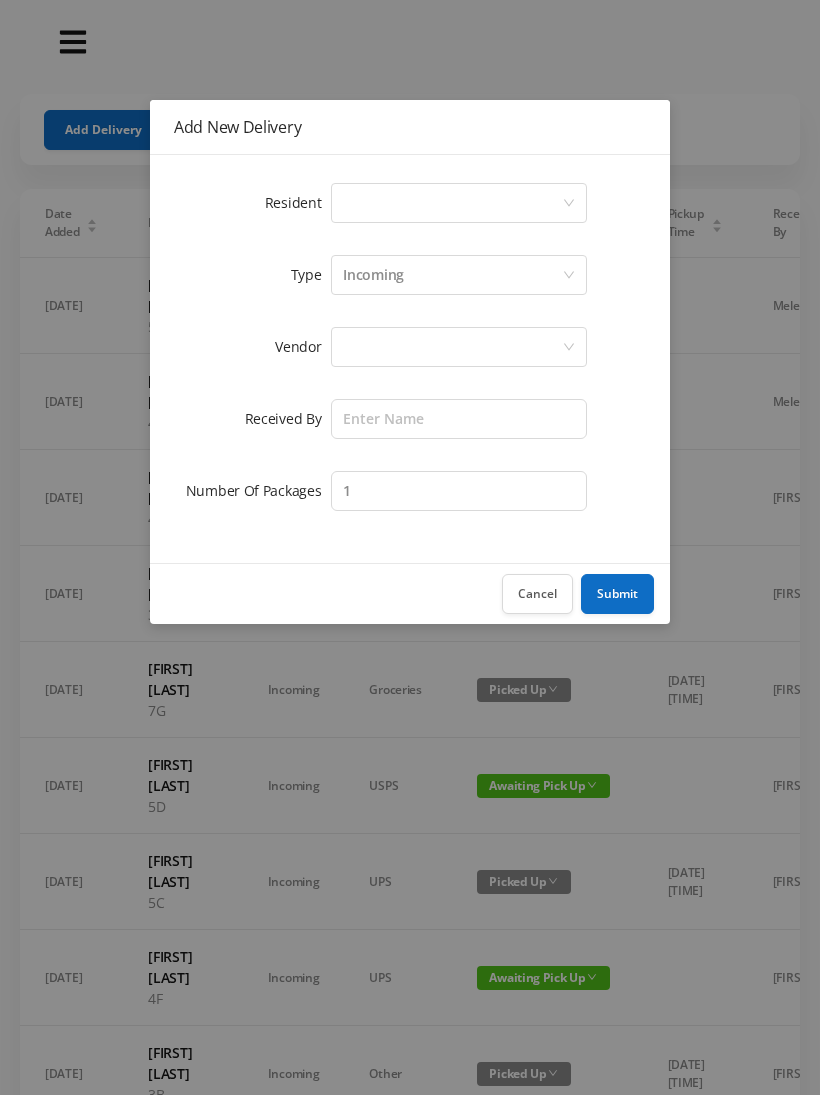 click on "Select a person" at bounding box center [452, 203] 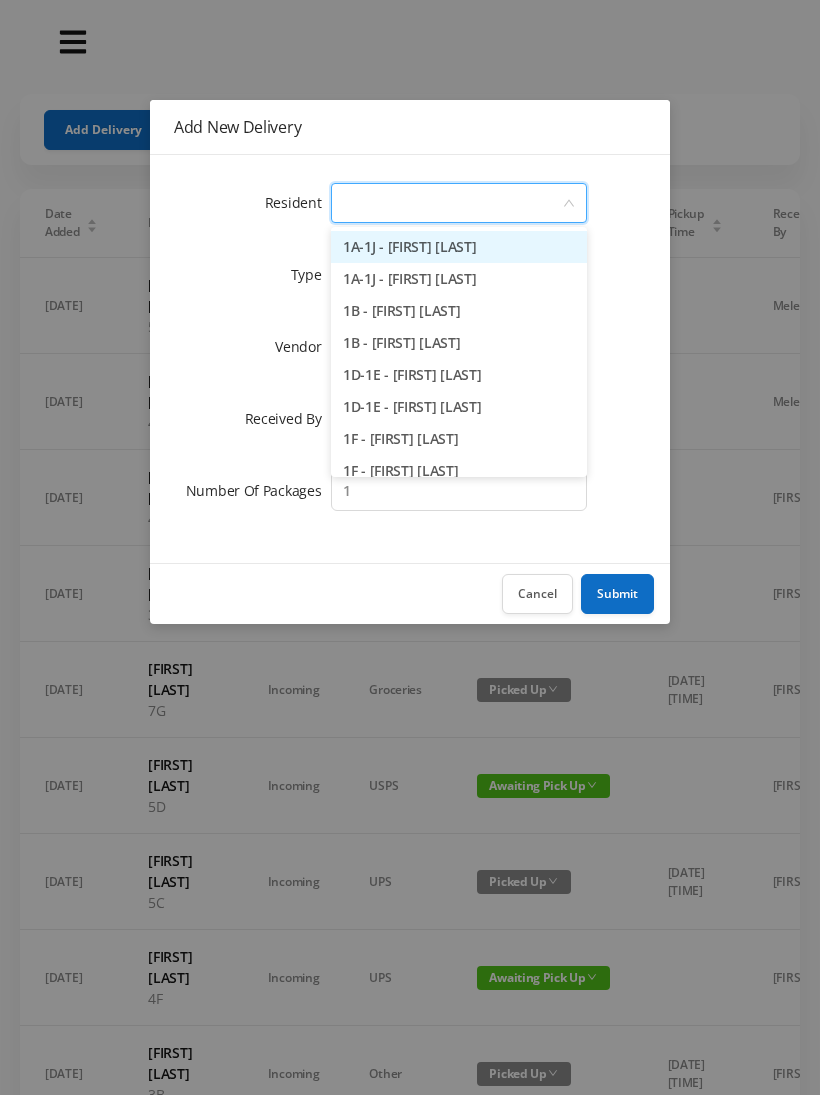 click on "1A-1J - [FIRST] [LAST]" at bounding box center [459, 279] 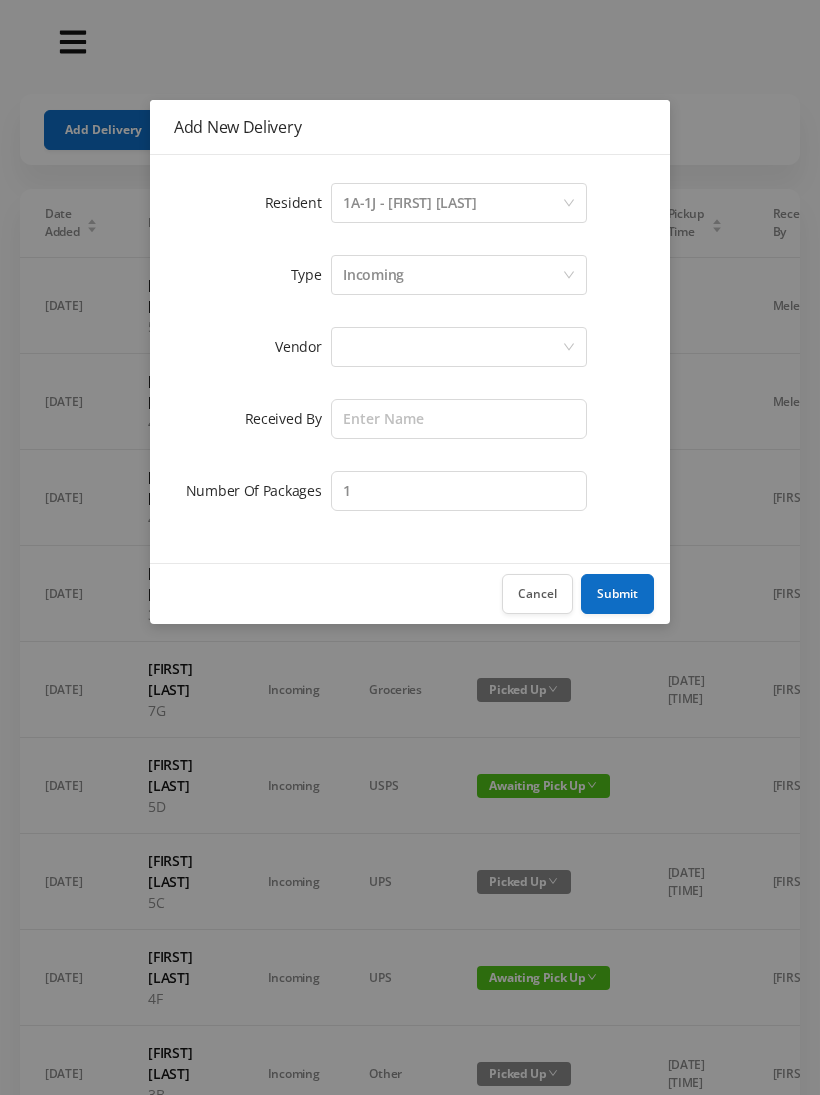 click on "Incoming" at bounding box center (452, 275) 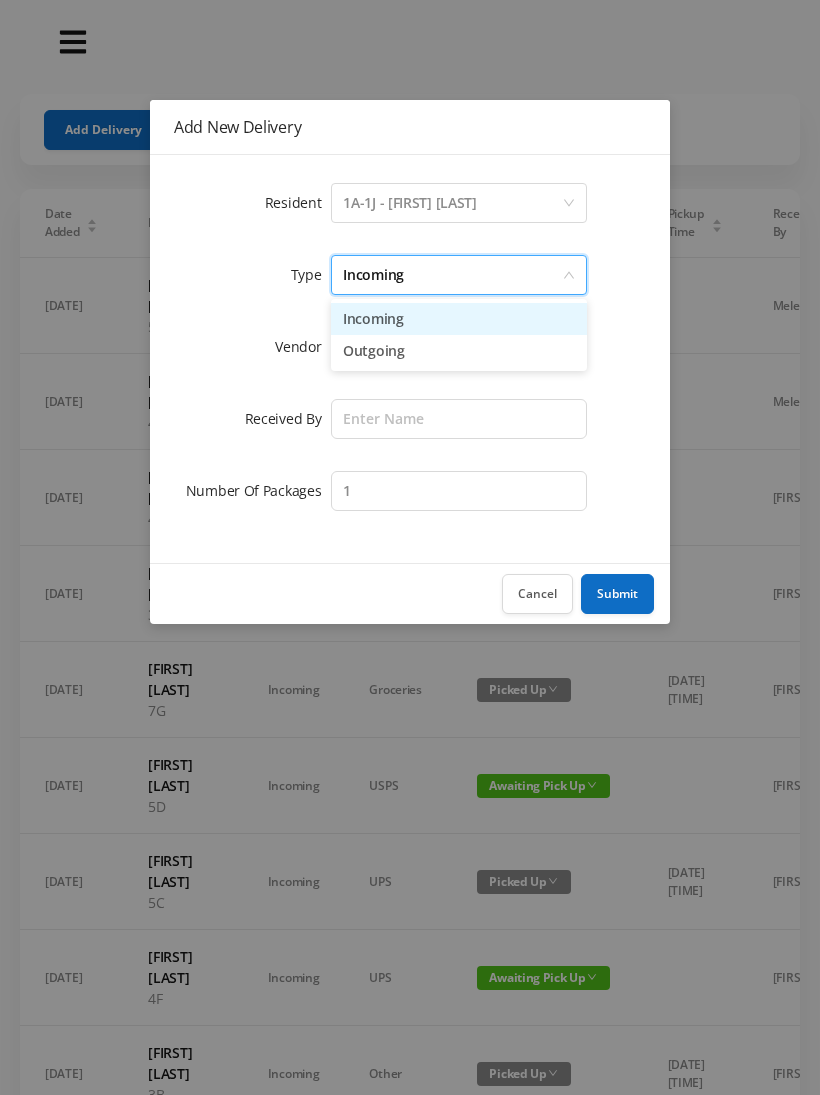 click on "Incoming" at bounding box center [459, 319] 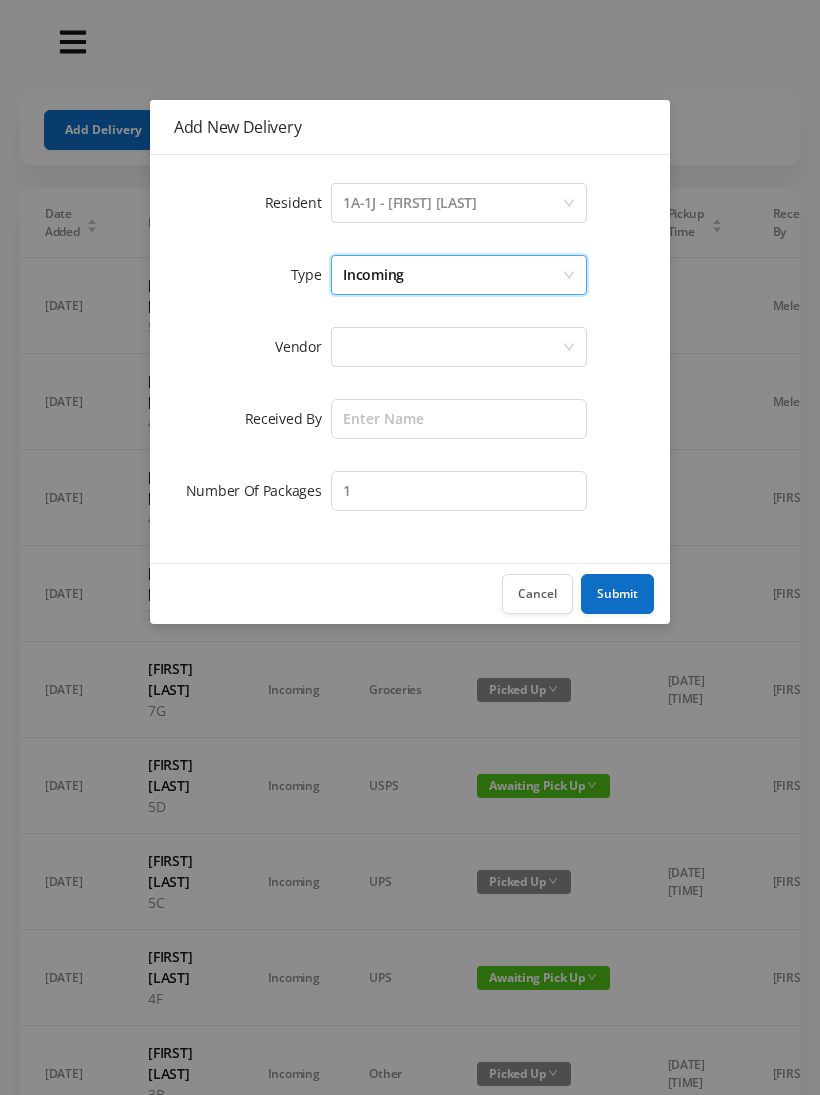 click at bounding box center [452, 347] 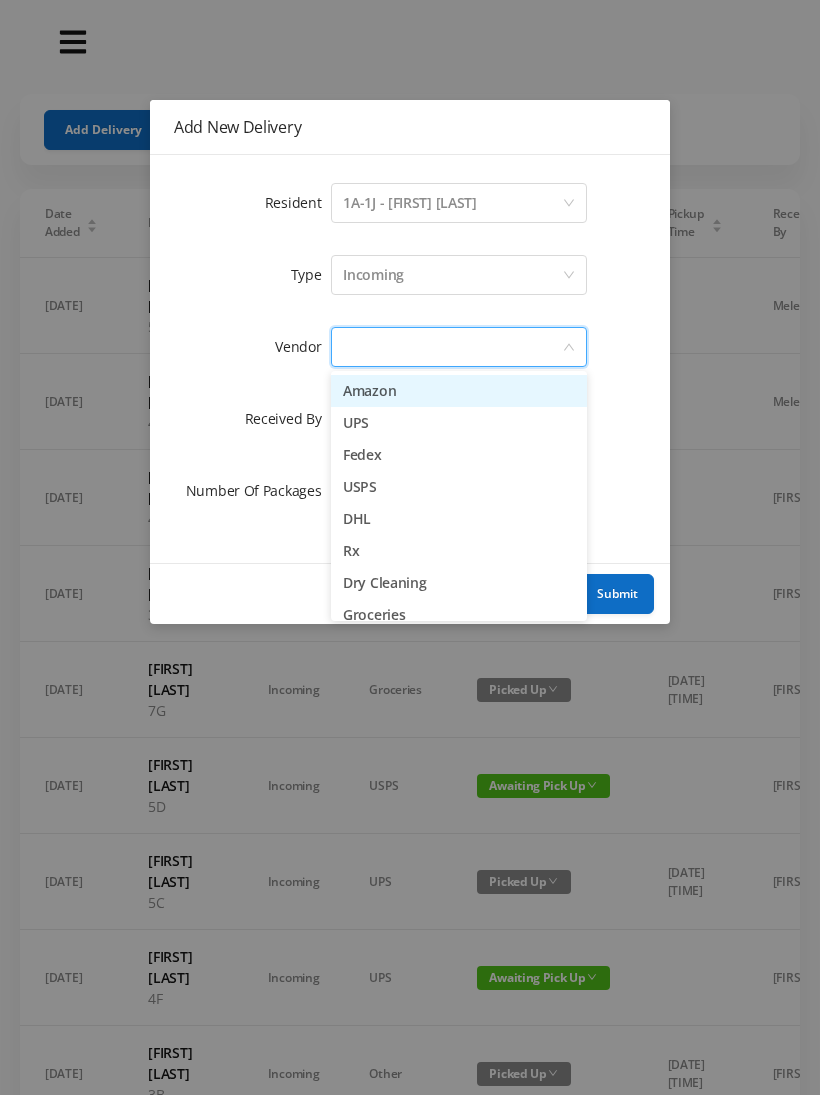 click on "Amazon" at bounding box center (459, 391) 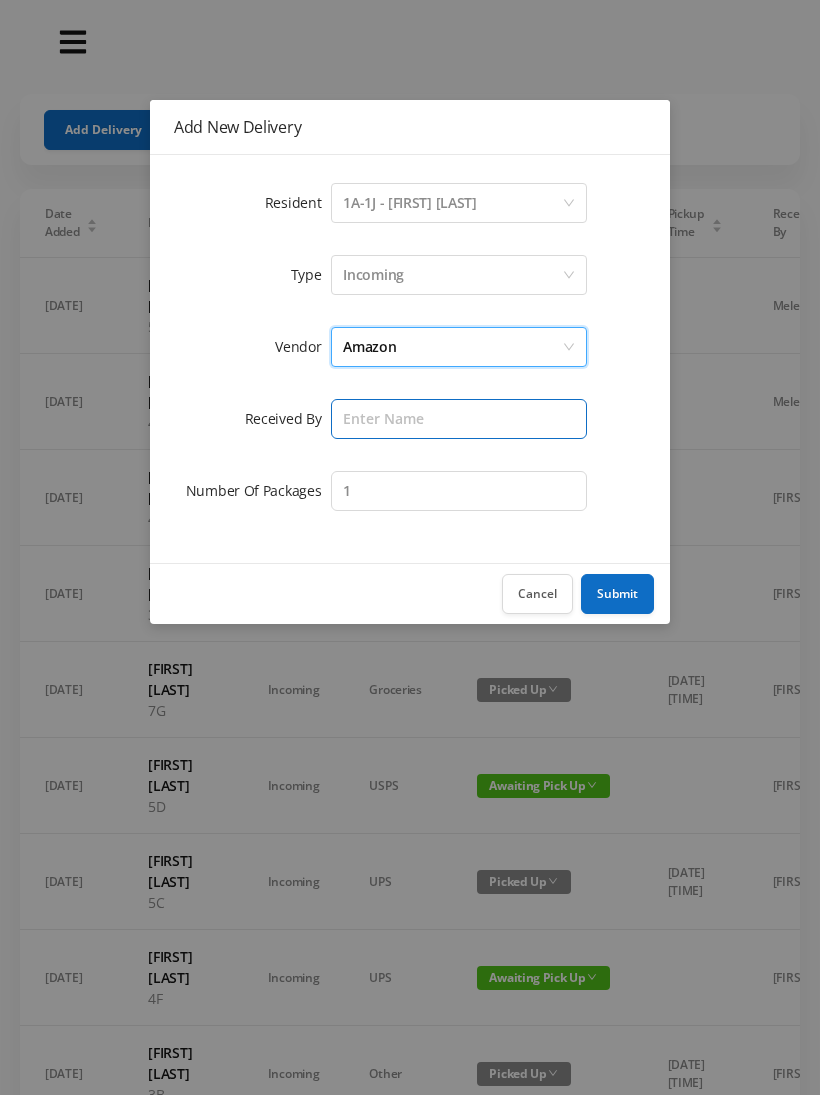 click at bounding box center [459, 419] 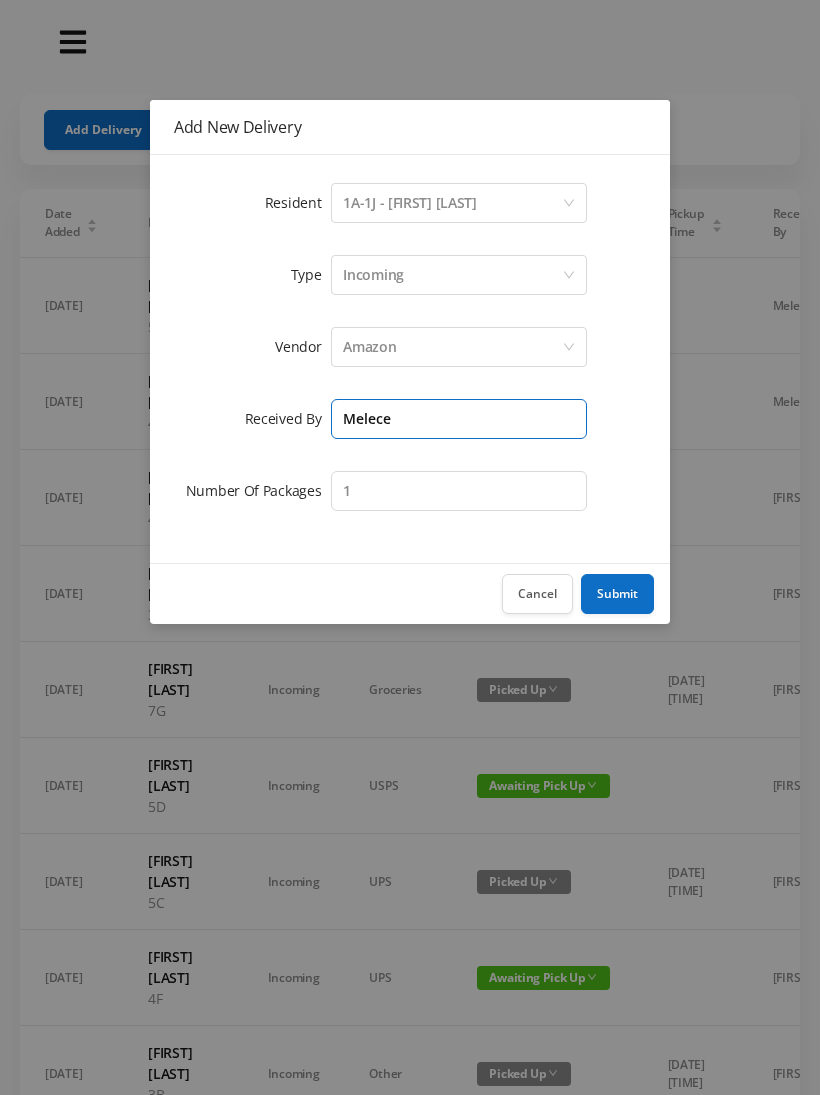 type on "Melece" 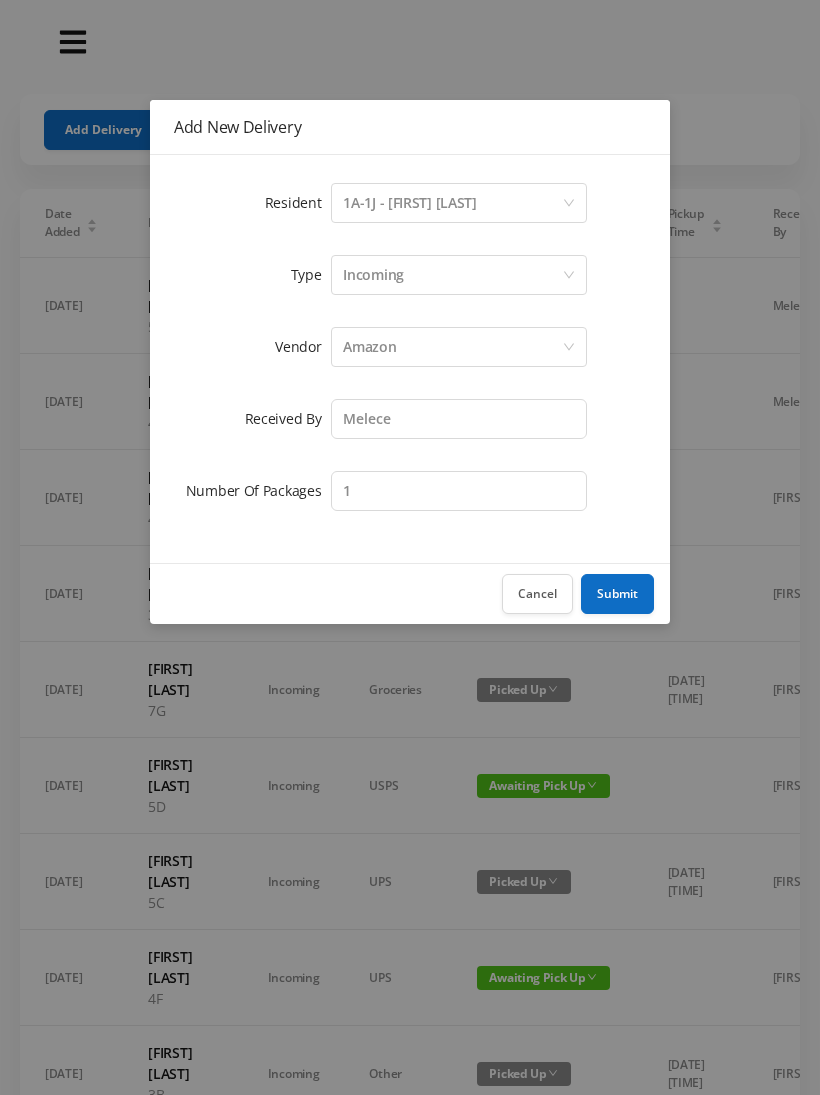 click on "Submit" at bounding box center [617, 594] 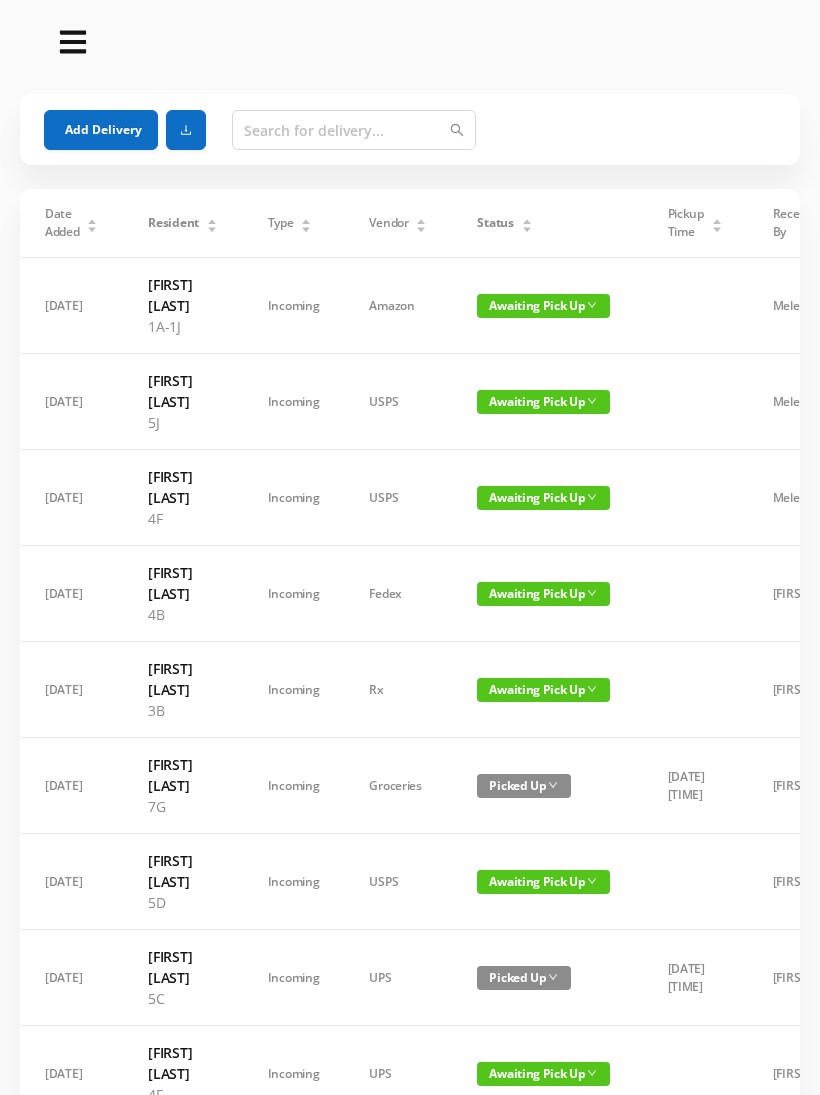 click on "Add Delivery" at bounding box center (101, 130) 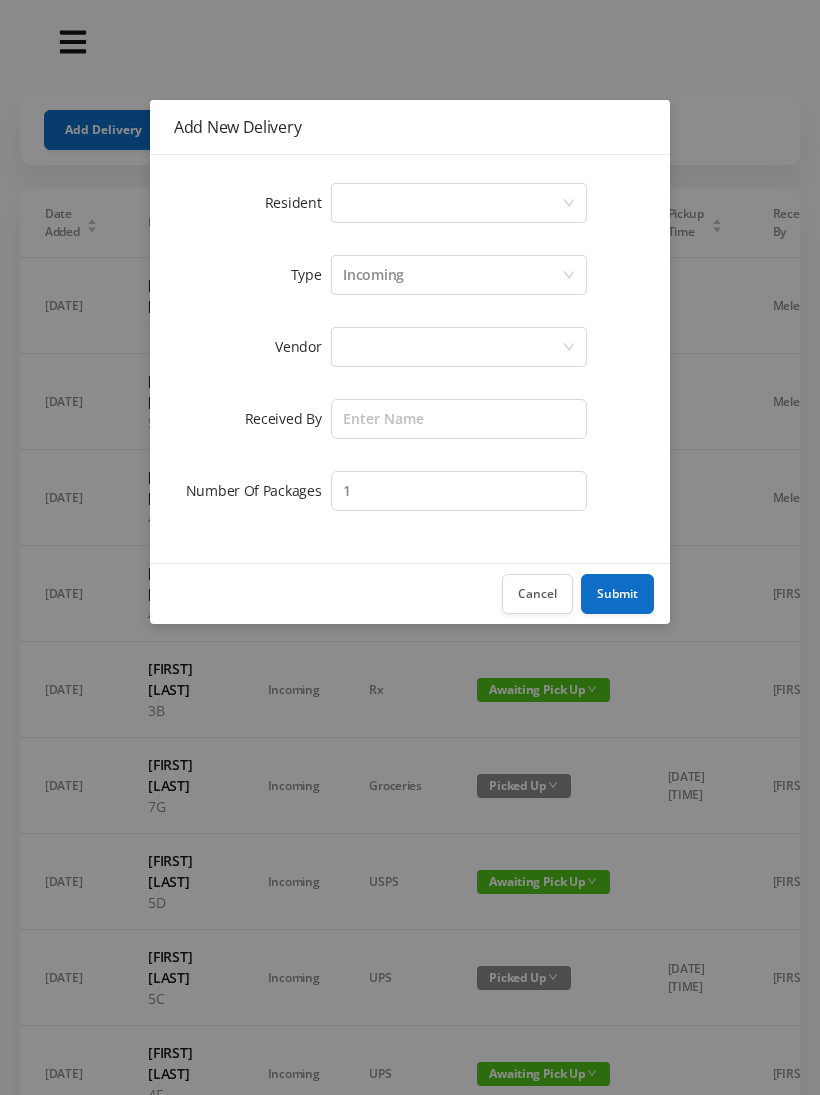 click on "Select a person" at bounding box center (452, 203) 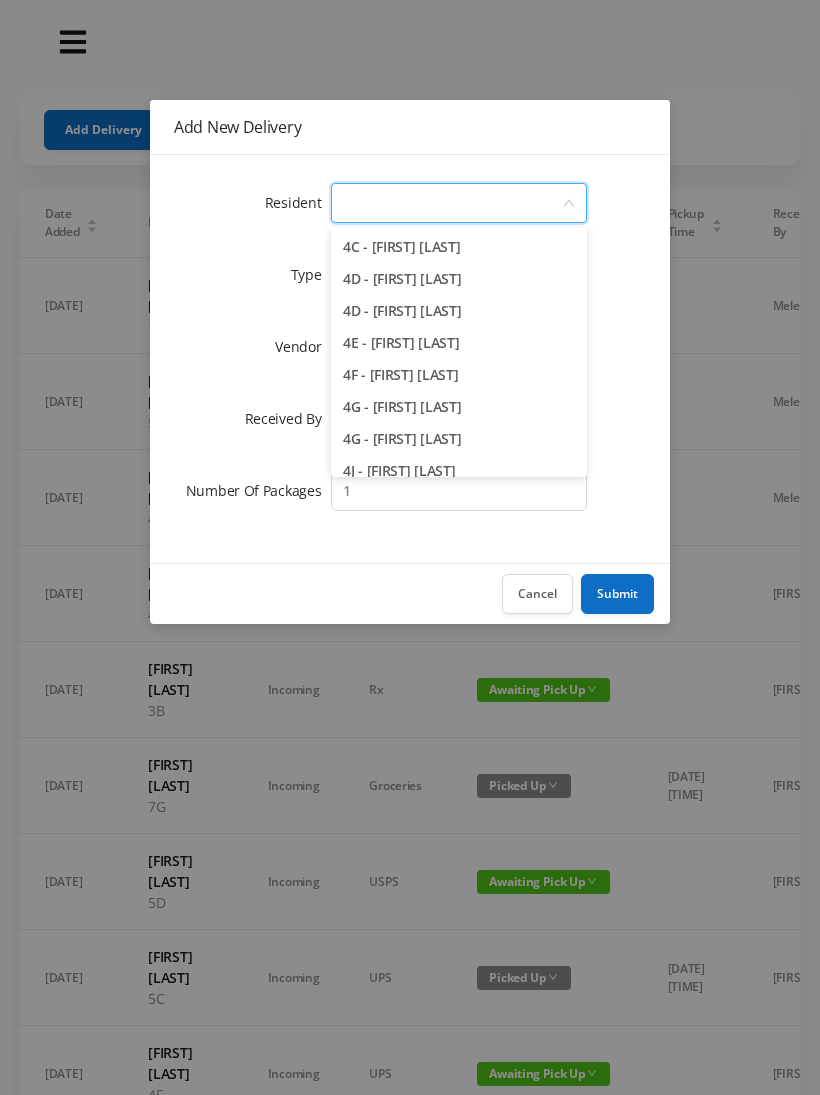 scroll, scrollTop: 1292, scrollLeft: 0, axis: vertical 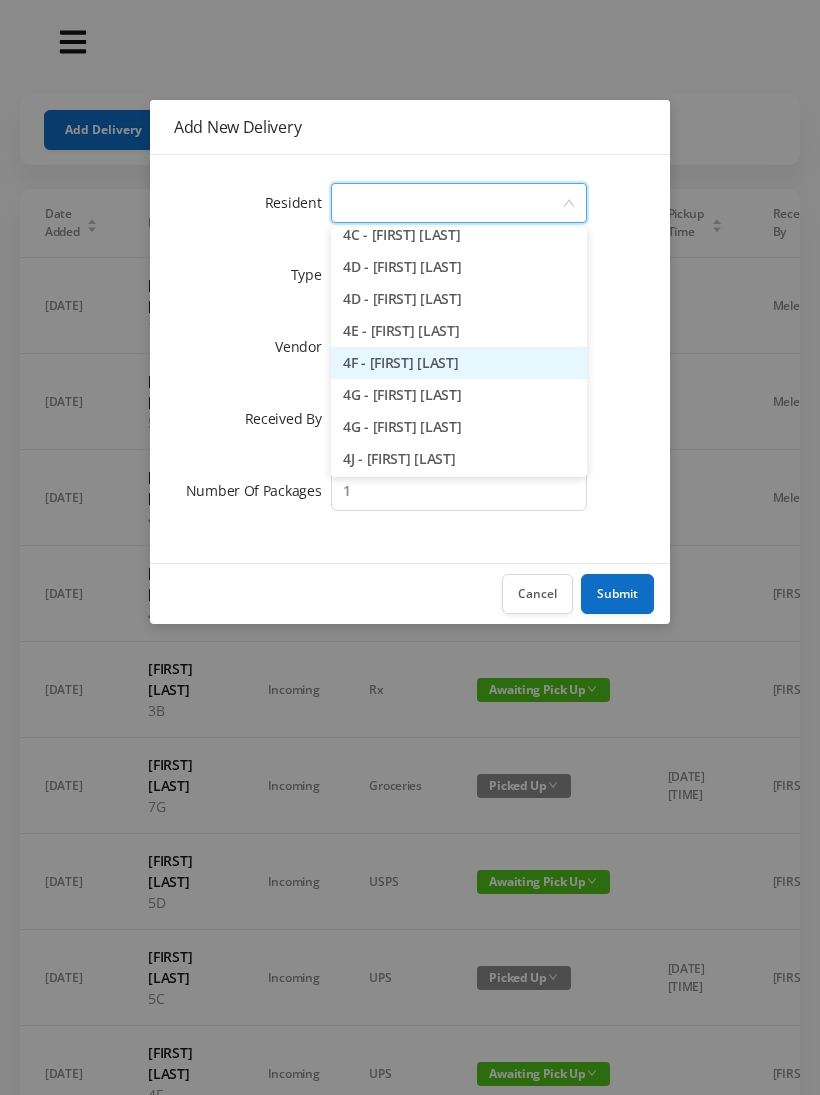 click on "4F - [FIRST] [LAST]" at bounding box center [459, 363] 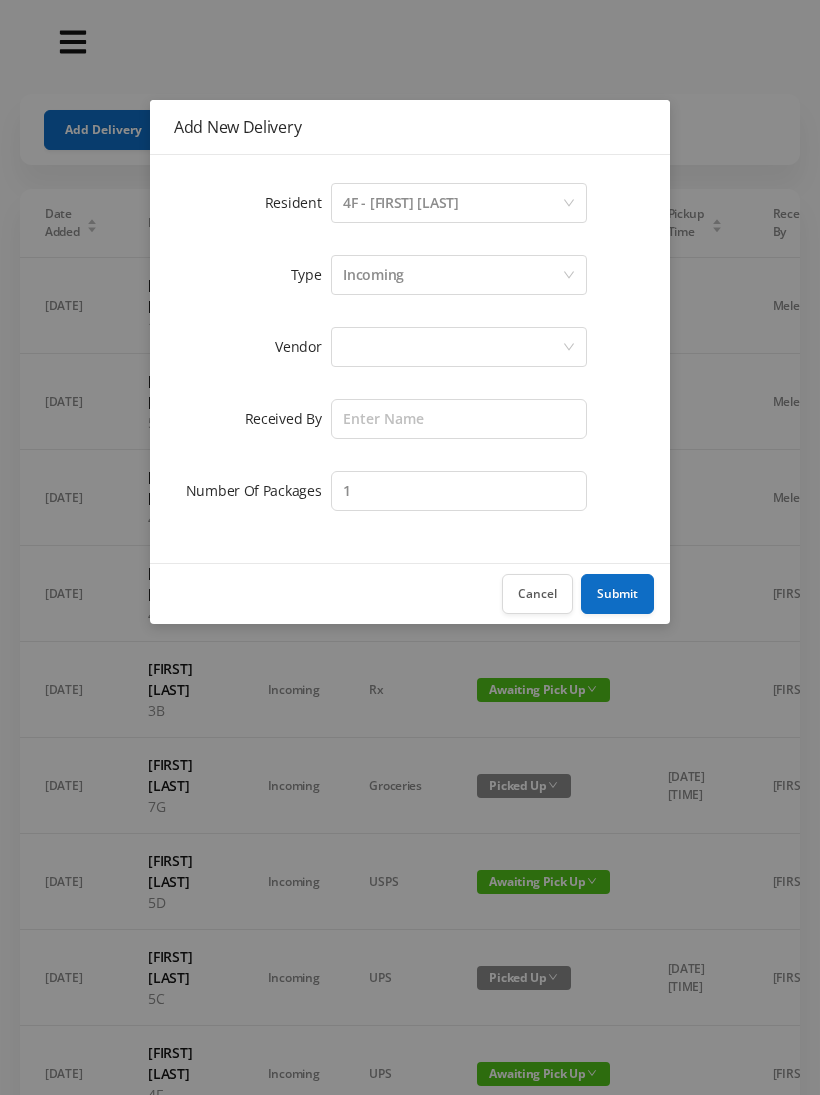 click on "Incoming" at bounding box center [452, 275] 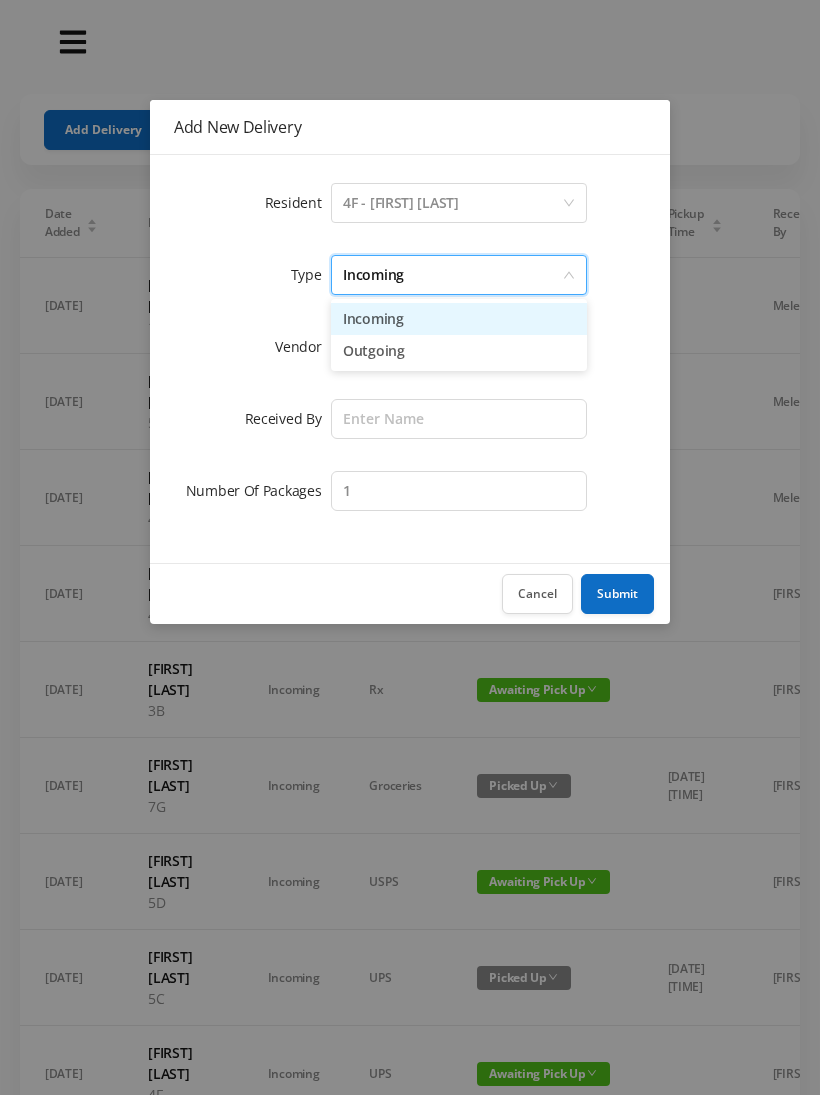 click on "Incoming" at bounding box center [459, 319] 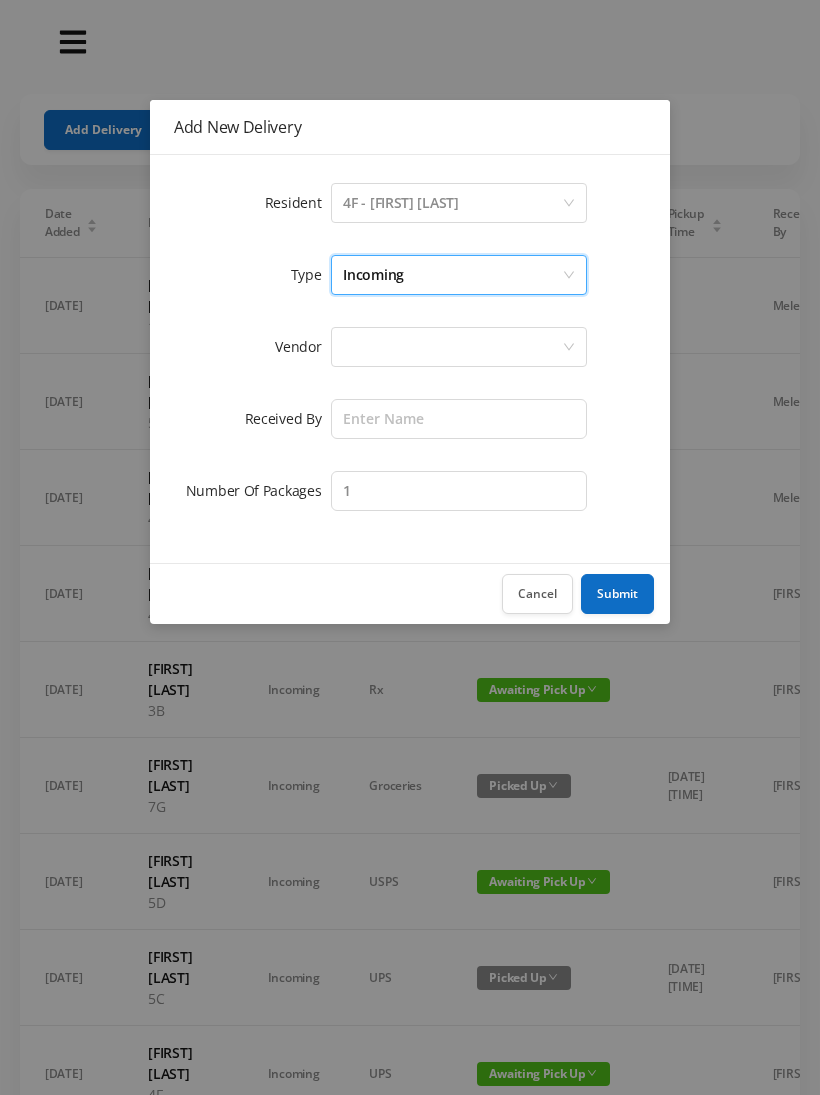 click at bounding box center (452, 347) 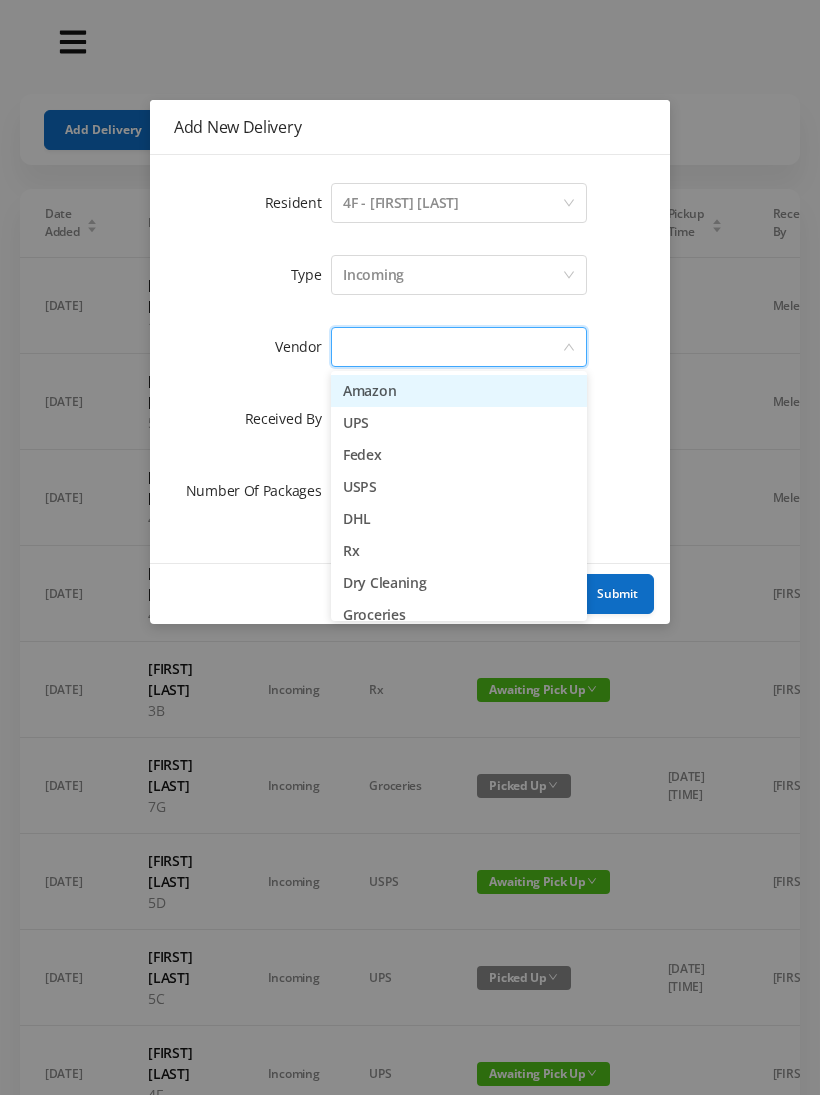 click on "Amazon" at bounding box center (459, 391) 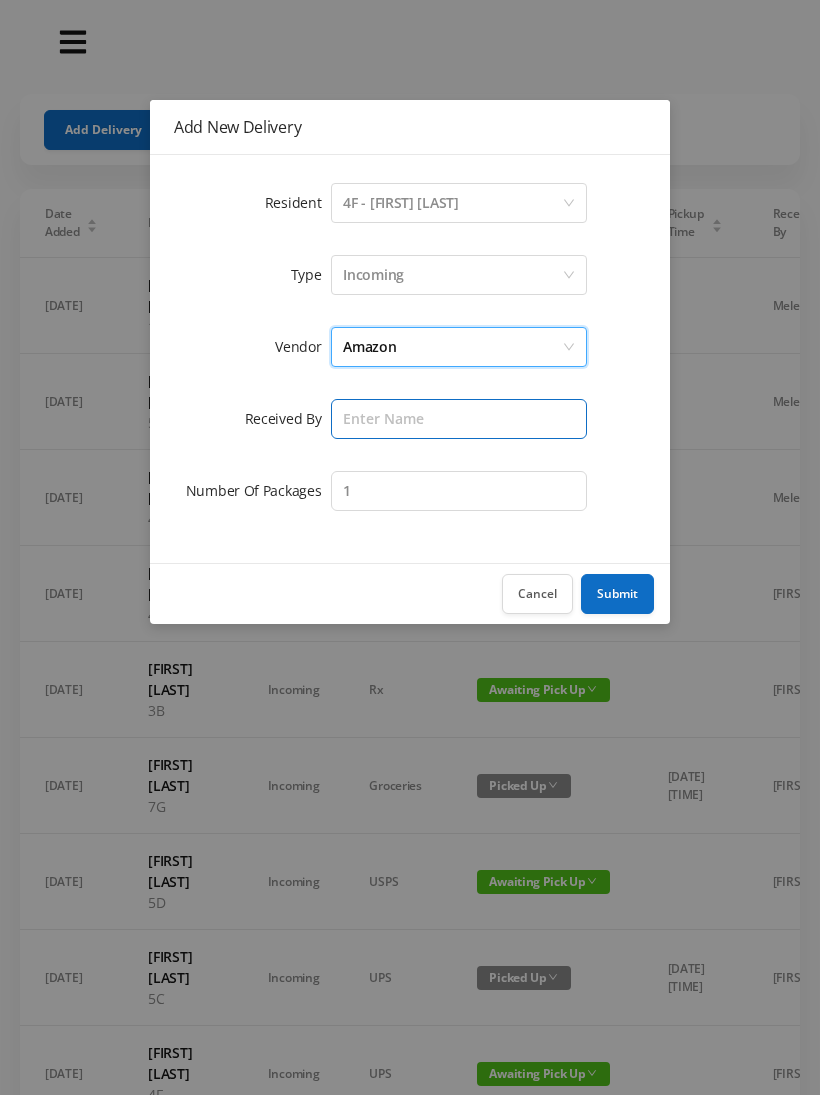click at bounding box center [459, 419] 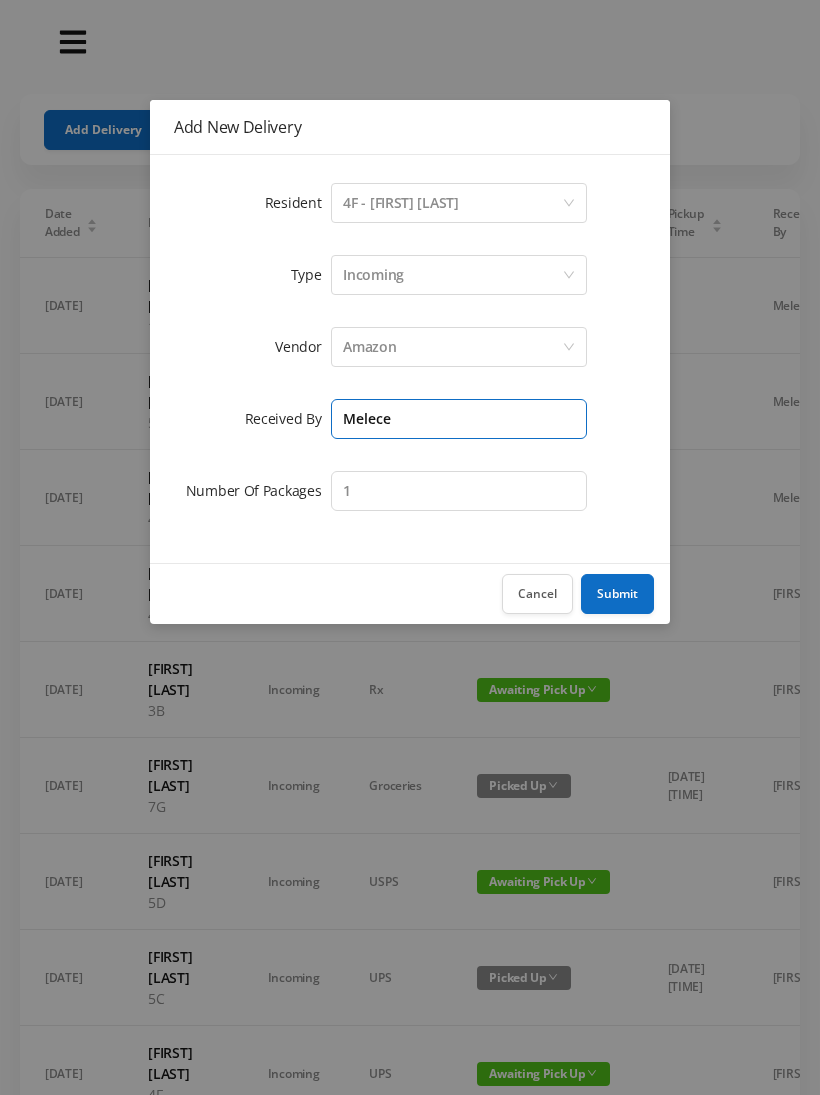 type on "Melece" 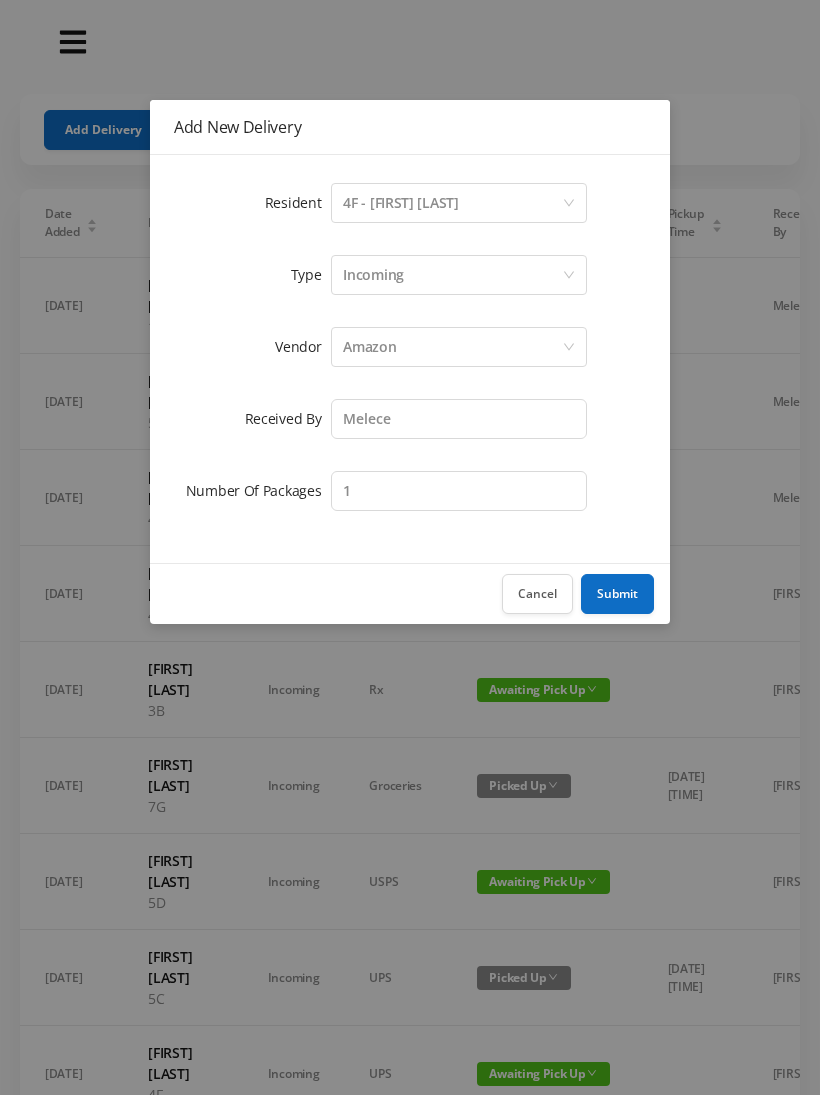 click on "Submit" at bounding box center (617, 594) 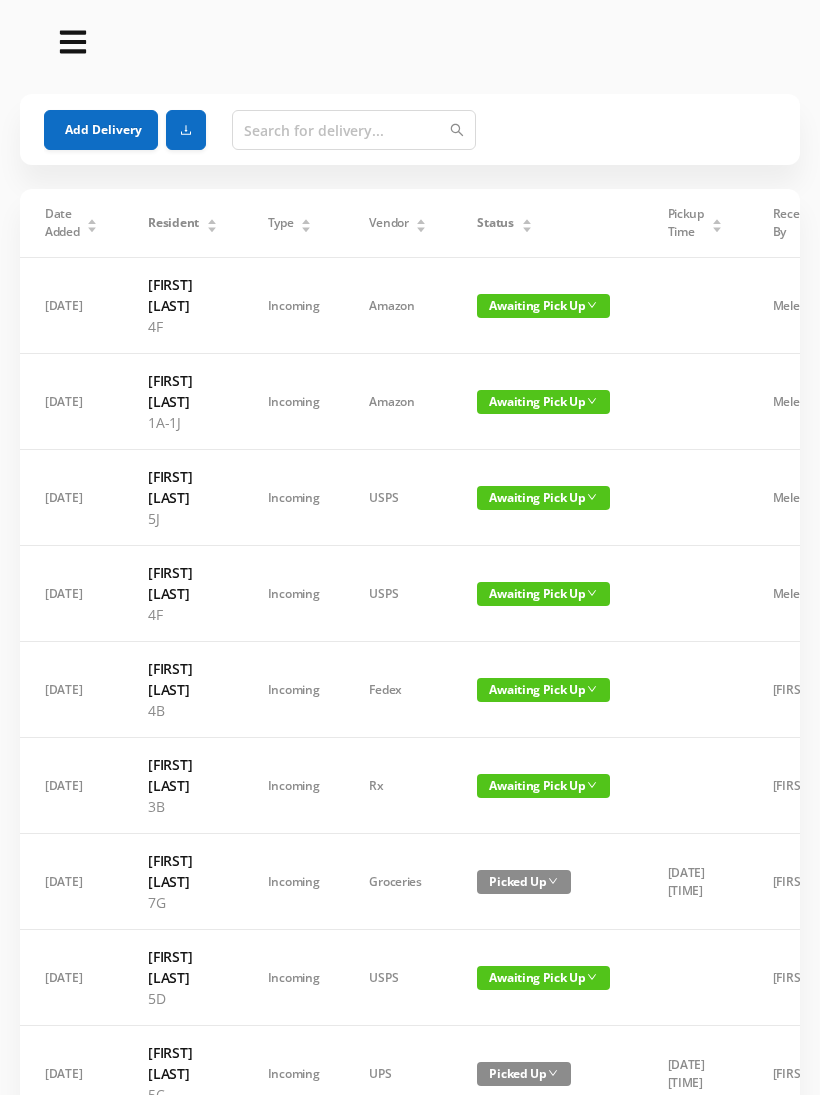 click on "Add Delivery" at bounding box center [101, 130] 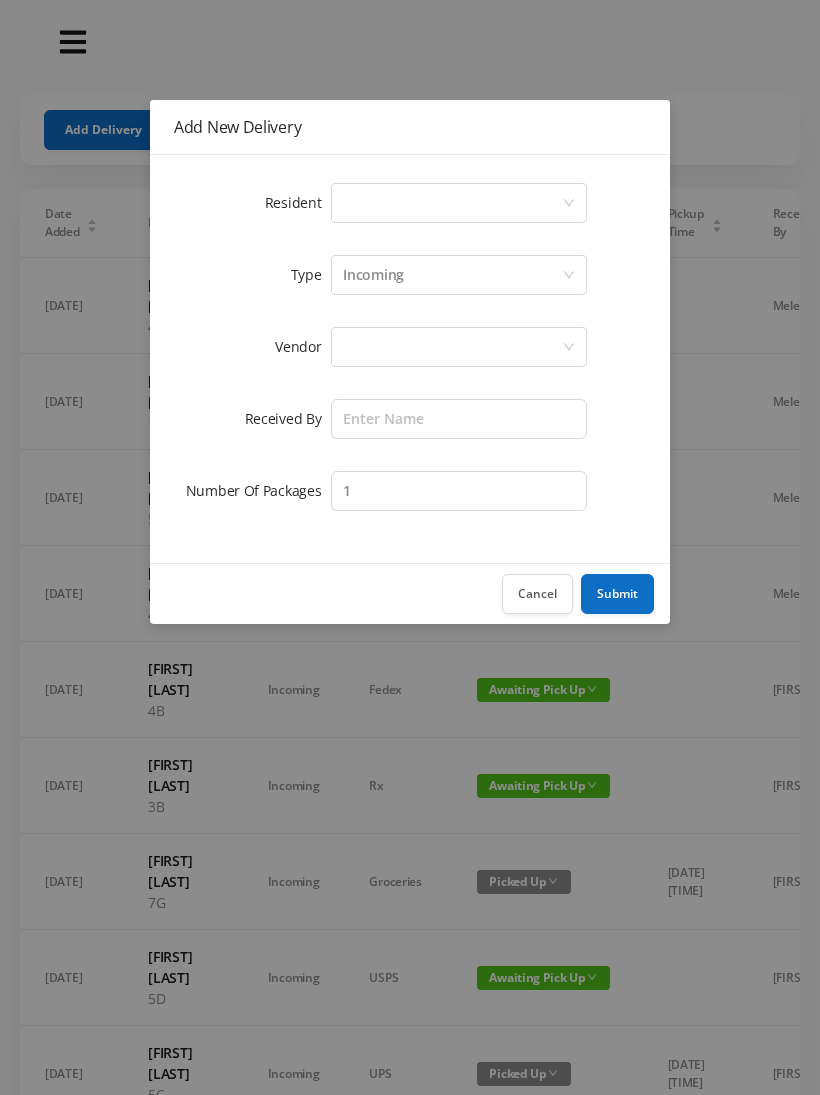 click on "Select a person" at bounding box center (452, 203) 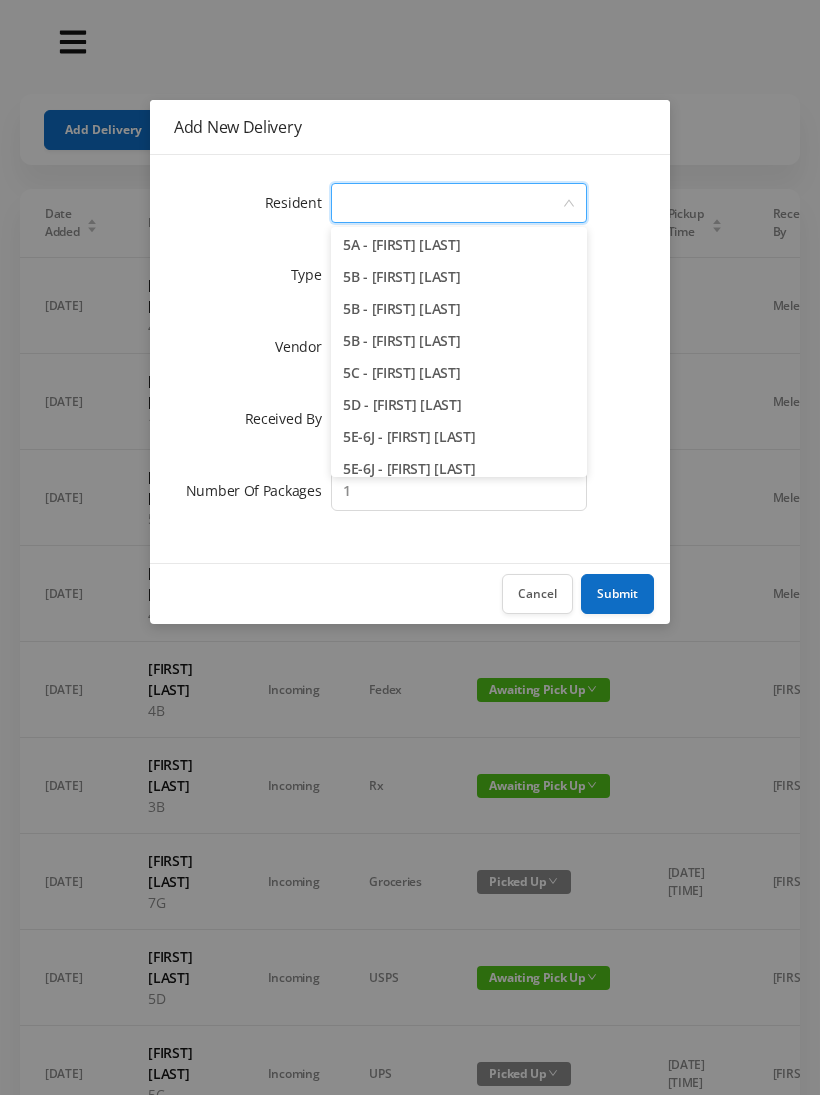 scroll, scrollTop: 1582, scrollLeft: 0, axis: vertical 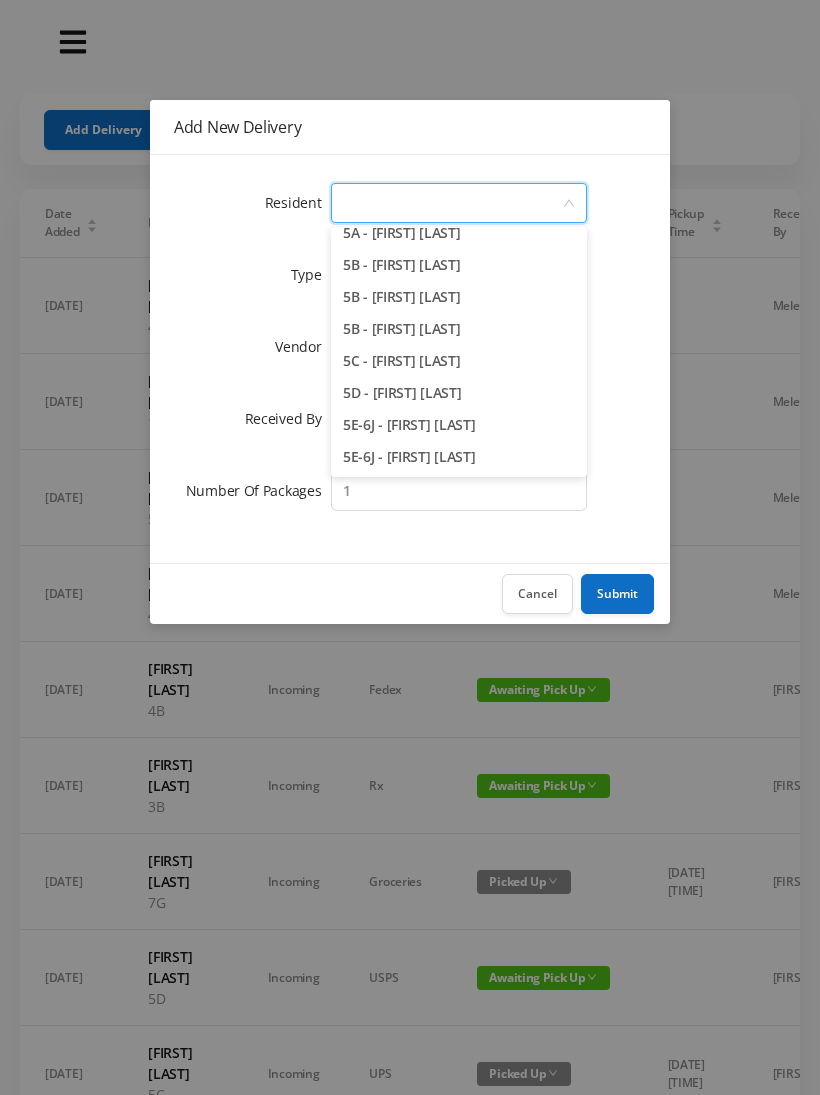 click on "5D - [FIRST] [LAST]" at bounding box center (459, 393) 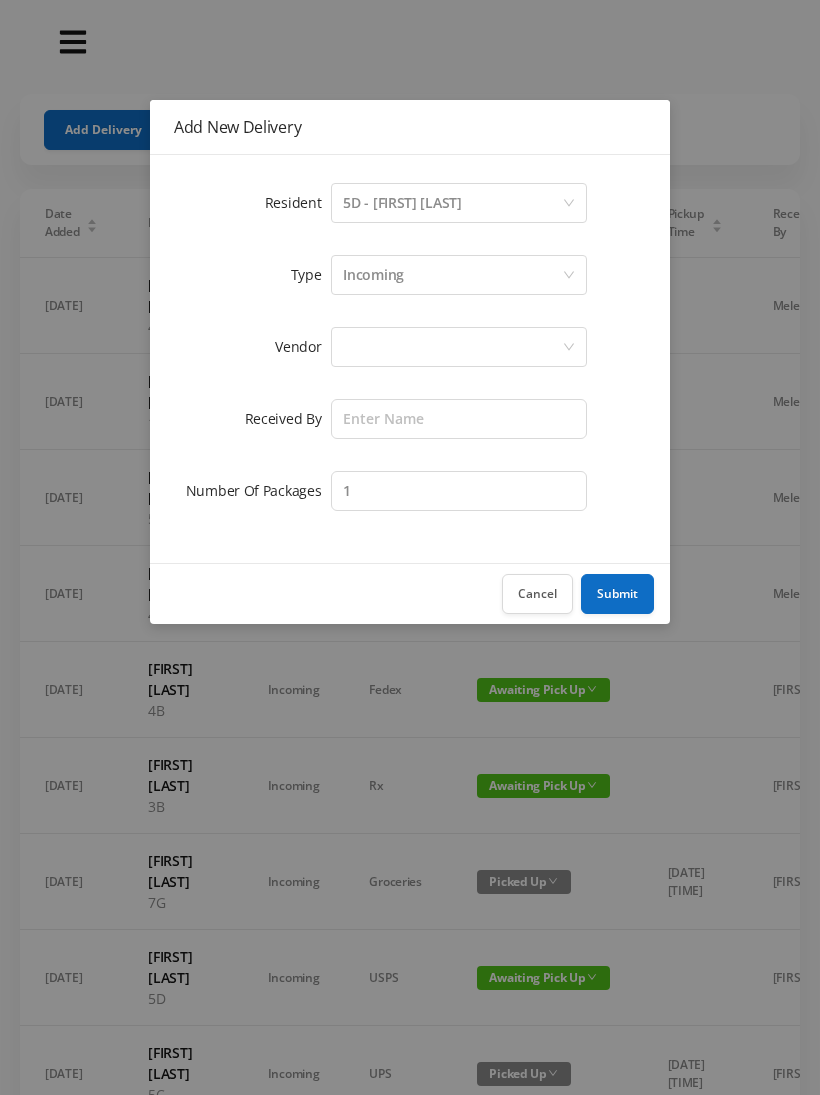 click on "Incoming" at bounding box center (452, 275) 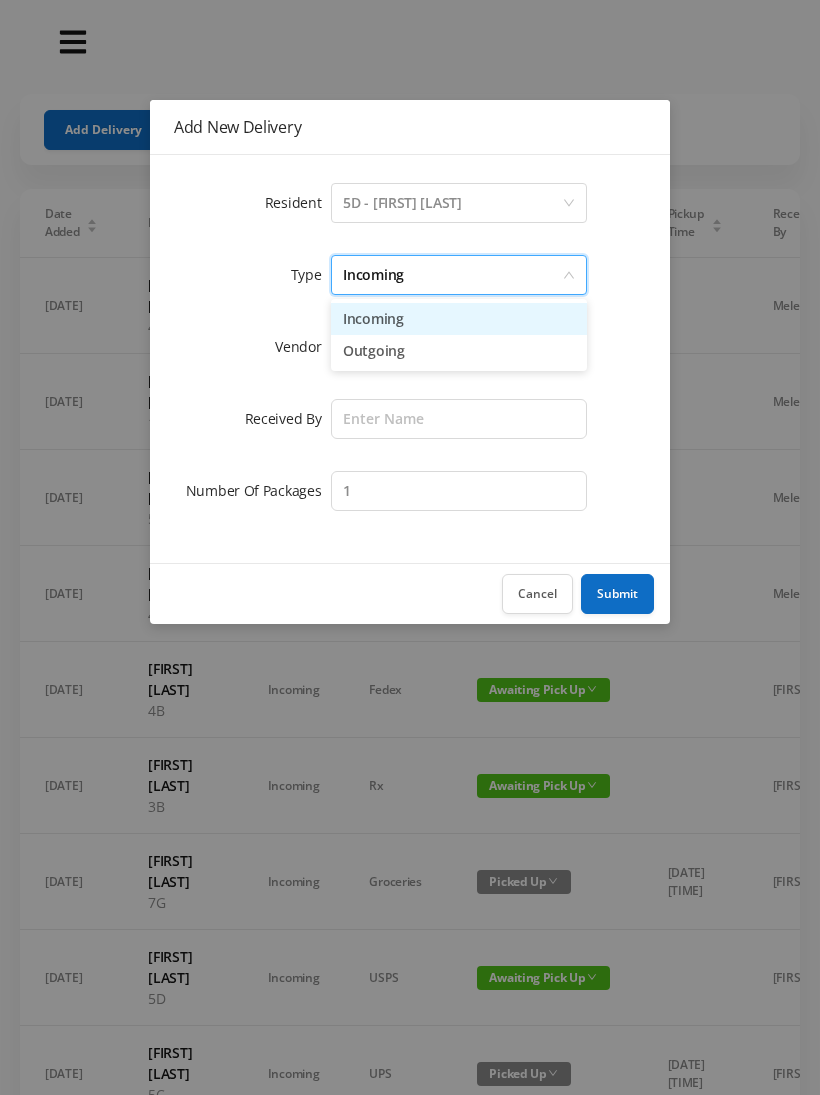 click on "Incoming" at bounding box center [459, 319] 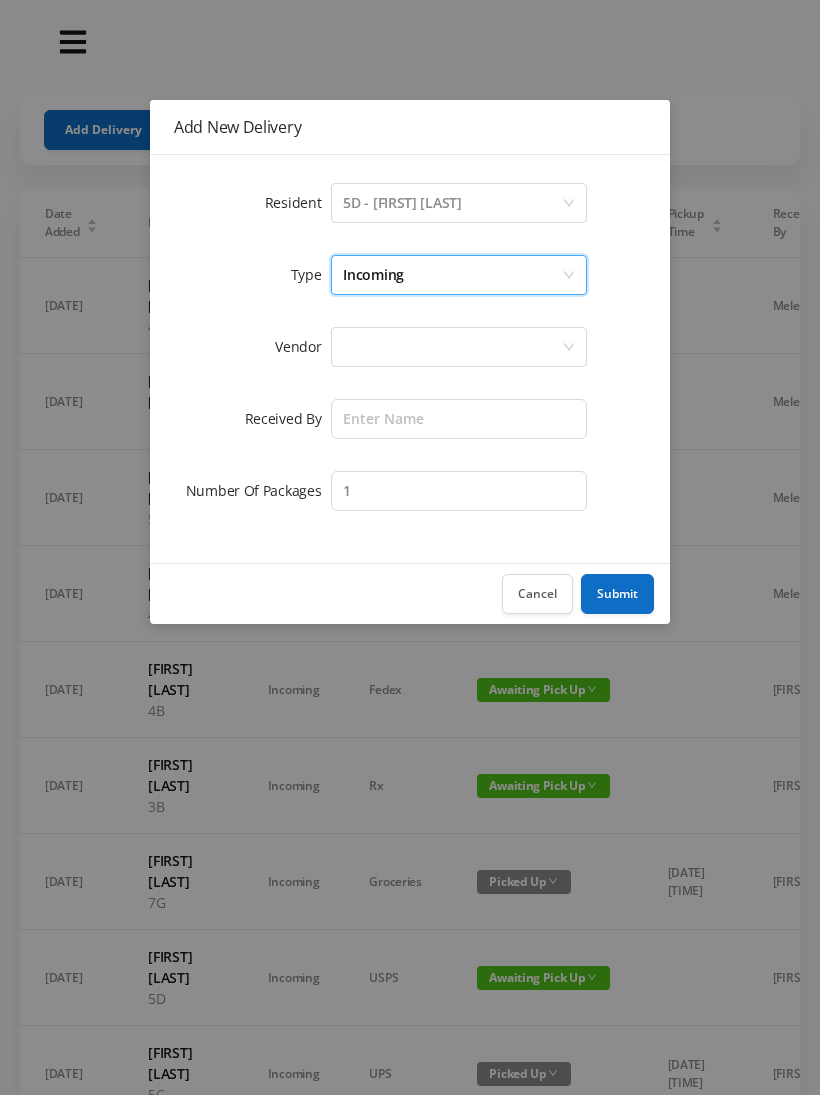 click at bounding box center (452, 347) 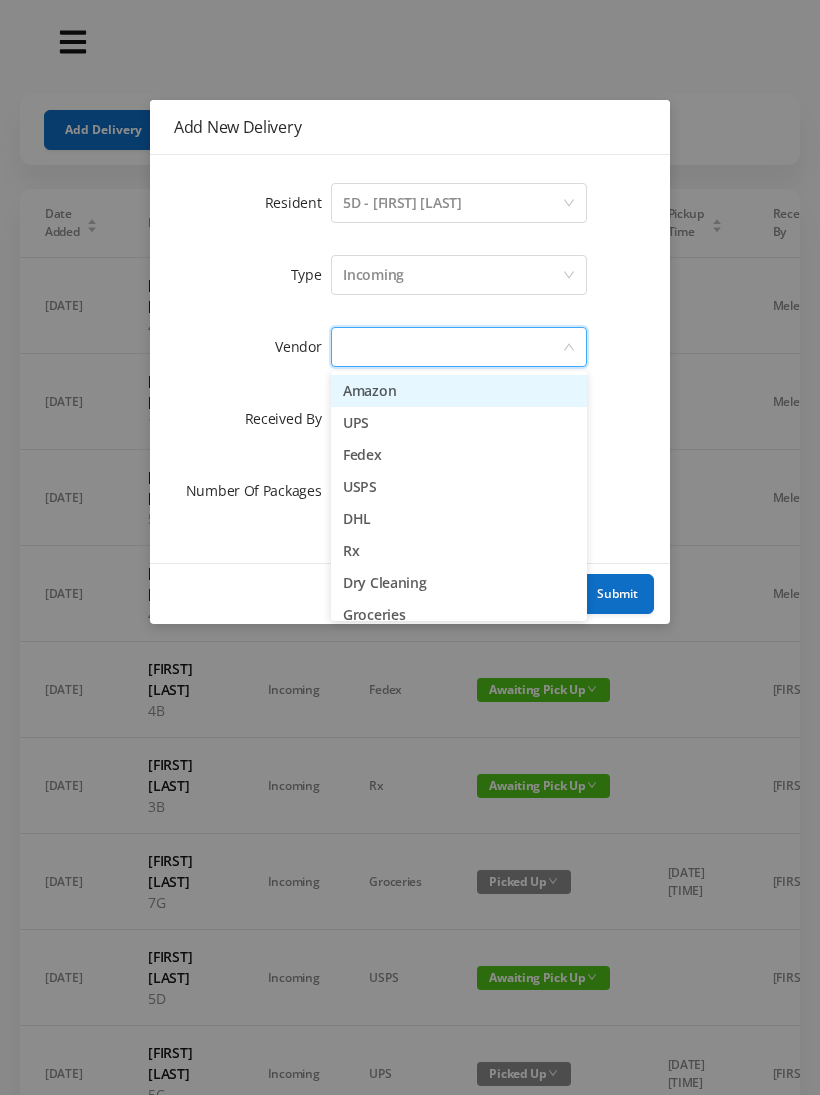 click on "Amazon" at bounding box center [459, 391] 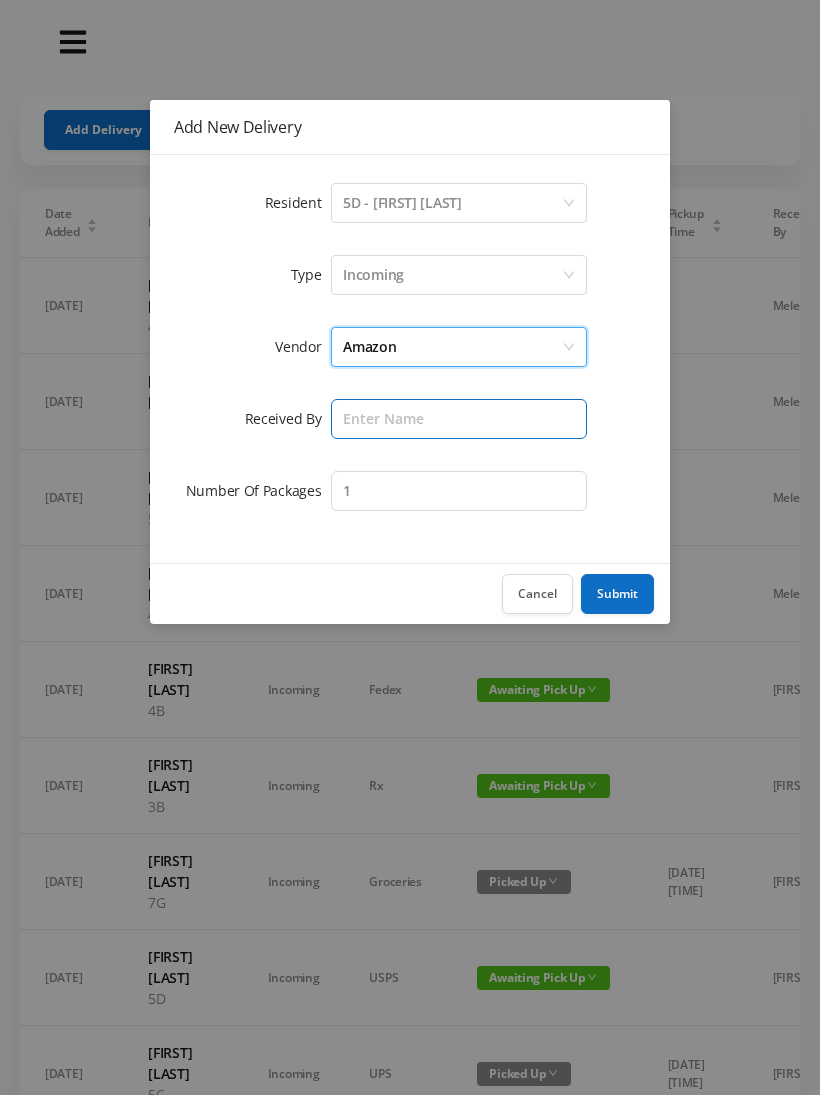click at bounding box center (459, 419) 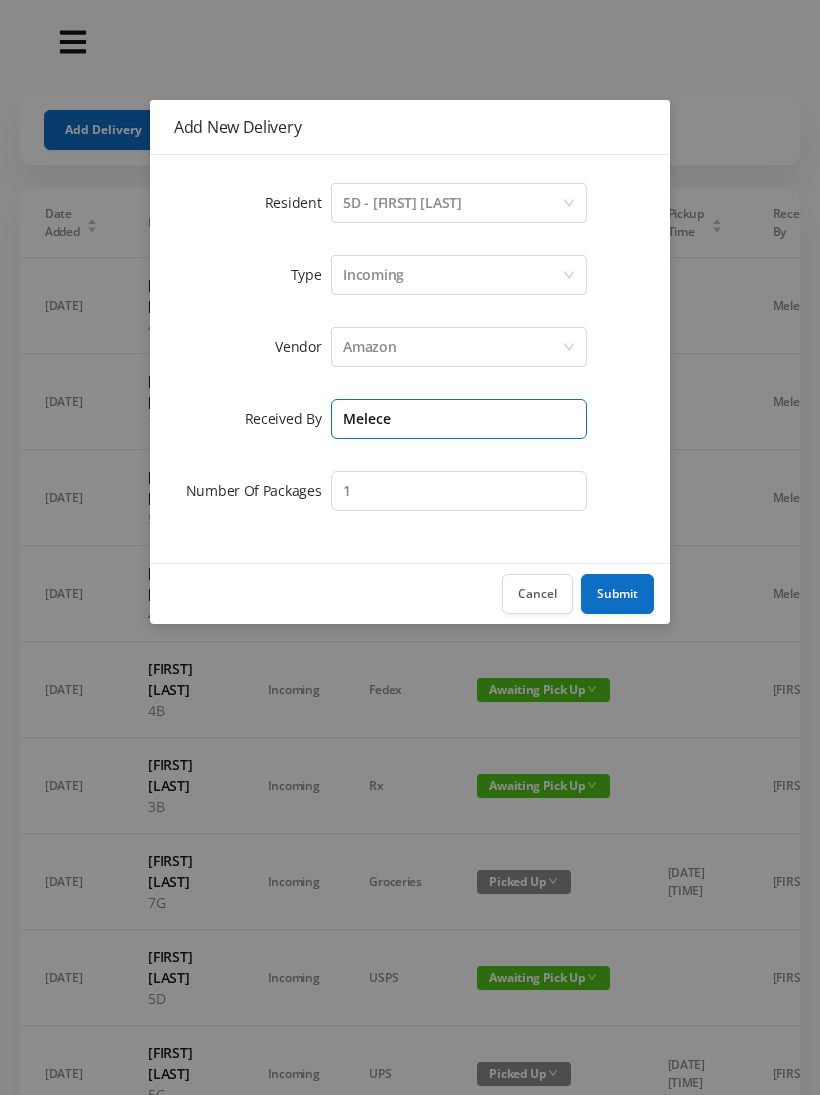 type on "Melece" 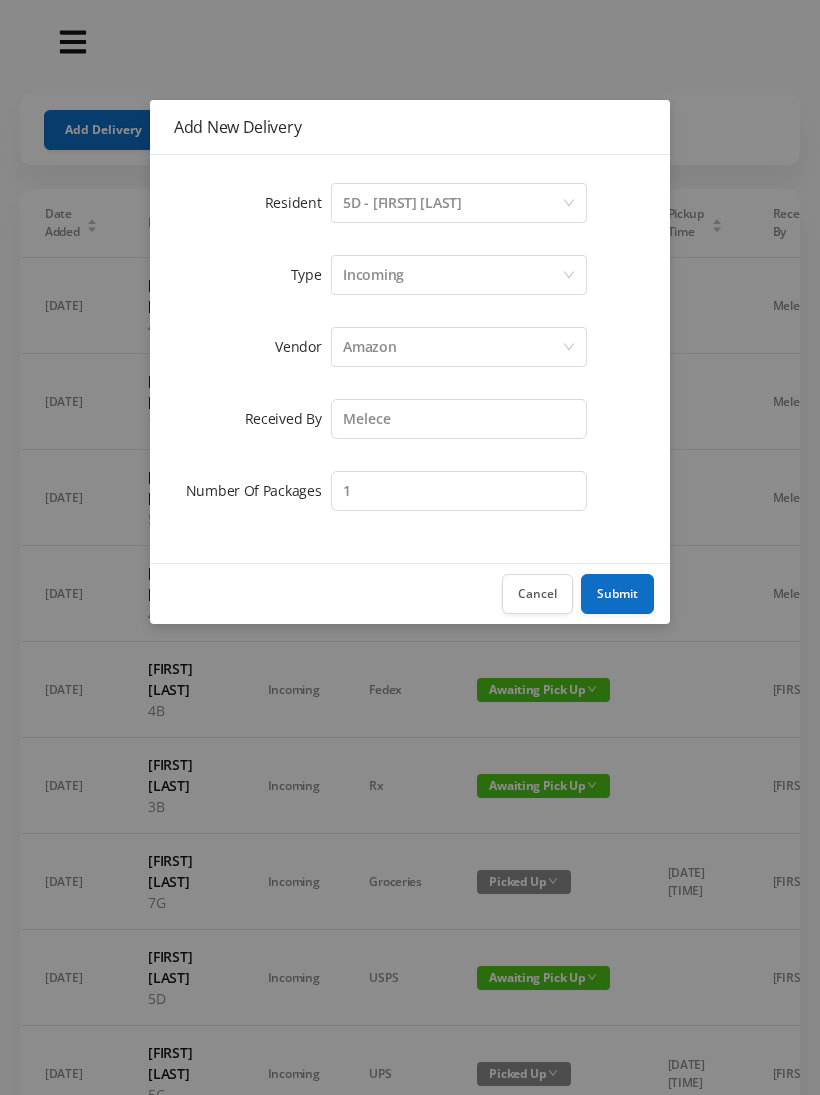 click on "Submit" at bounding box center (617, 594) 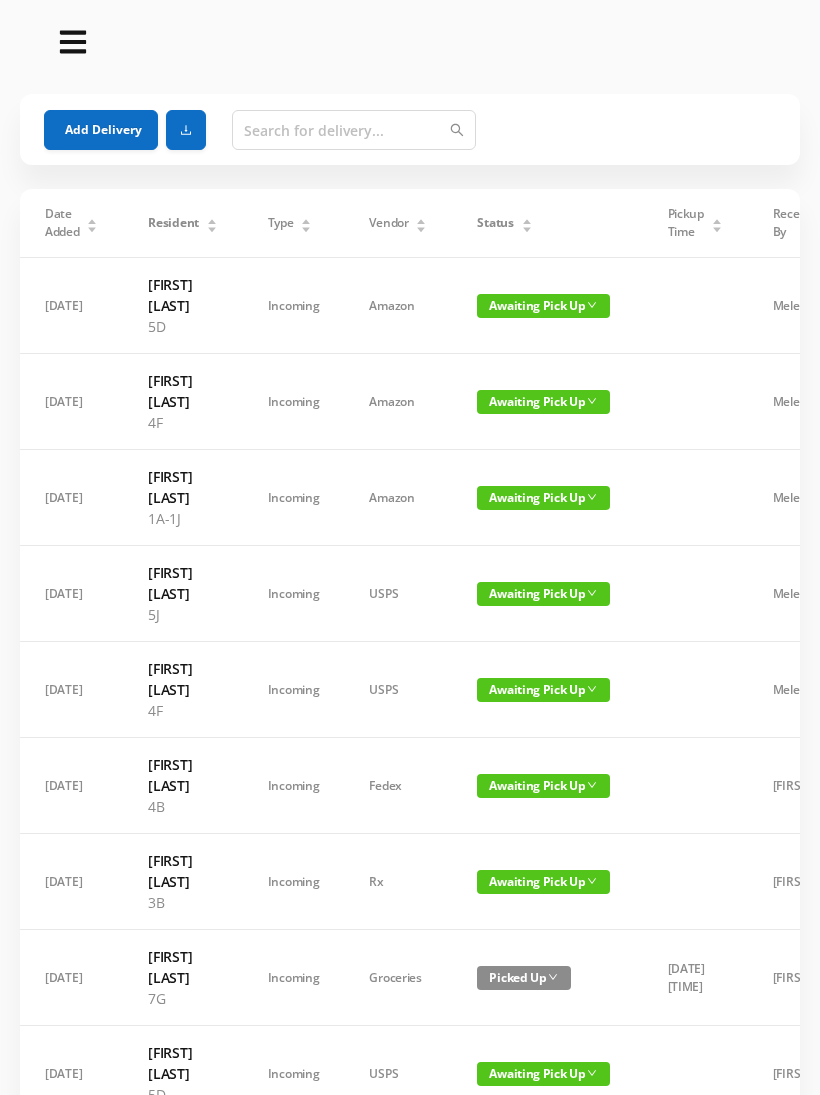 click on "Add Delivery" at bounding box center (101, 130) 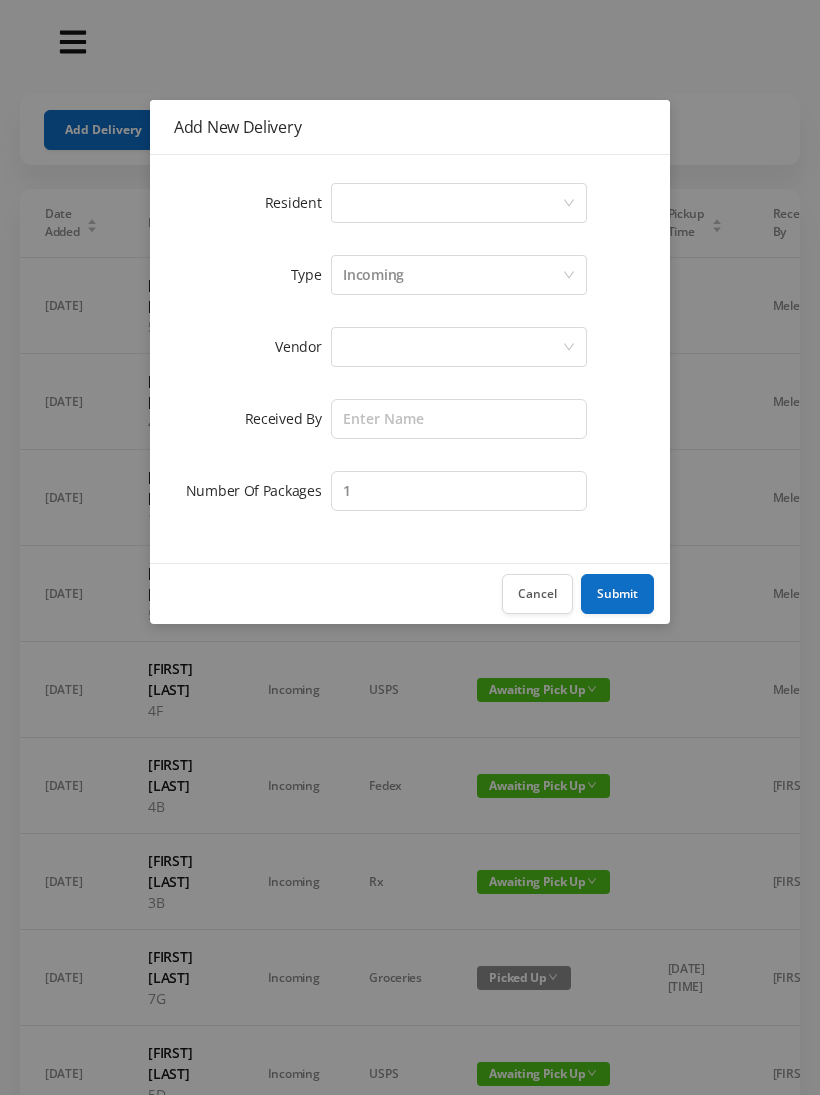 click on "Select a person" at bounding box center (452, 203) 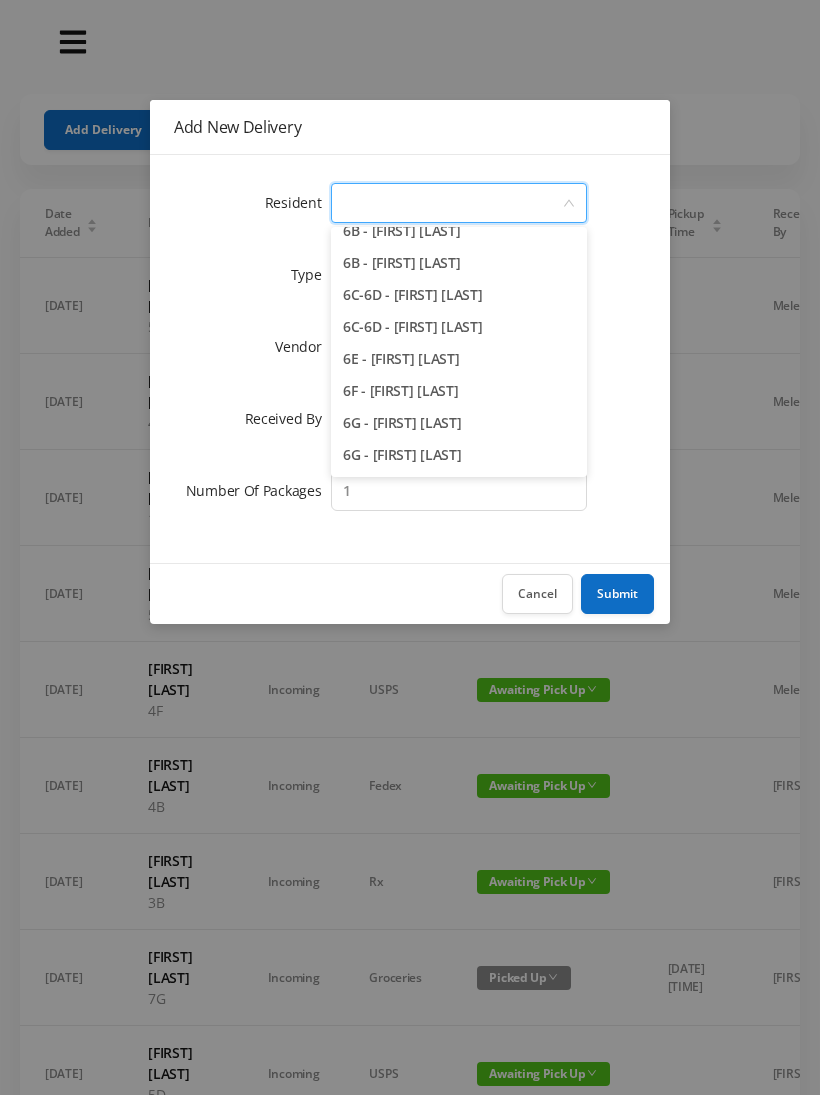 scroll, scrollTop: 2033, scrollLeft: 0, axis: vertical 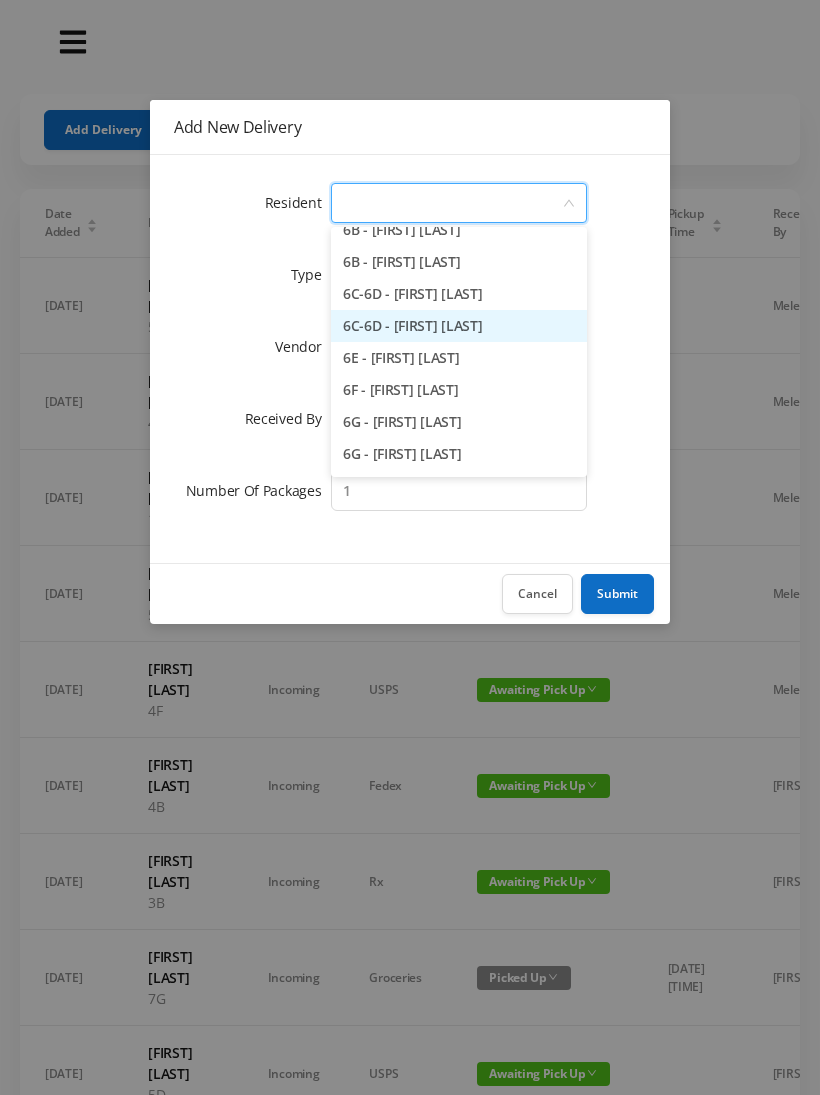 click on "6C-6D - [FIRST] [LAST]" at bounding box center [459, 326] 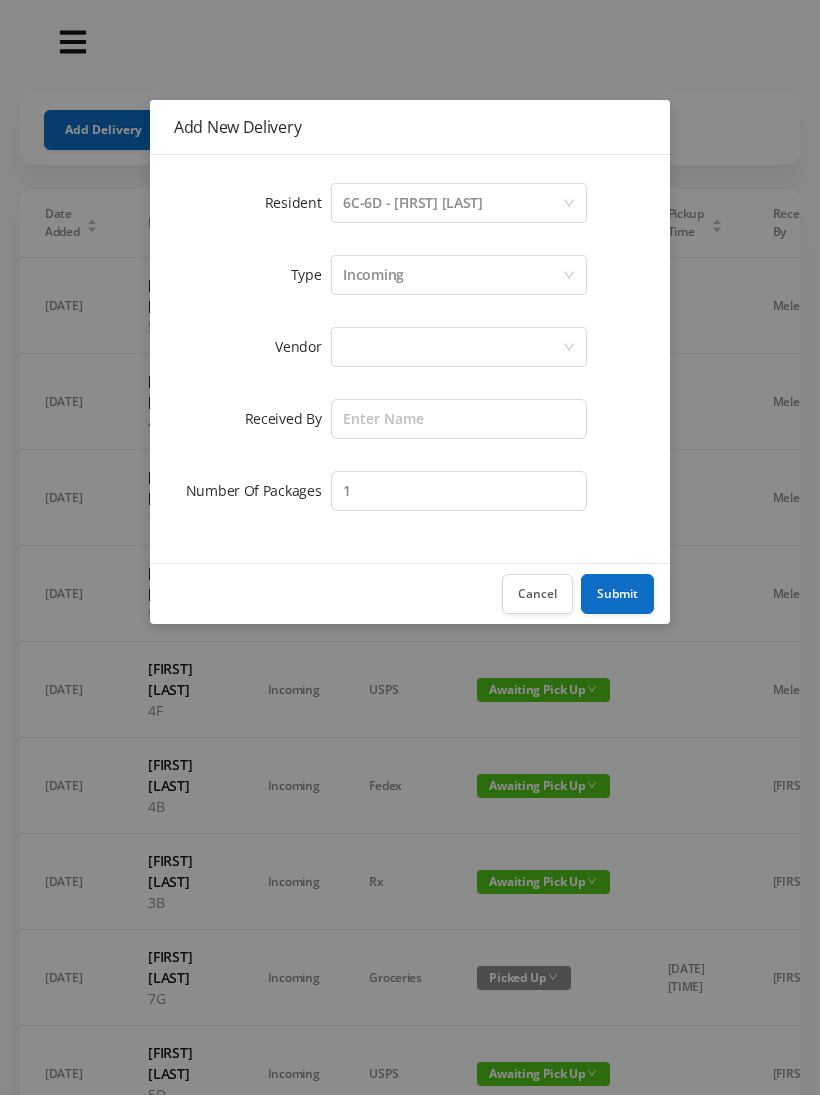 click on "Incoming" at bounding box center (452, 275) 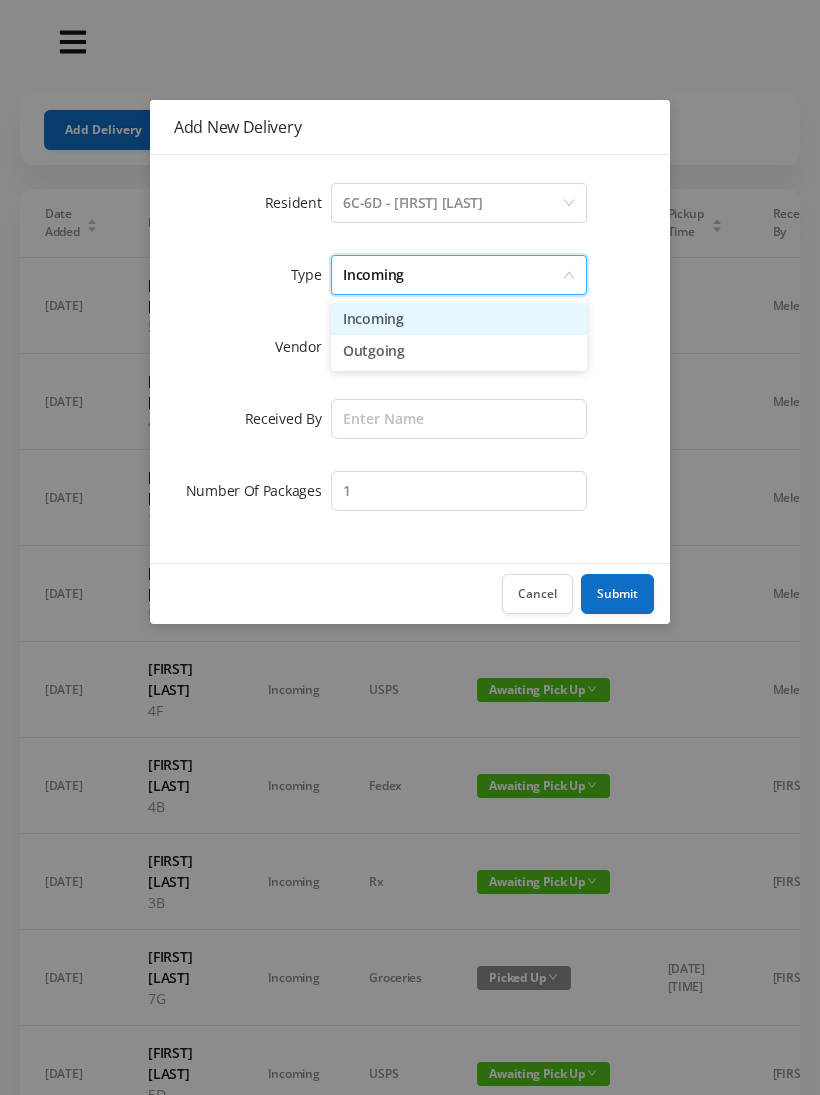 click on "Incoming" at bounding box center [459, 319] 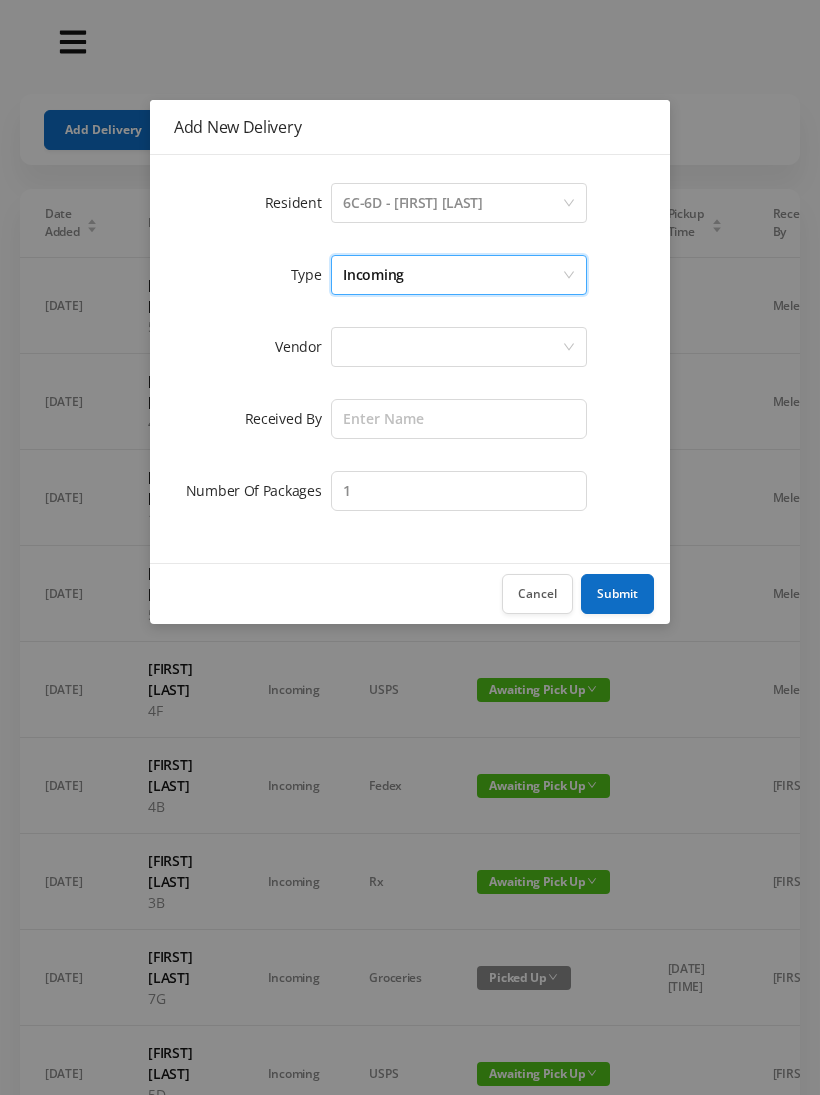 click at bounding box center (452, 347) 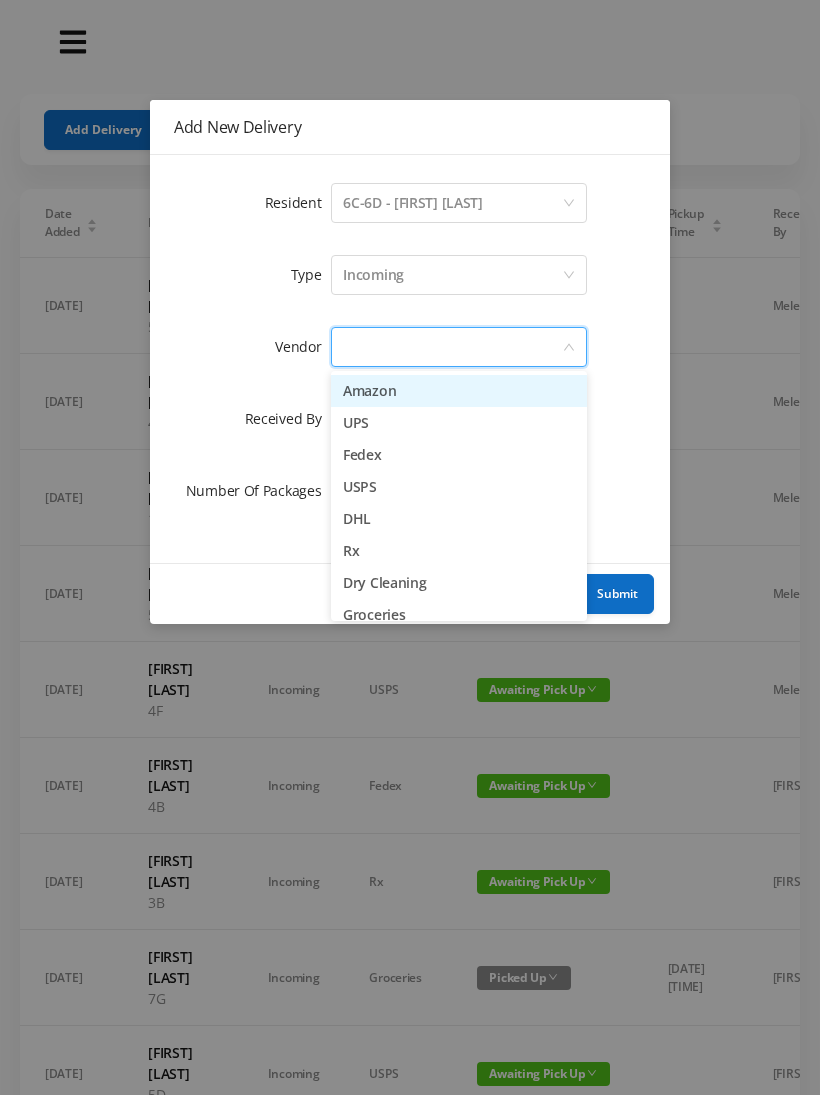 click on "Amazon" at bounding box center [459, 391] 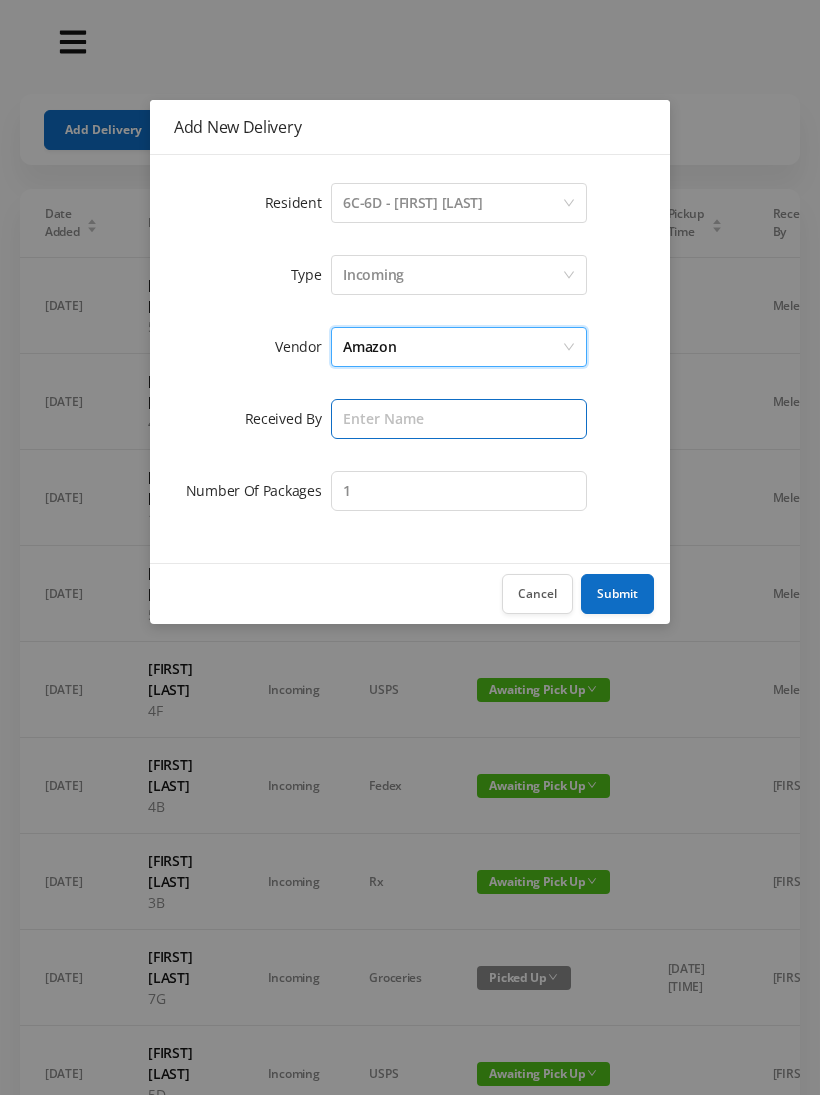 click at bounding box center (459, 419) 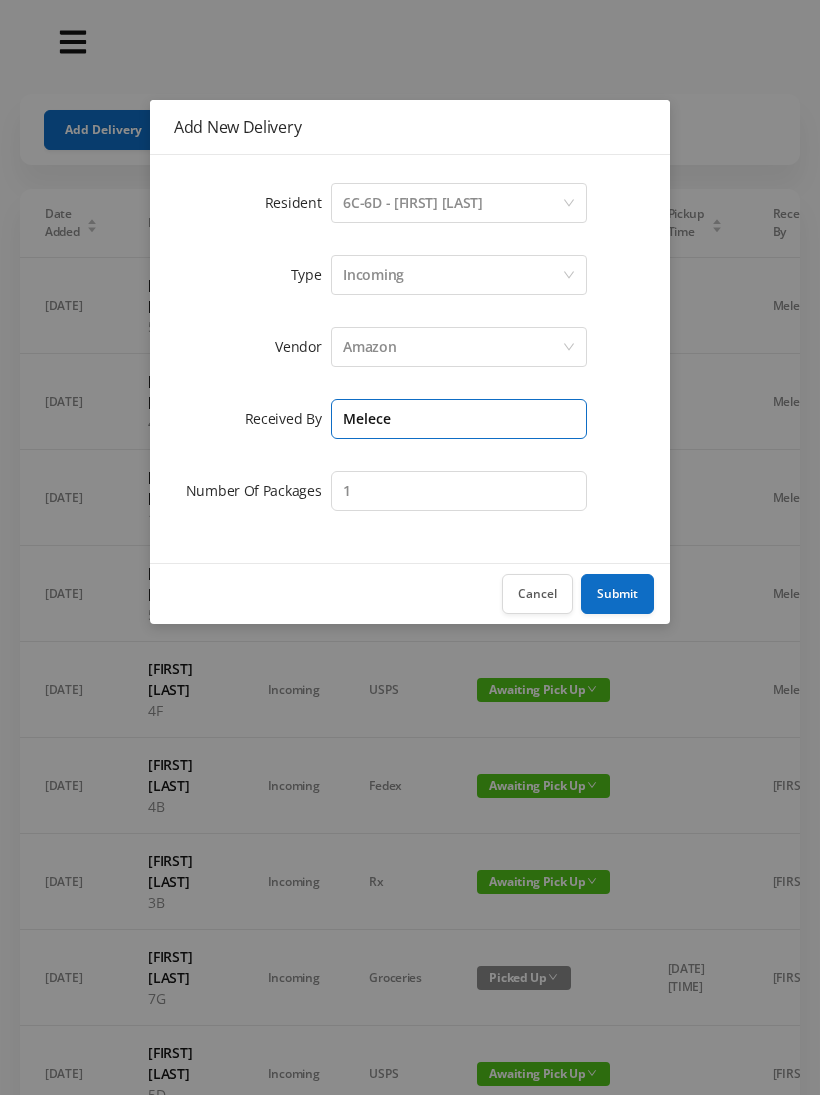 type on "Melece" 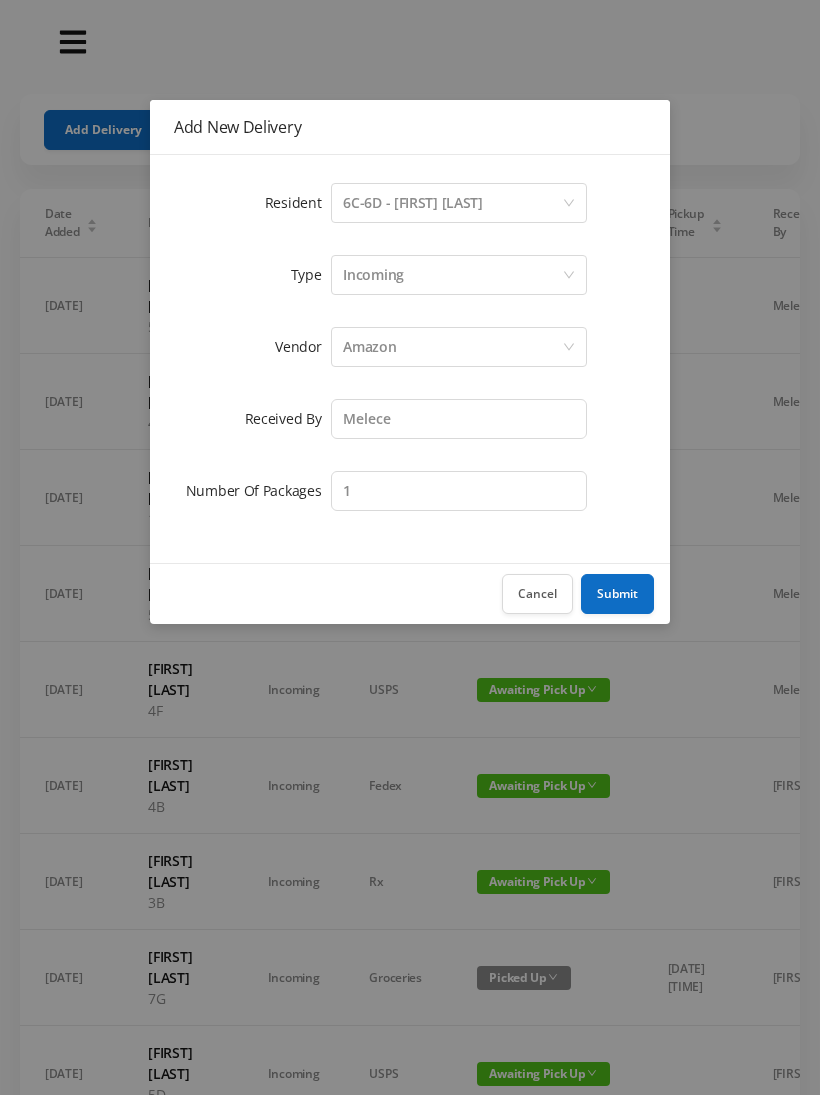 click on "Submit" at bounding box center [617, 594] 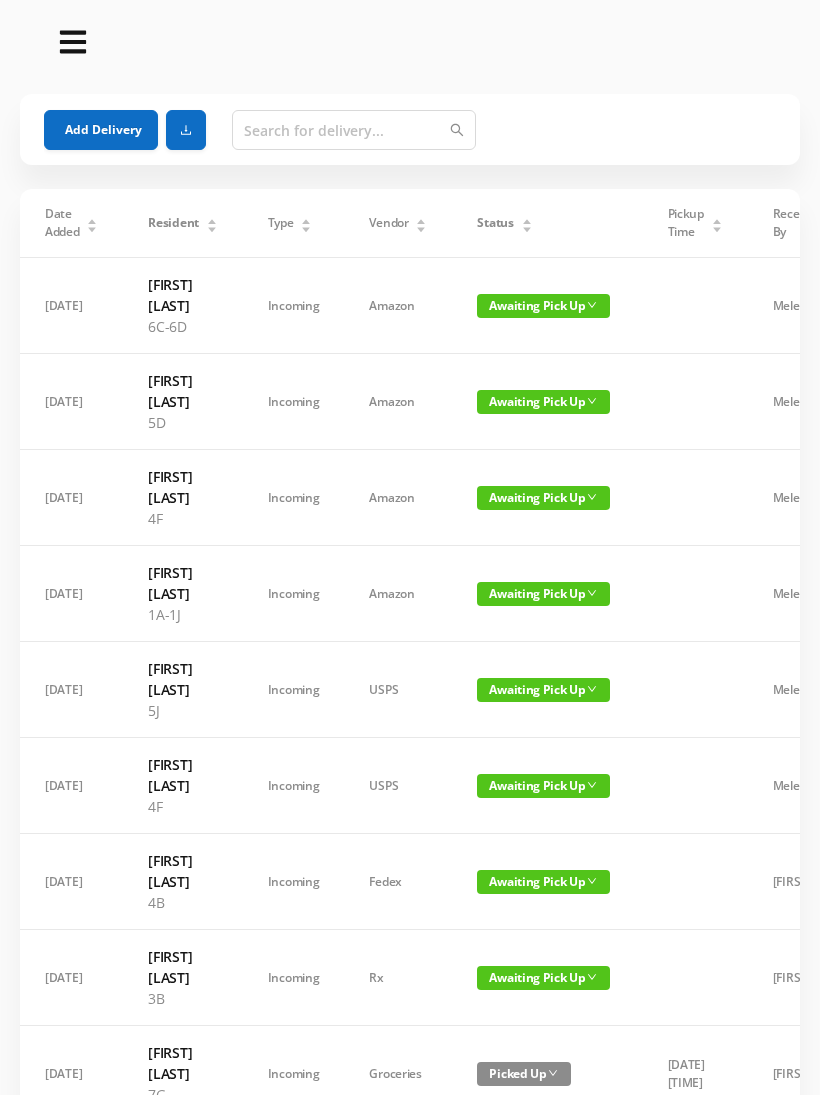click on "Add Delivery" at bounding box center [101, 130] 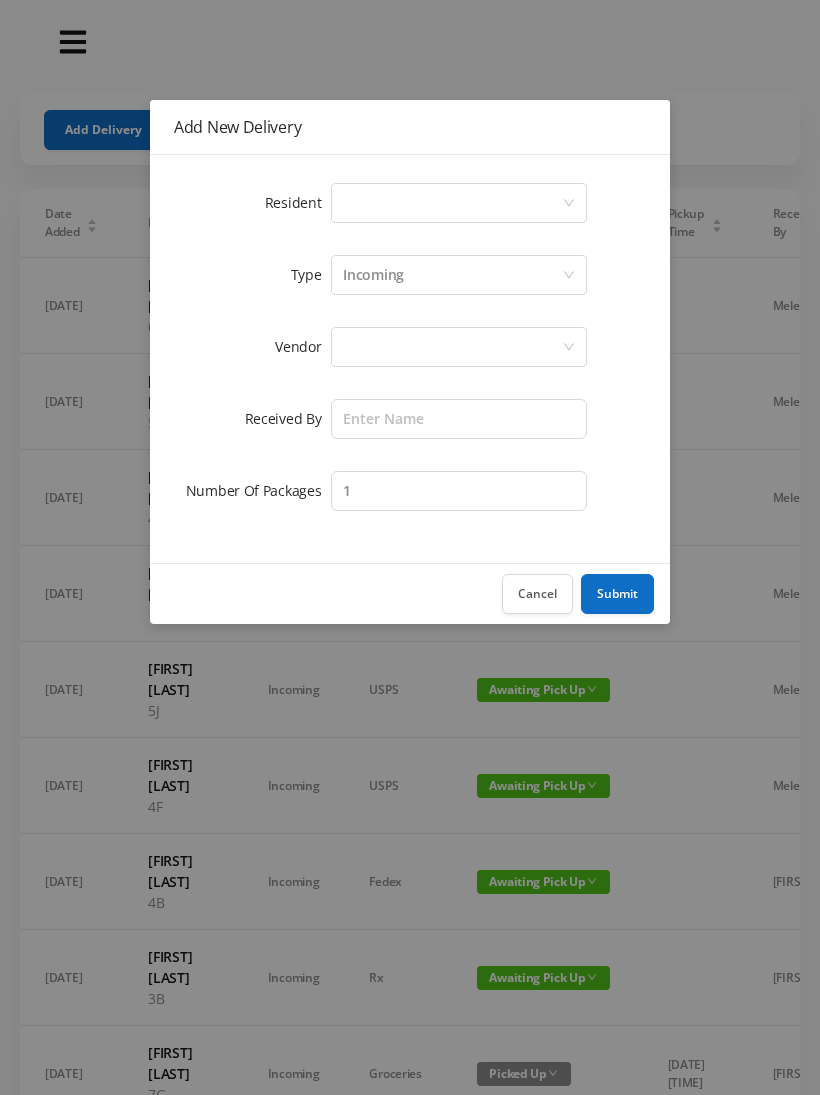 click on "Select a person" at bounding box center (452, 203) 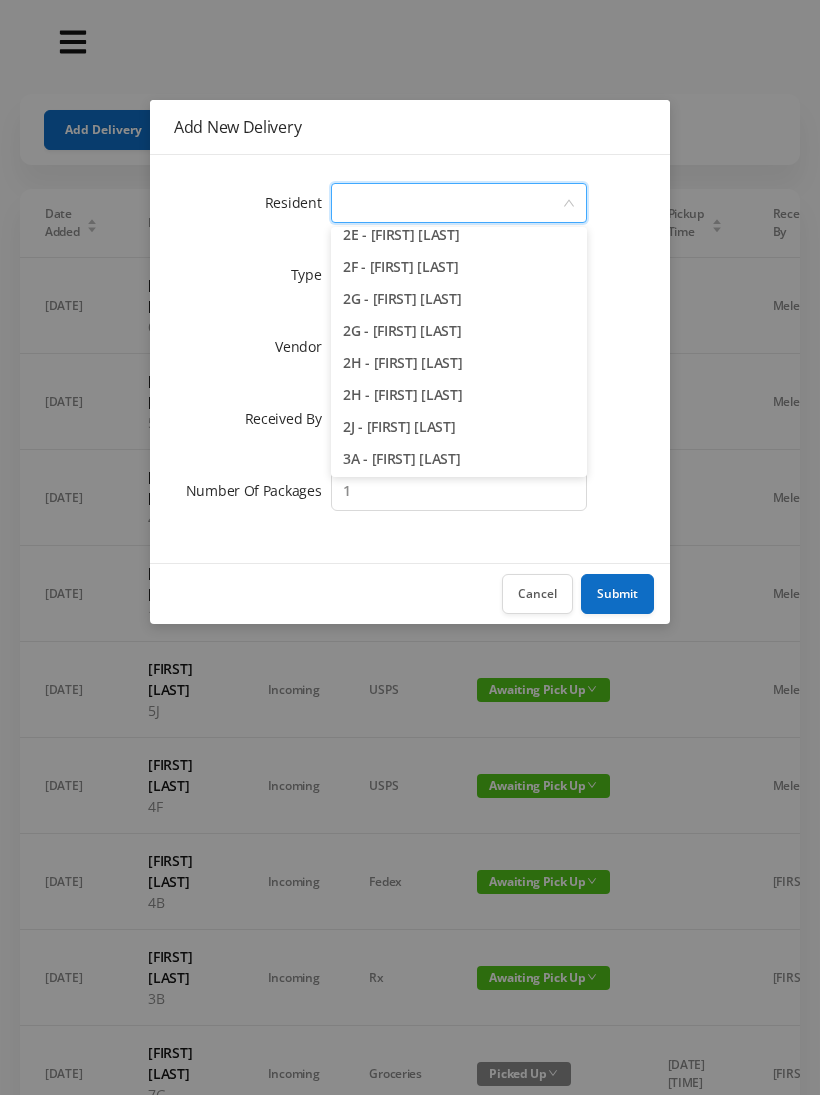 scroll, scrollTop: 572, scrollLeft: 0, axis: vertical 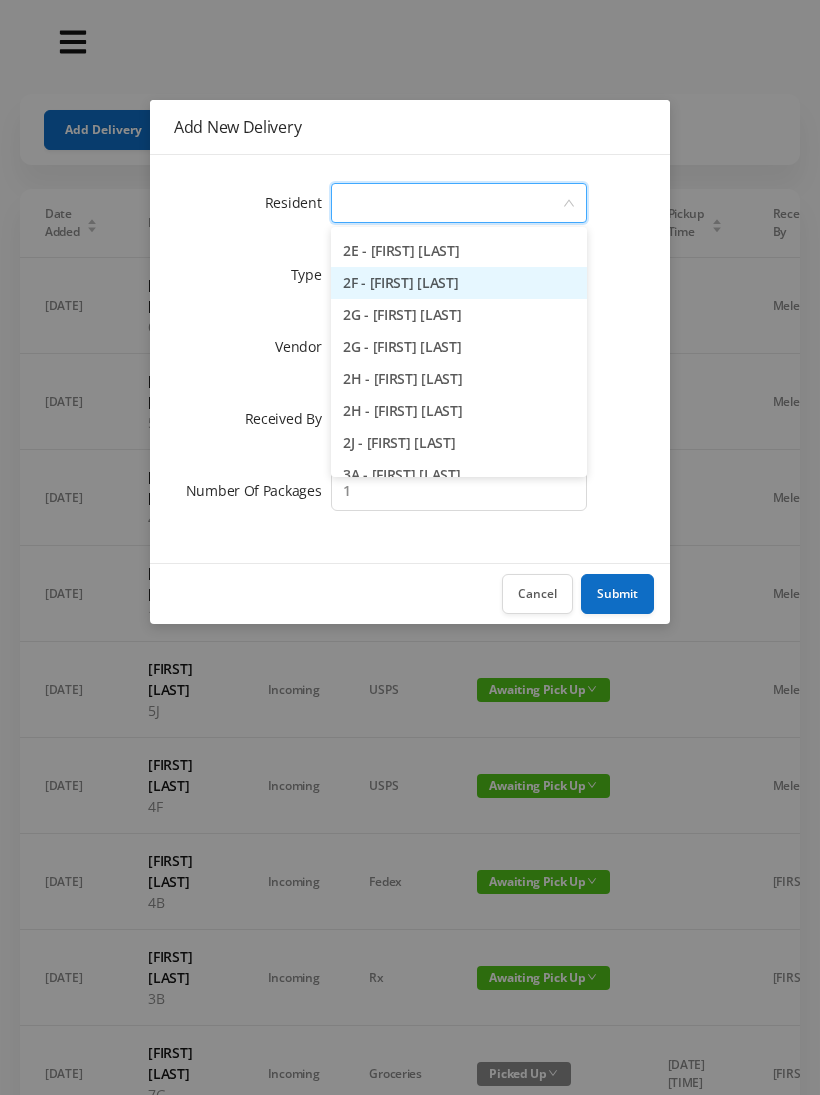 click on "2F - [FIRST] [LAST]" at bounding box center [459, 283] 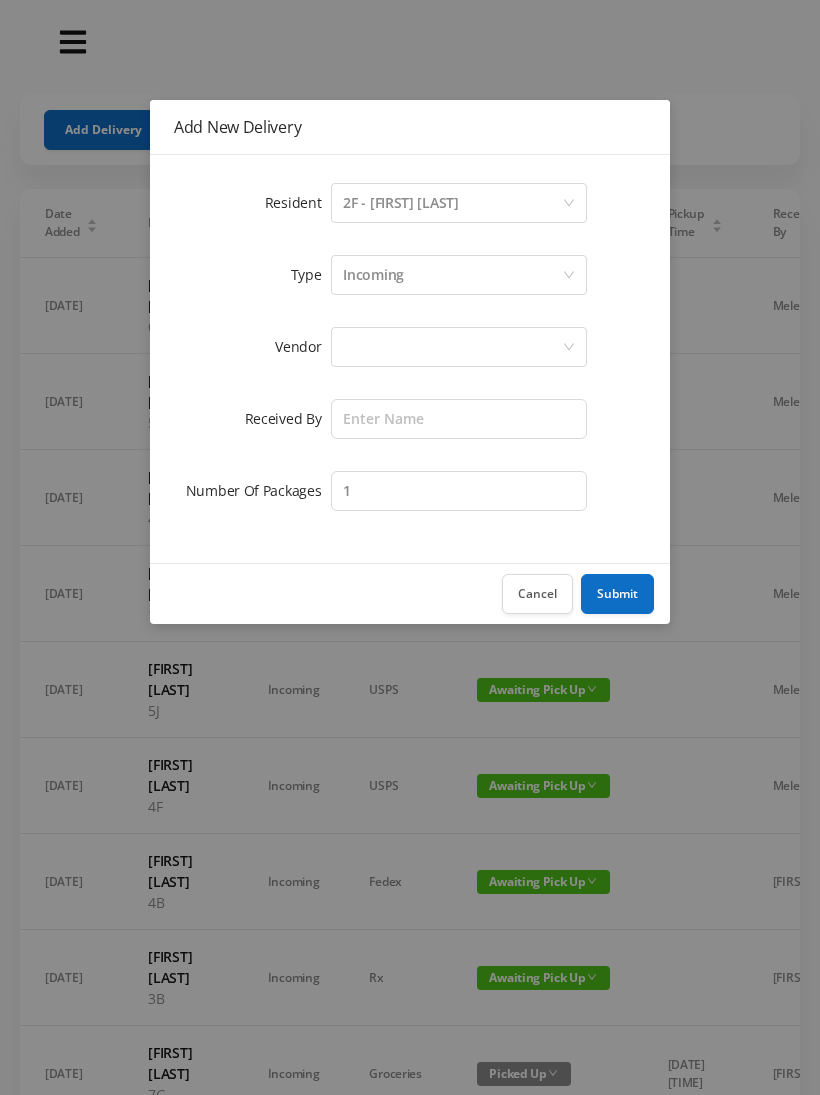 click on "Incoming" at bounding box center (452, 275) 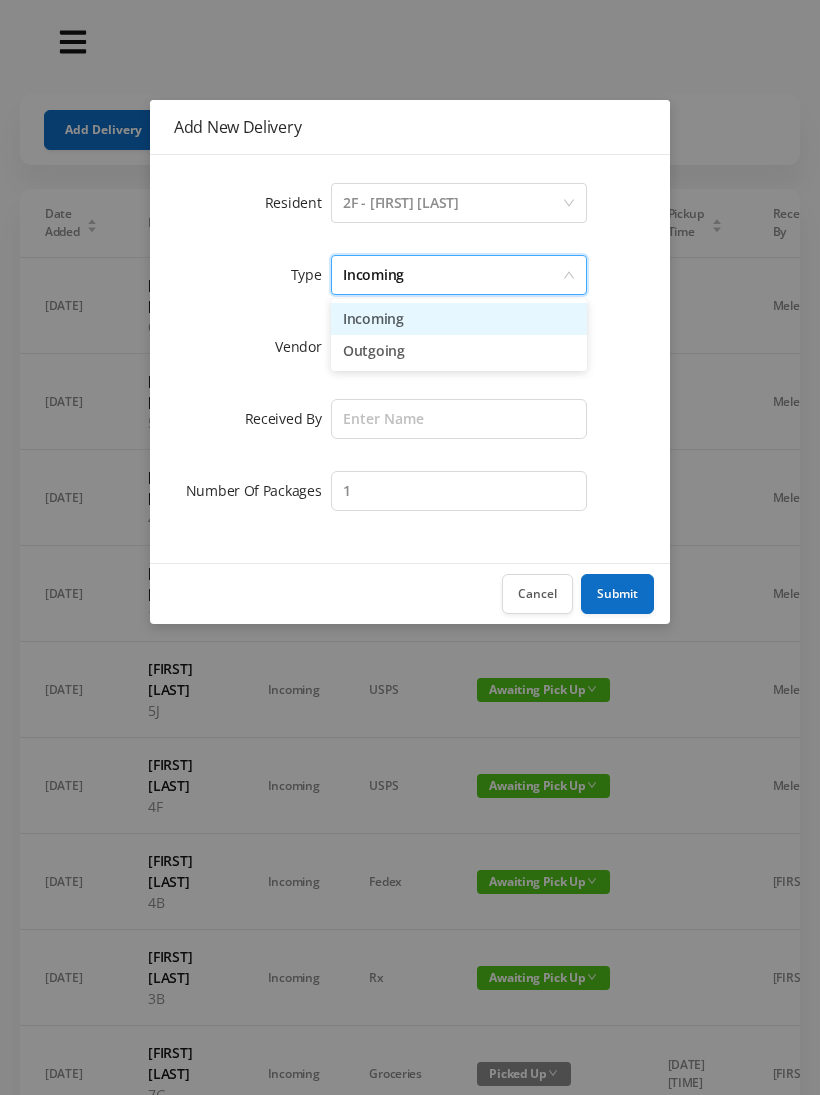 click on "Incoming" at bounding box center [459, 319] 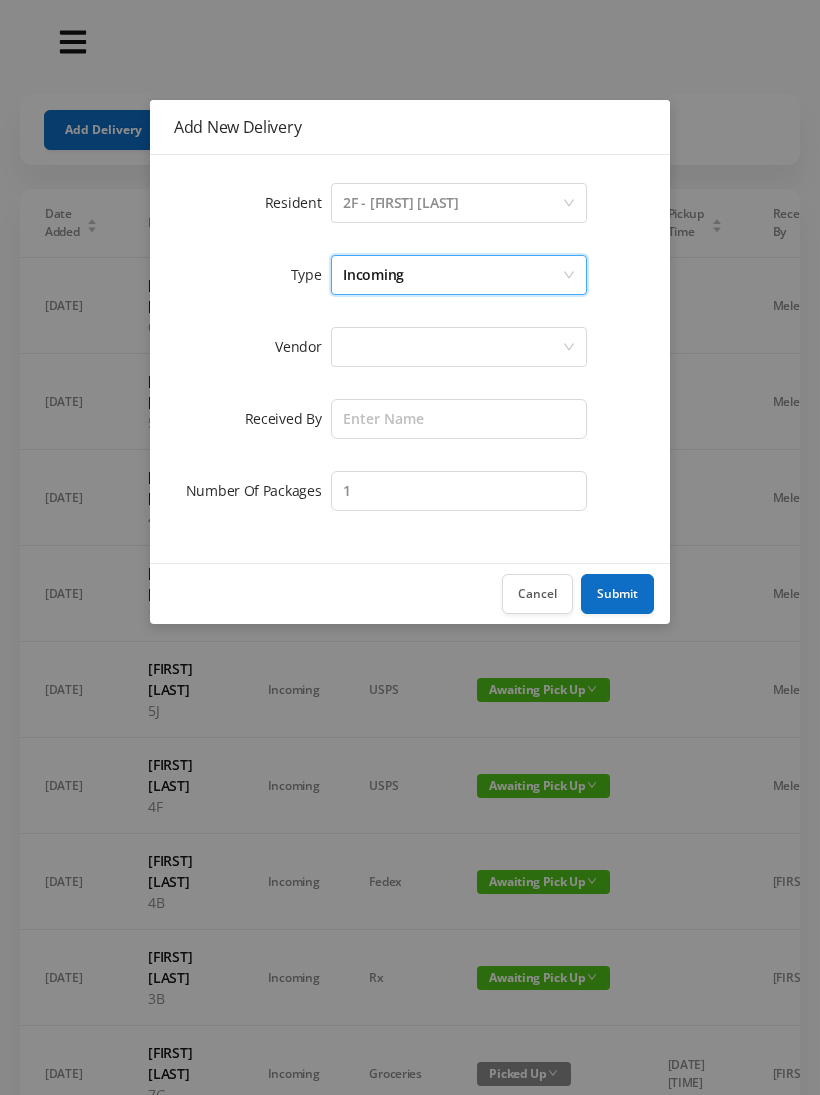 click at bounding box center [452, 347] 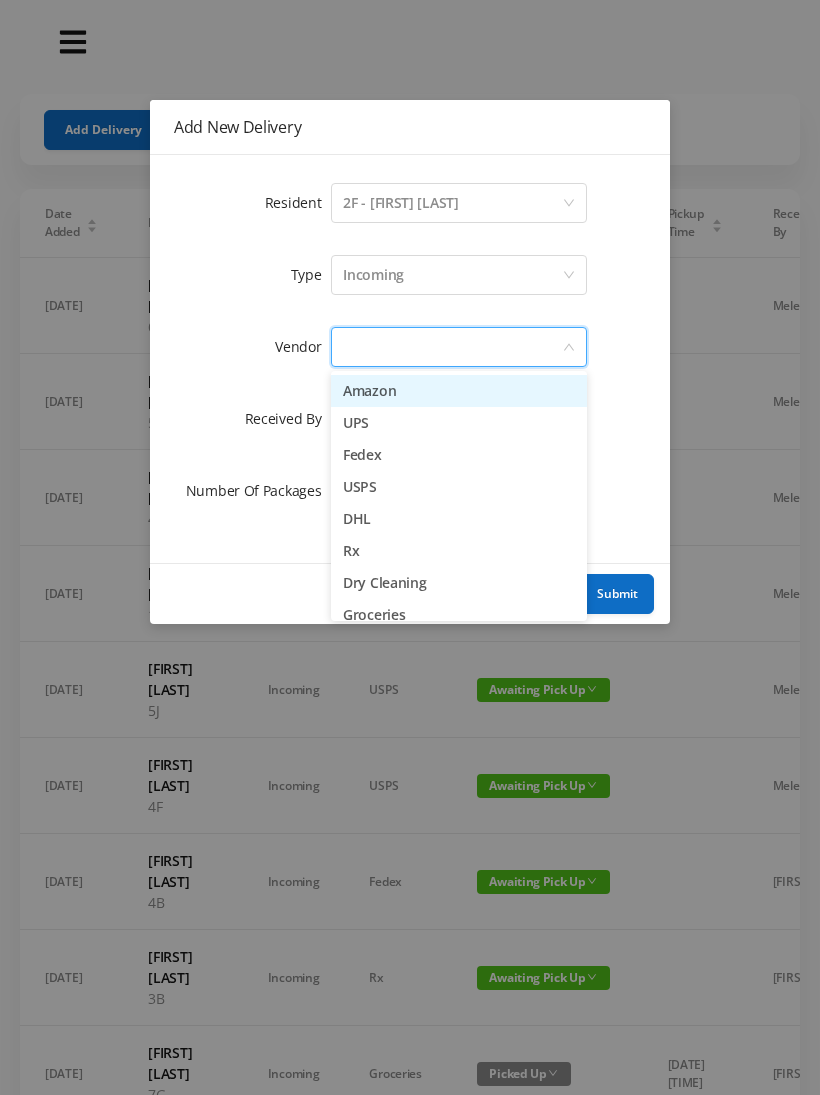 click on "Amazon" at bounding box center (459, 391) 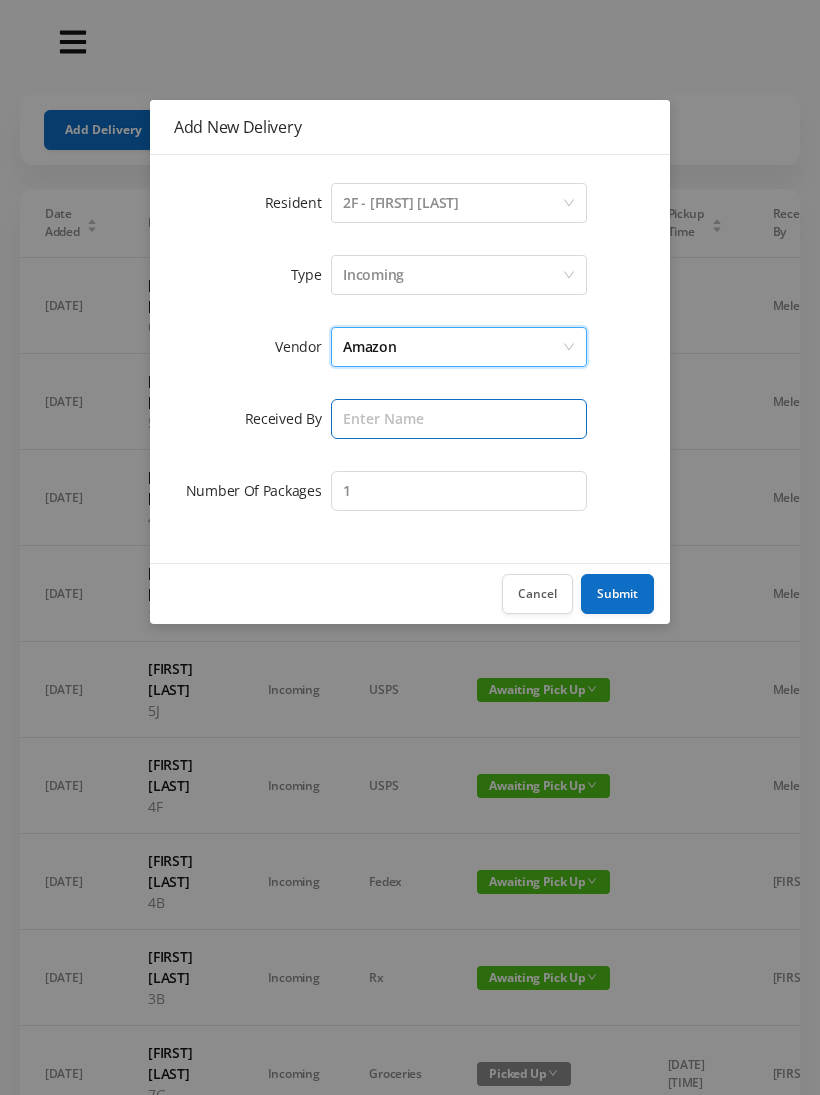 click at bounding box center [459, 419] 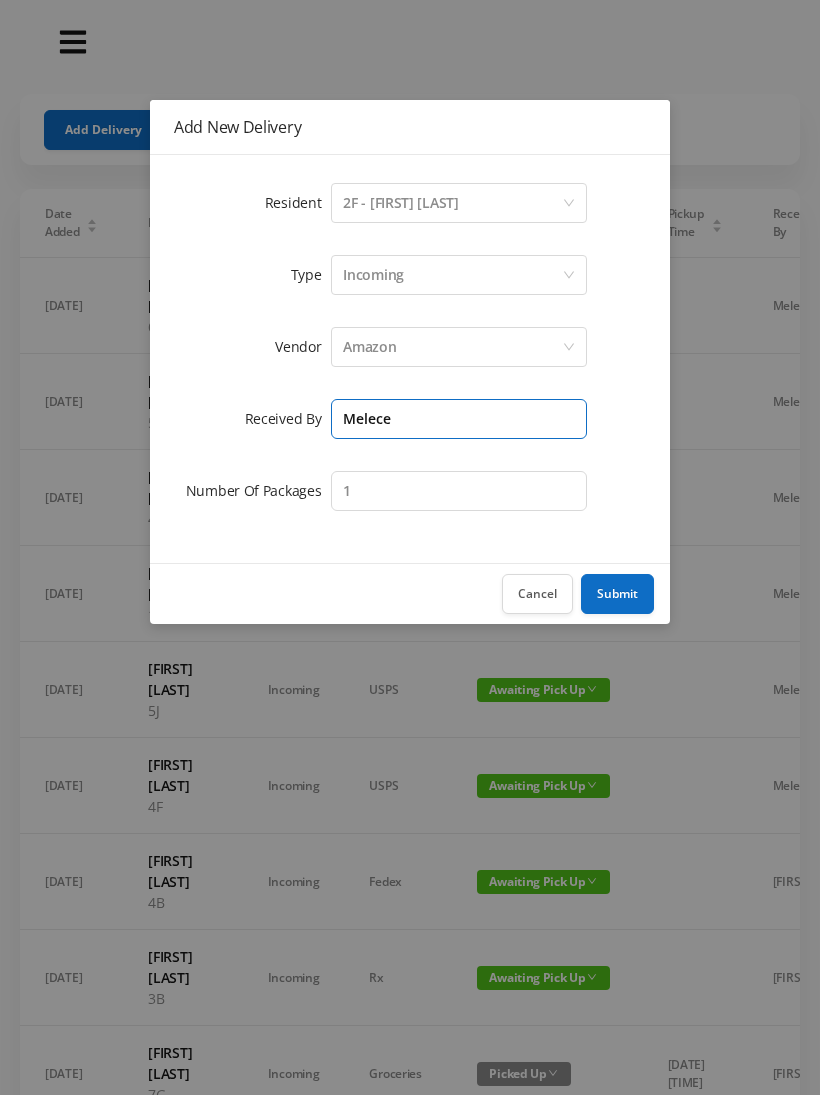 type on "Melece" 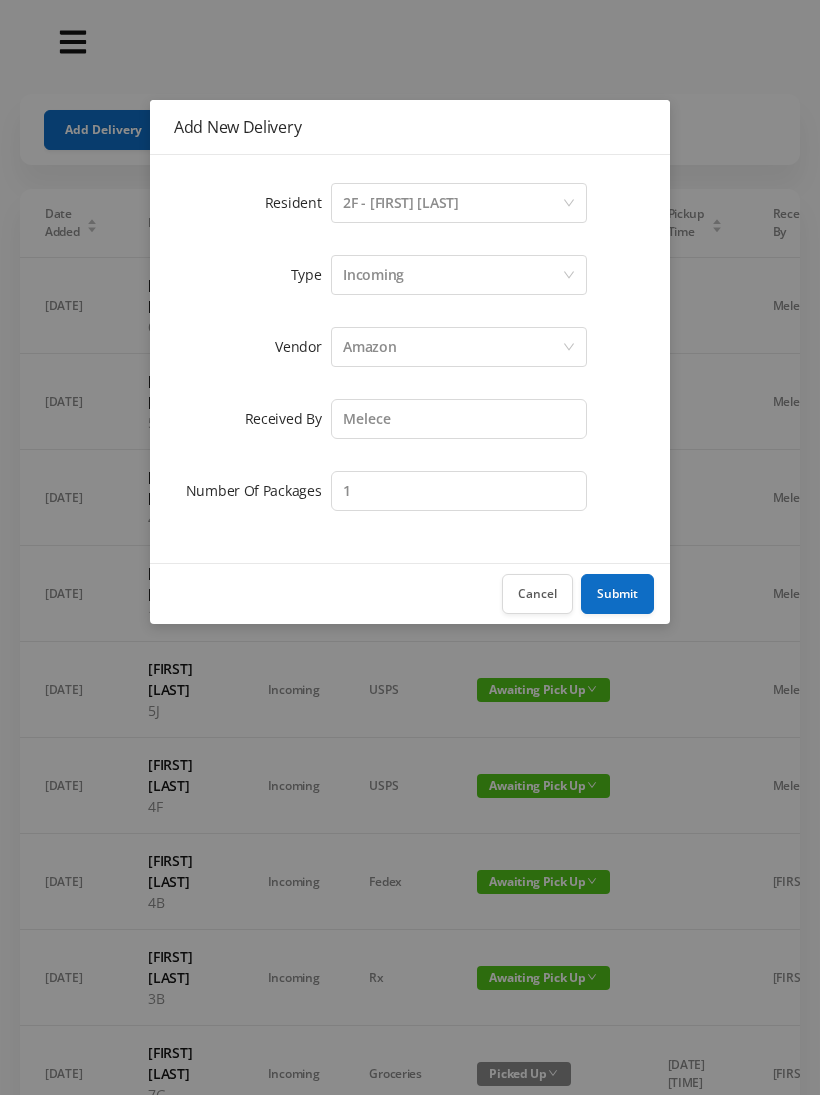click on "Submit" at bounding box center [617, 594] 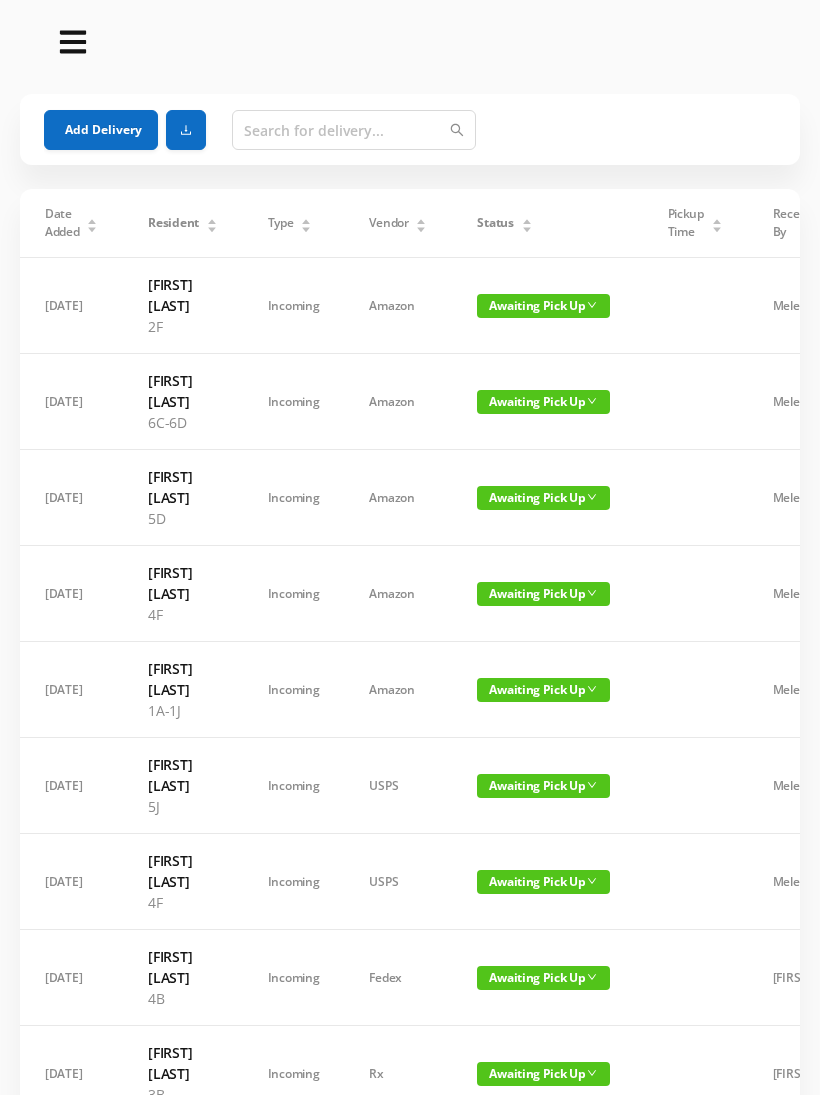 click on "Add Delivery" at bounding box center [101, 130] 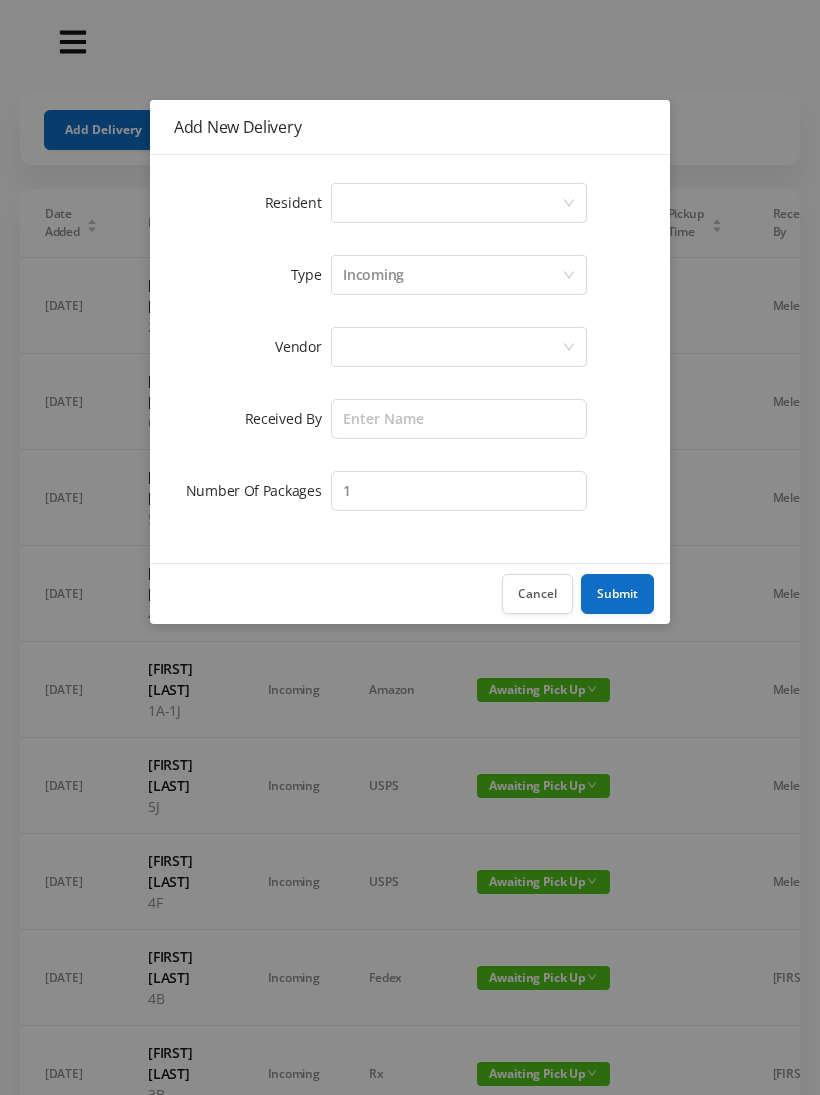 click on "Select a person" at bounding box center (452, 203) 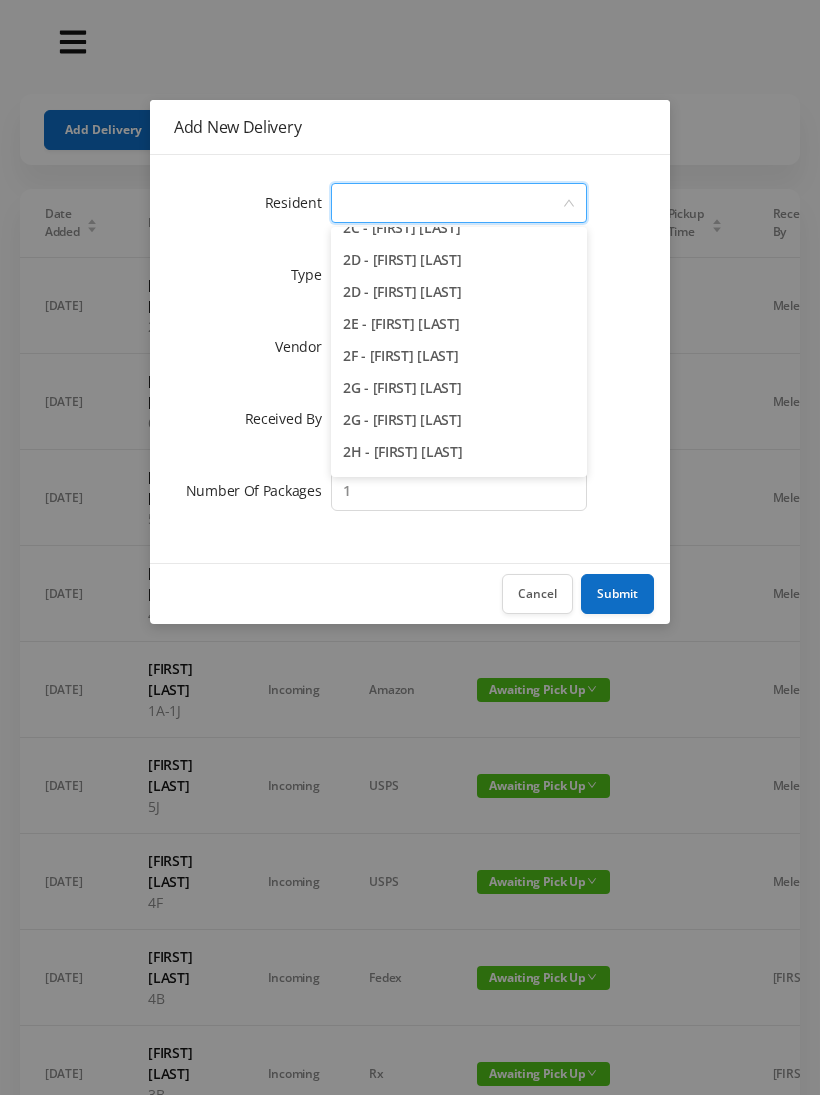 scroll, scrollTop: 498, scrollLeft: 0, axis: vertical 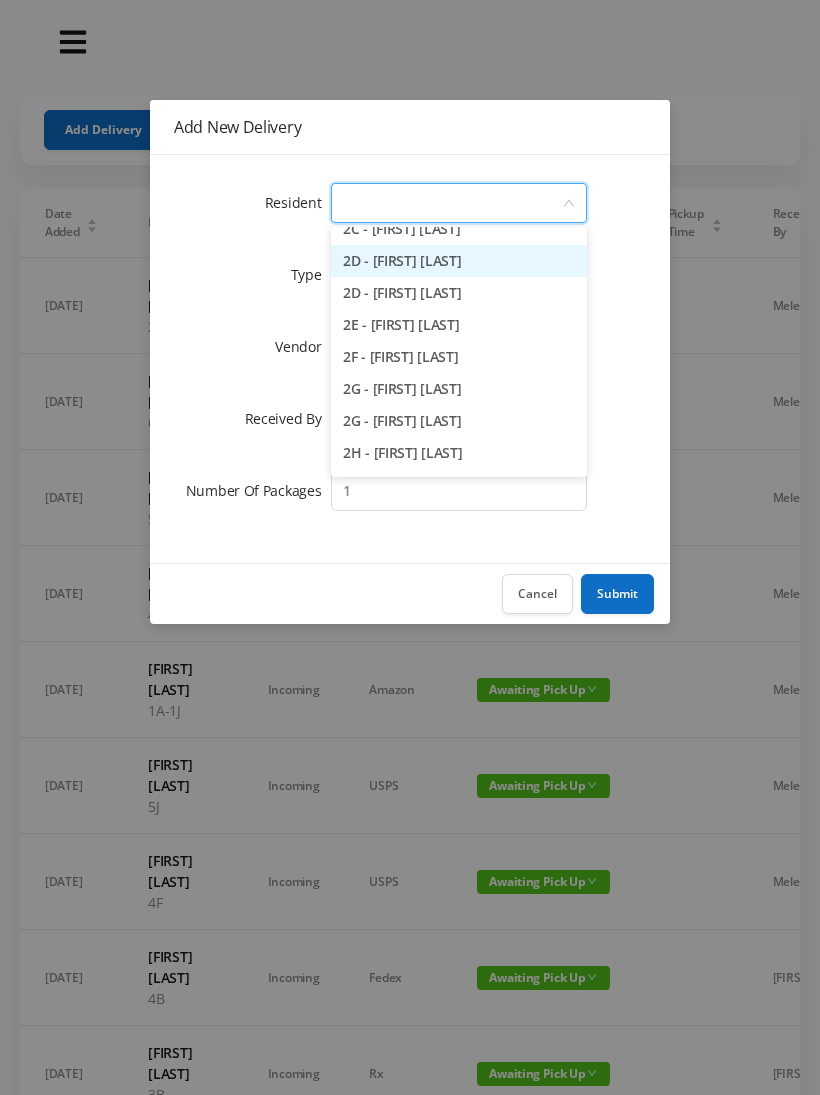 click on "2D - [FIRST] [LAST]" at bounding box center (459, 261) 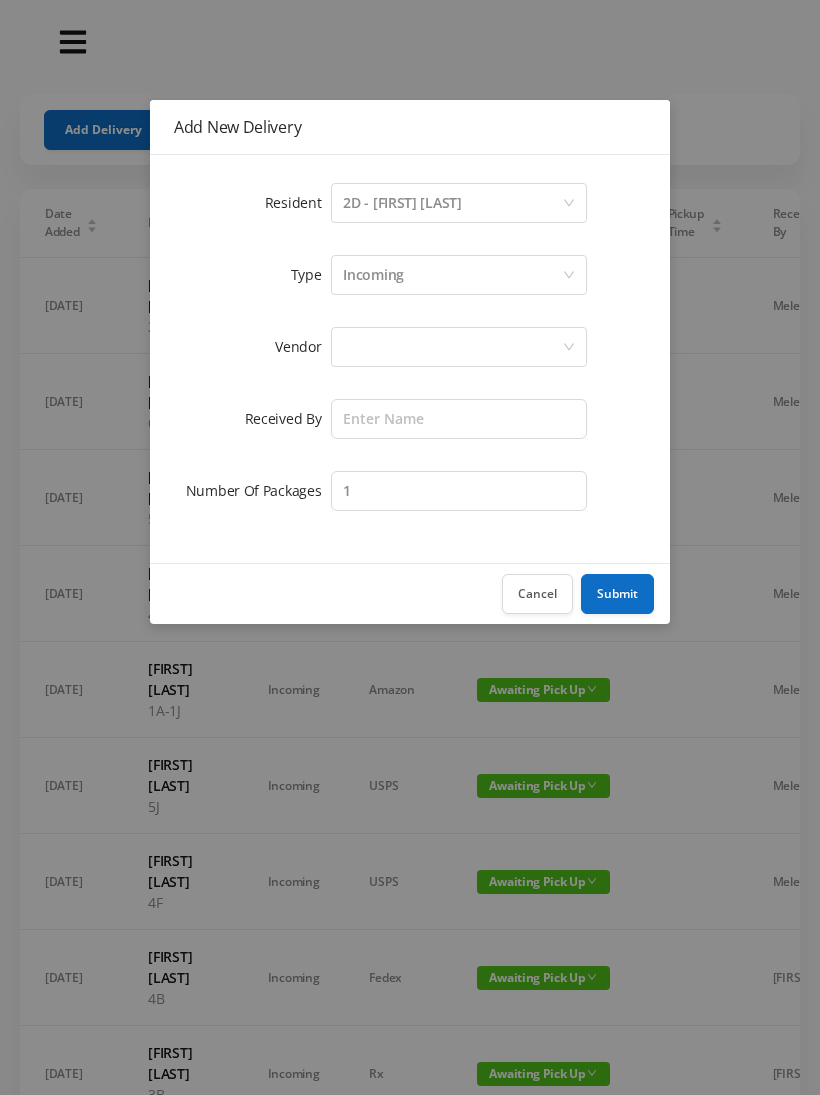click on "Incoming" at bounding box center [452, 275] 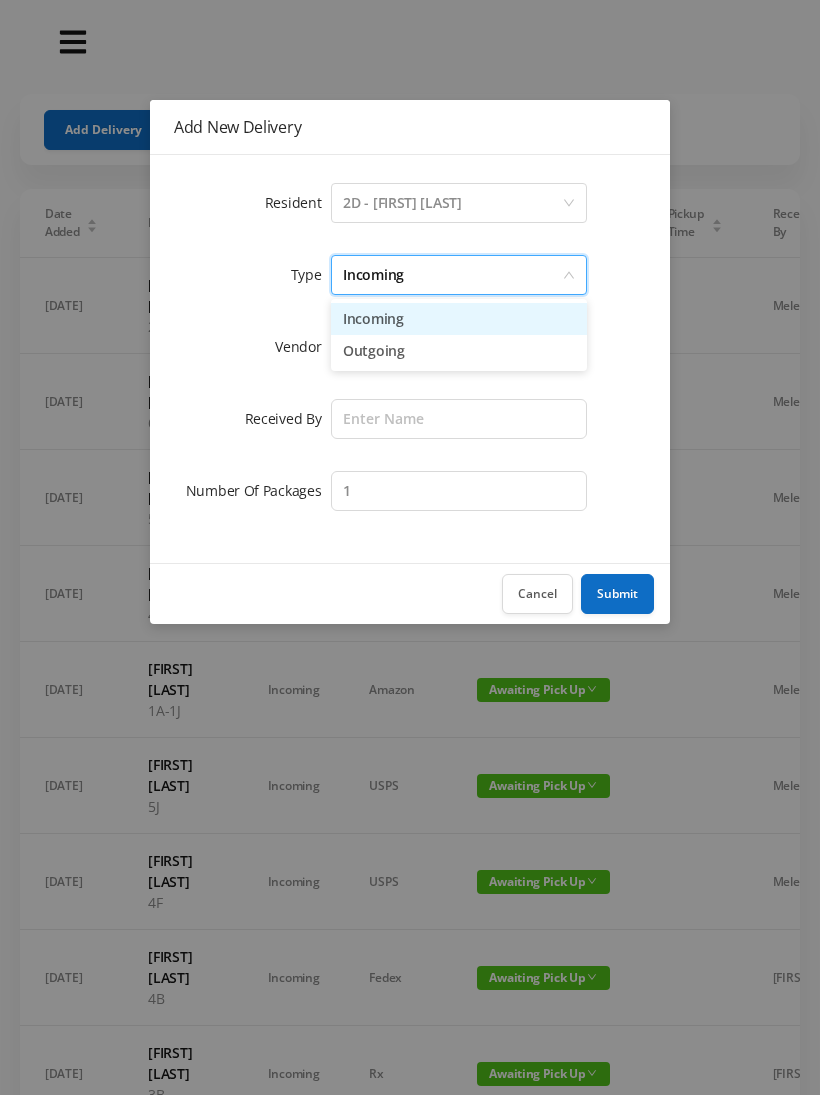 click on "Outgoing" at bounding box center [459, 351] 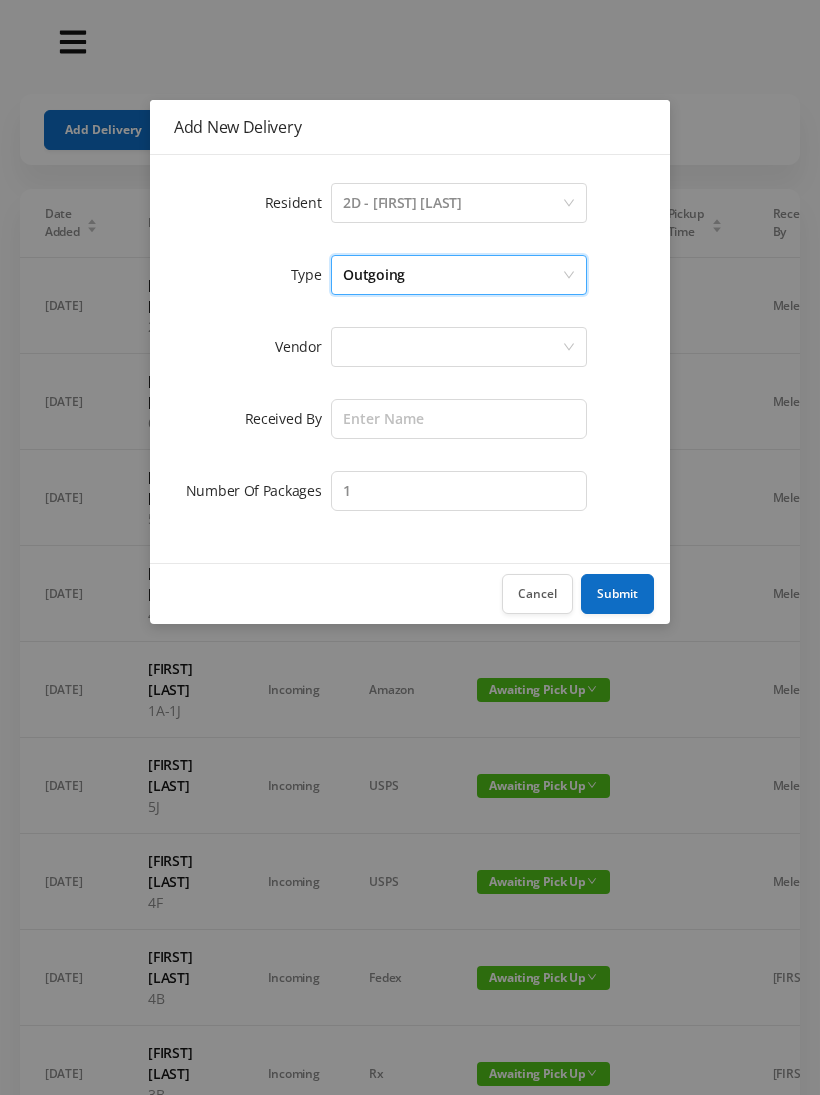 click at bounding box center (452, 347) 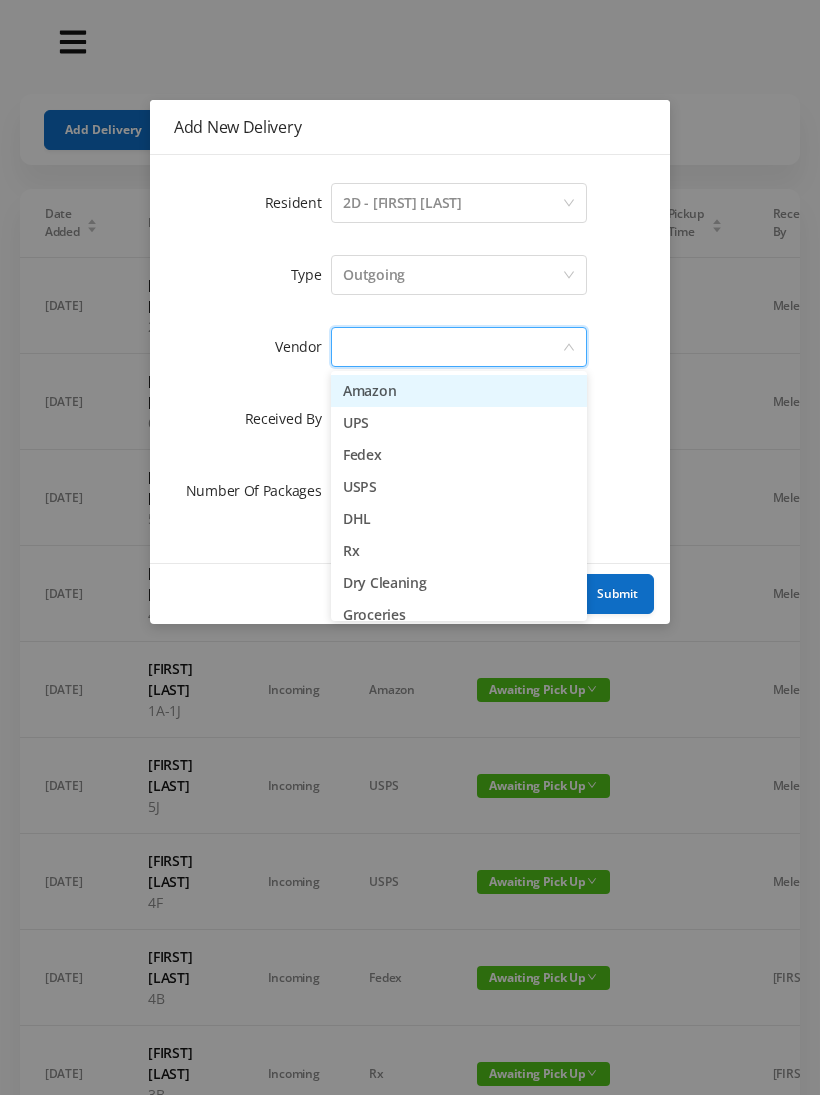 click on "Amazon" at bounding box center [459, 391] 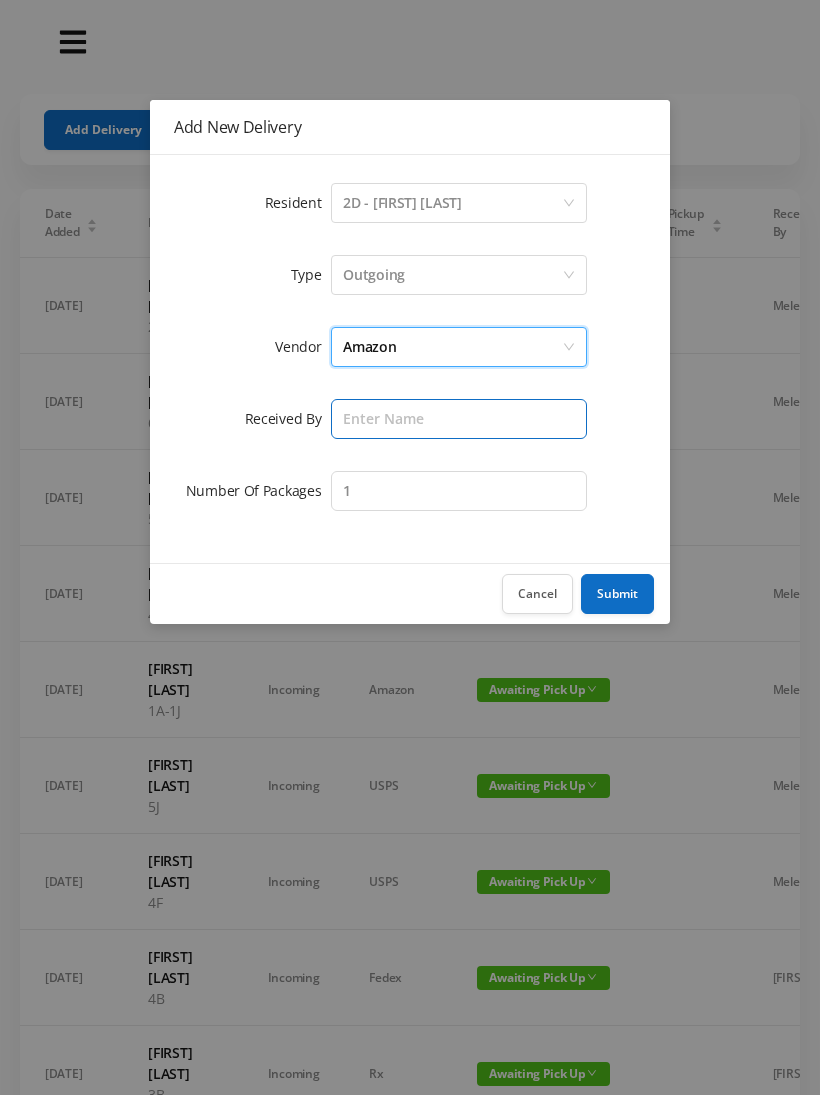 click at bounding box center [459, 419] 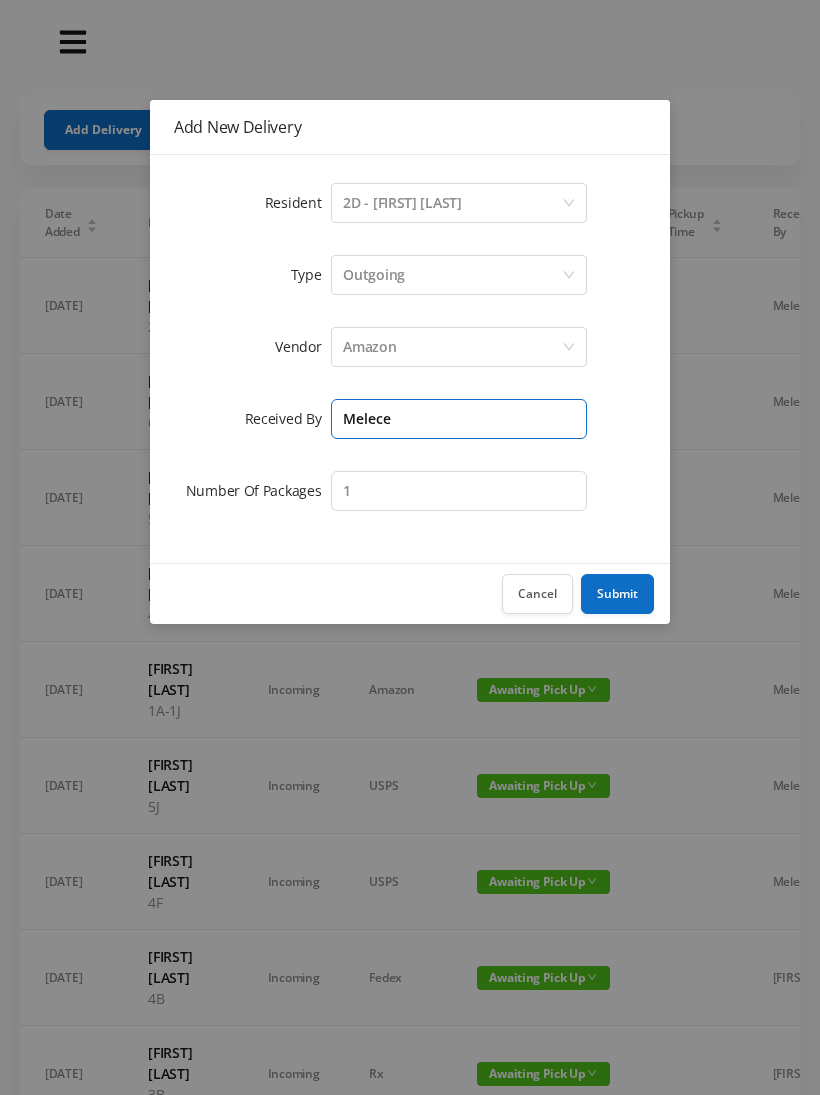 type on "Melece" 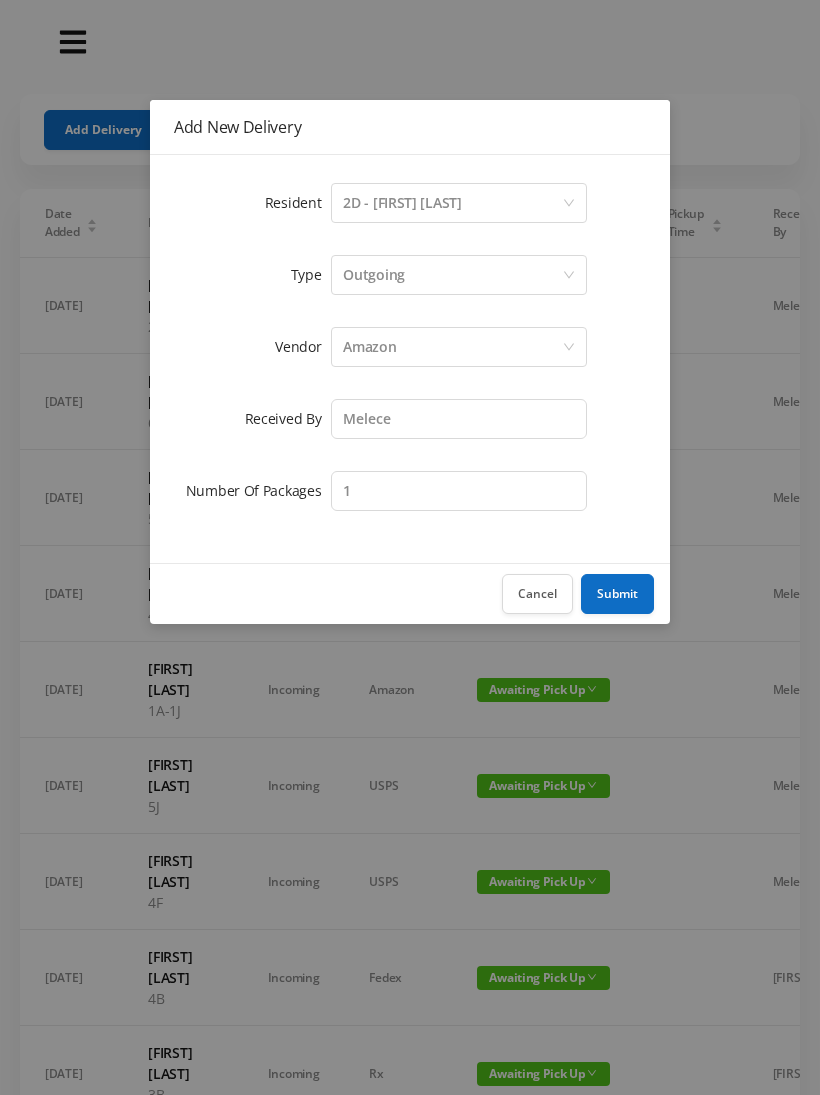 click on "Submit" at bounding box center [617, 594] 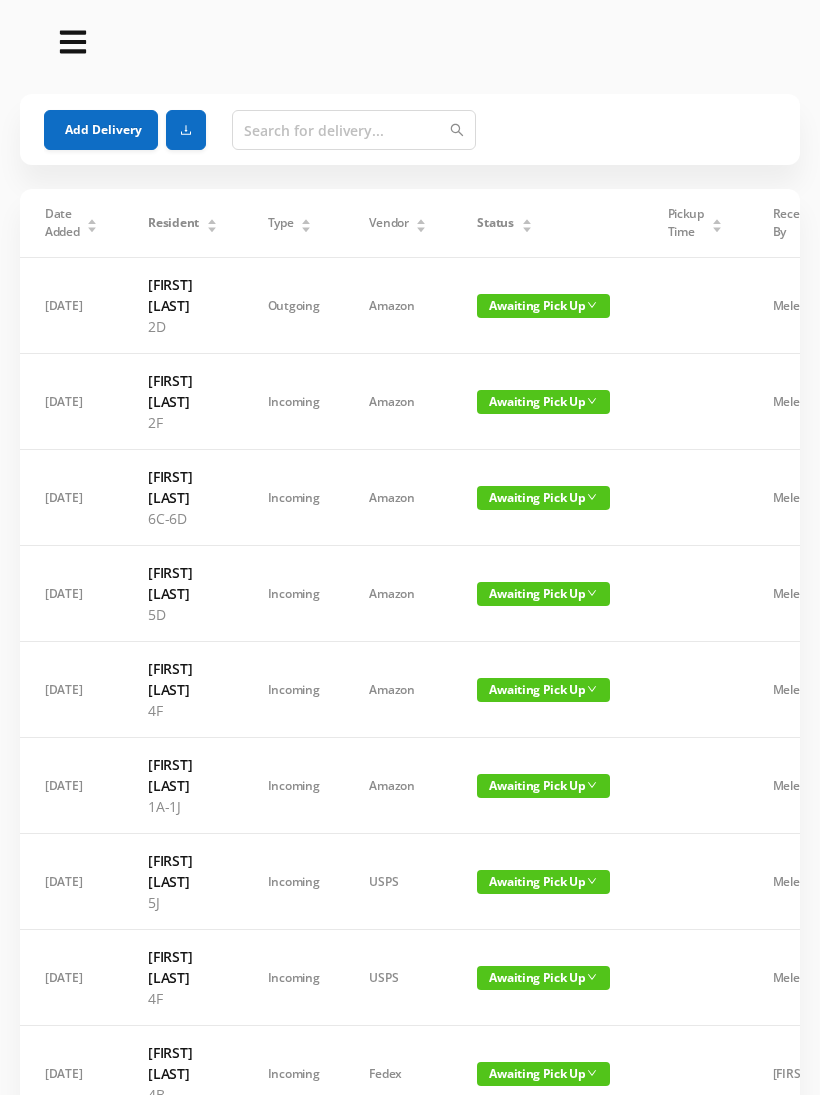 click on "Add Delivery" at bounding box center (101, 130) 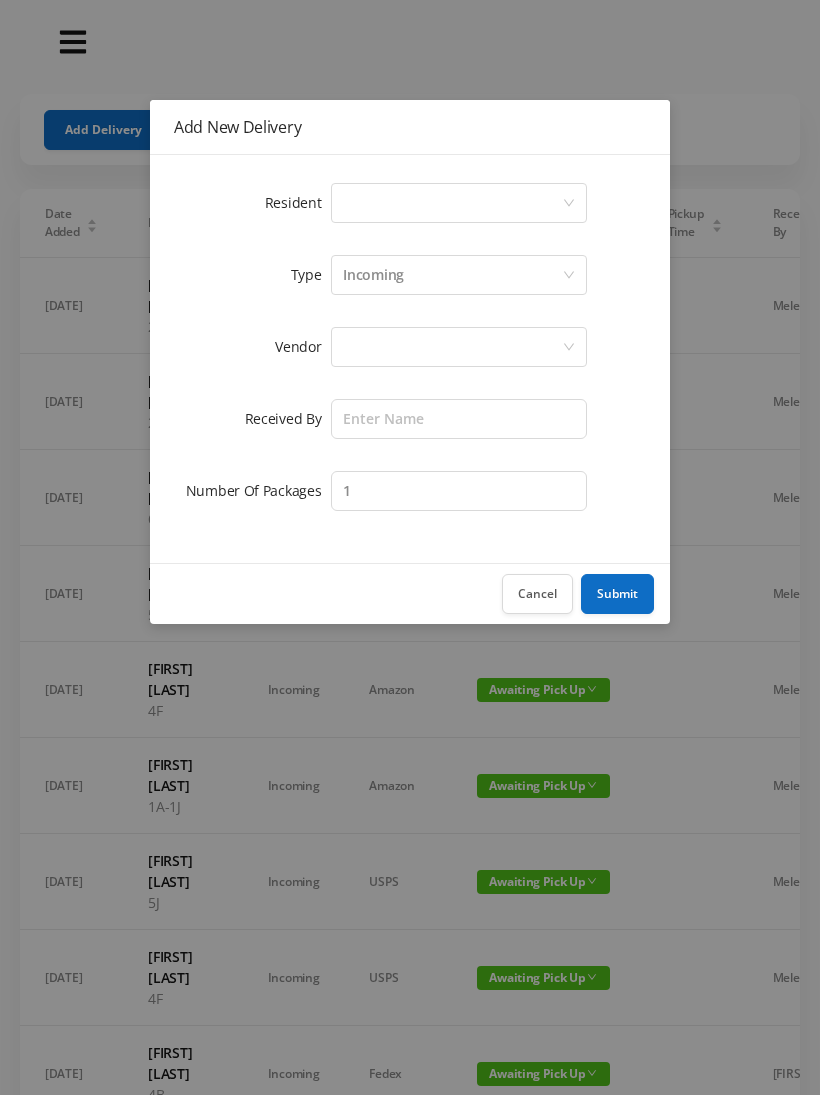 click on "Select a person" at bounding box center [452, 203] 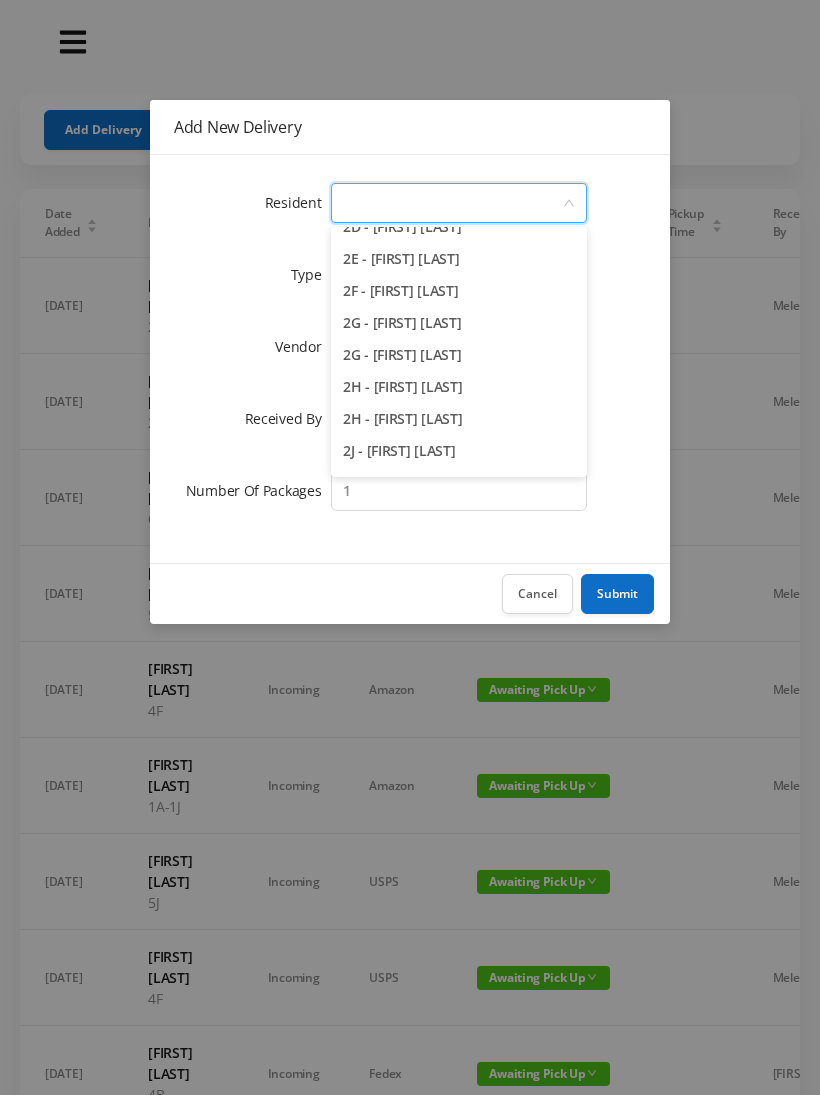 scroll, scrollTop: 565, scrollLeft: 0, axis: vertical 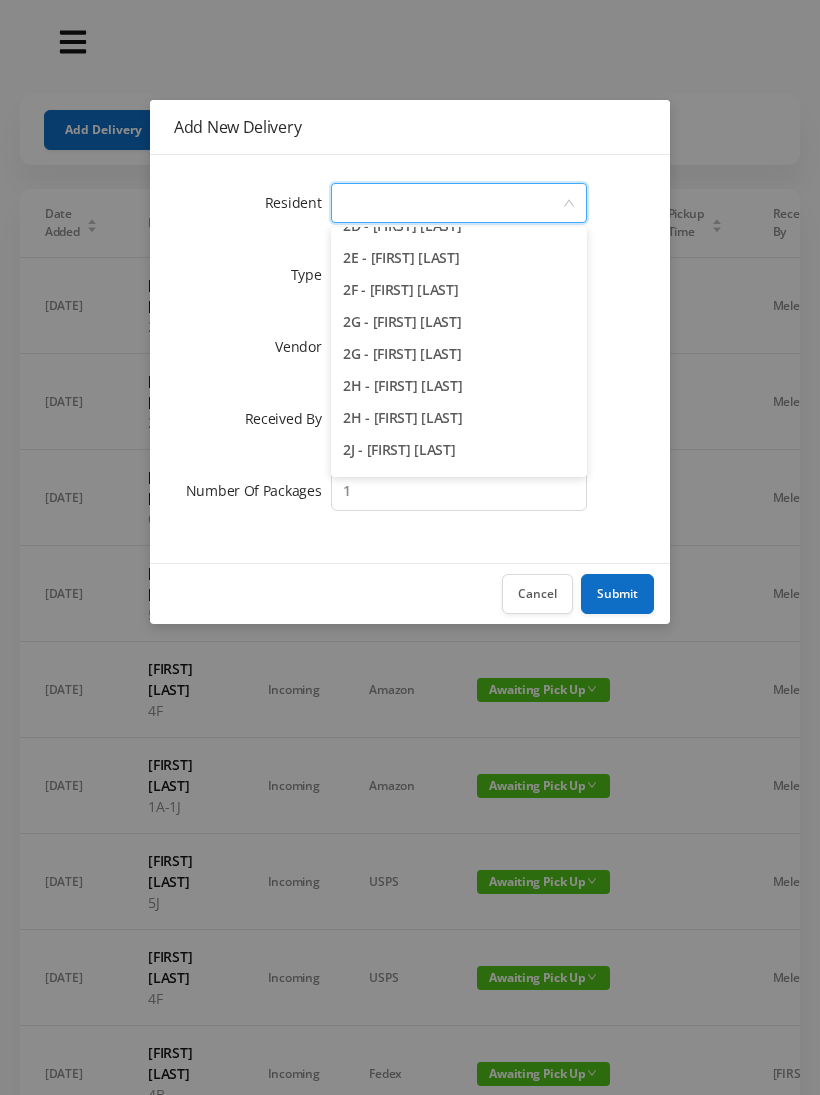 click on "2G - [FIRST] [LAST]" at bounding box center [459, 322] 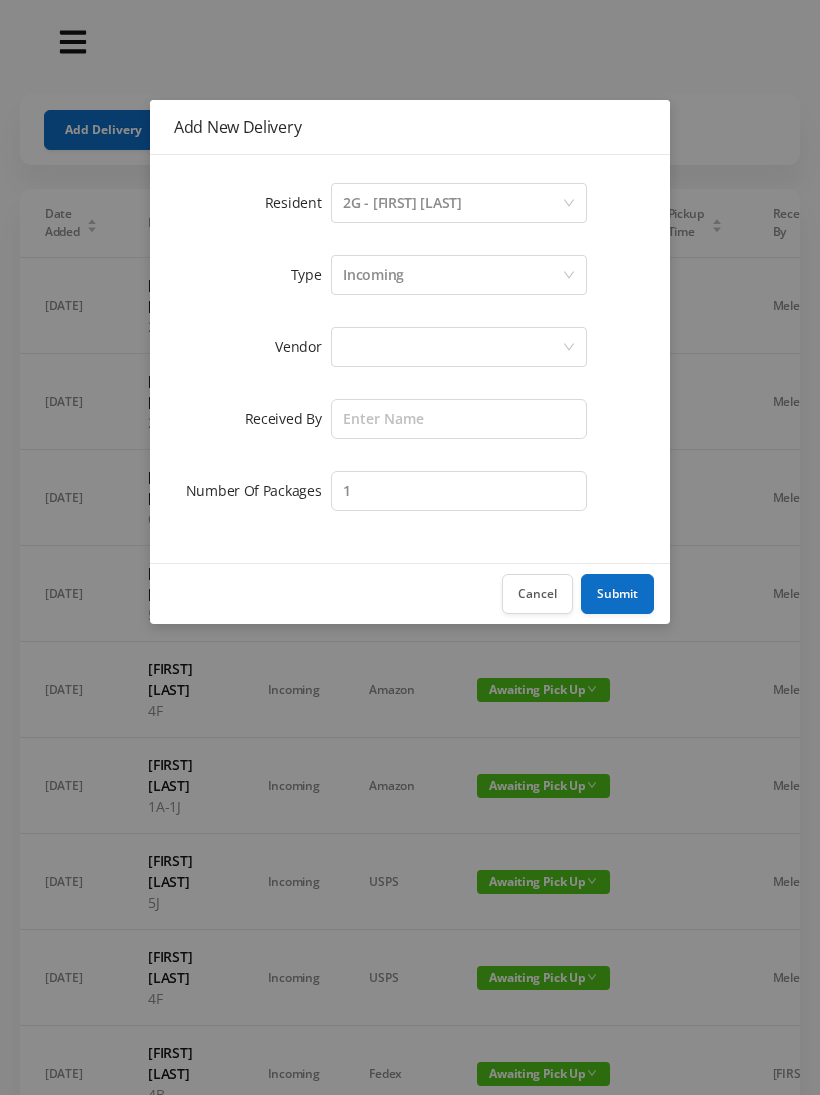 click on "Incoming" at bounding box center (452, 275) 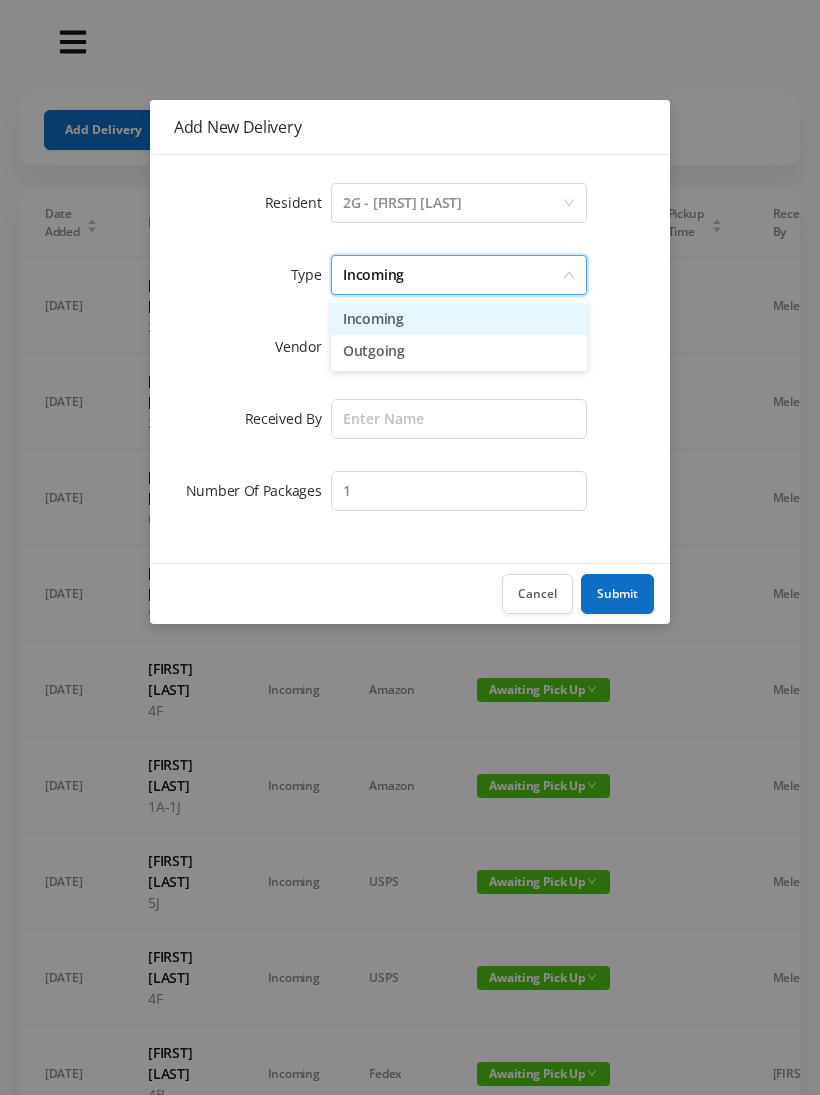 click on "Incoming" at bounding box center (459, 319) 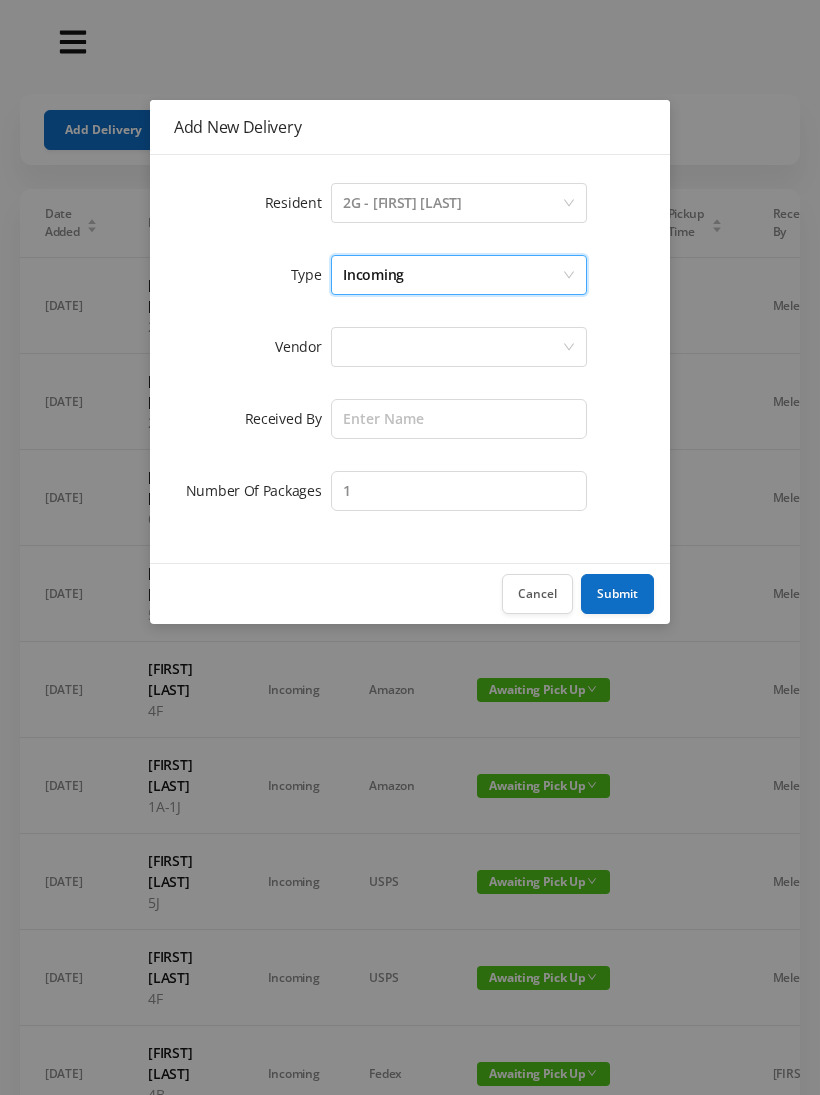 click at bounding box center (452, 347) 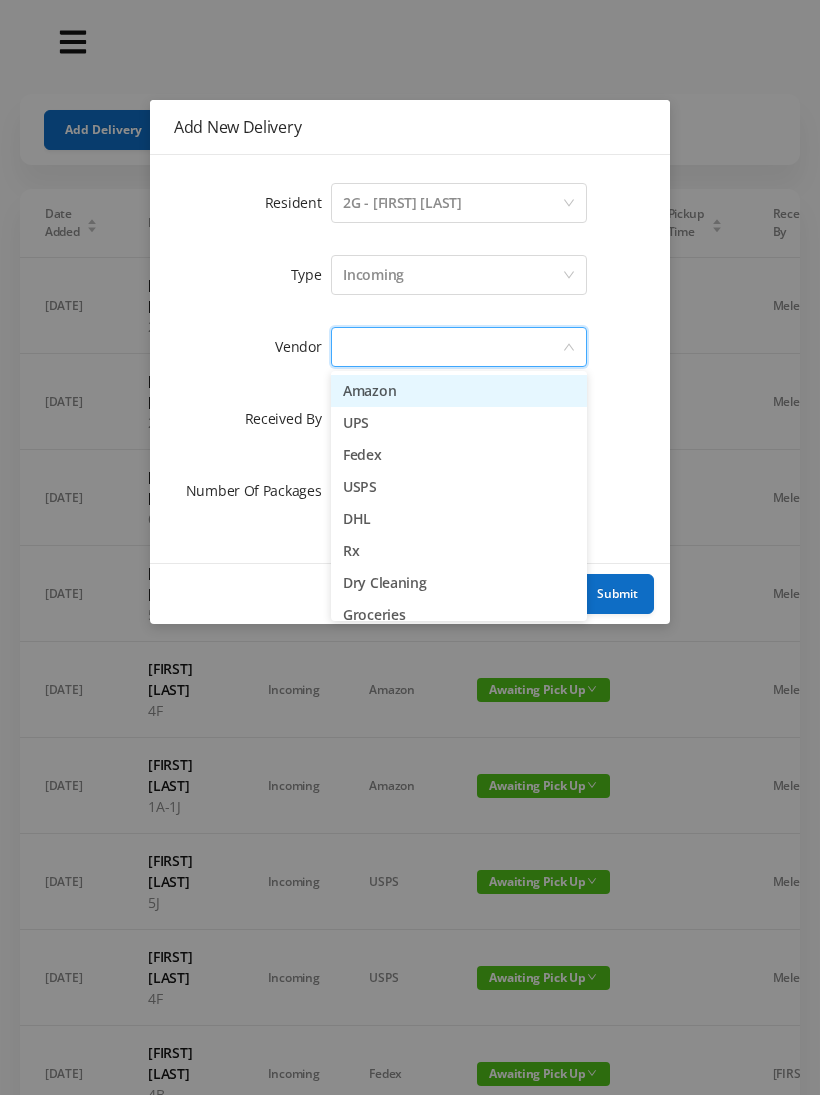 click on "Amazon" at bounding box center [459, 391] 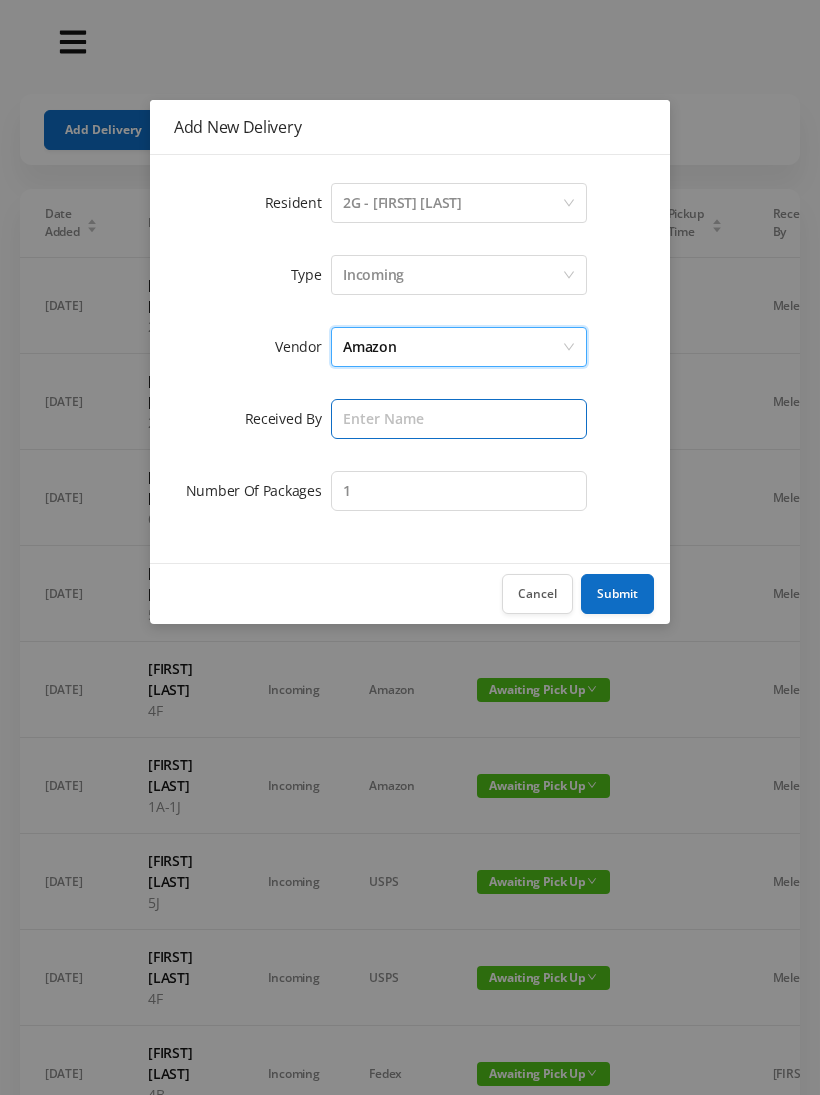 click at bounding box center (459, 419) 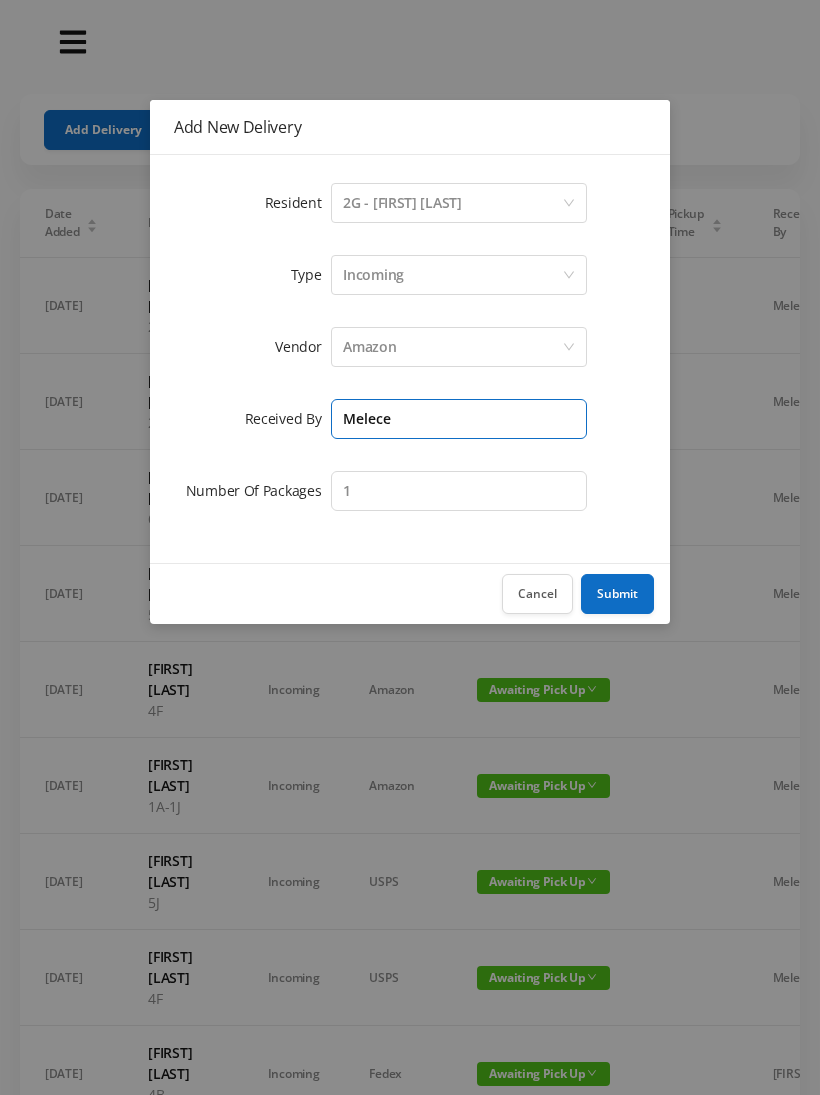 type on "Melece" 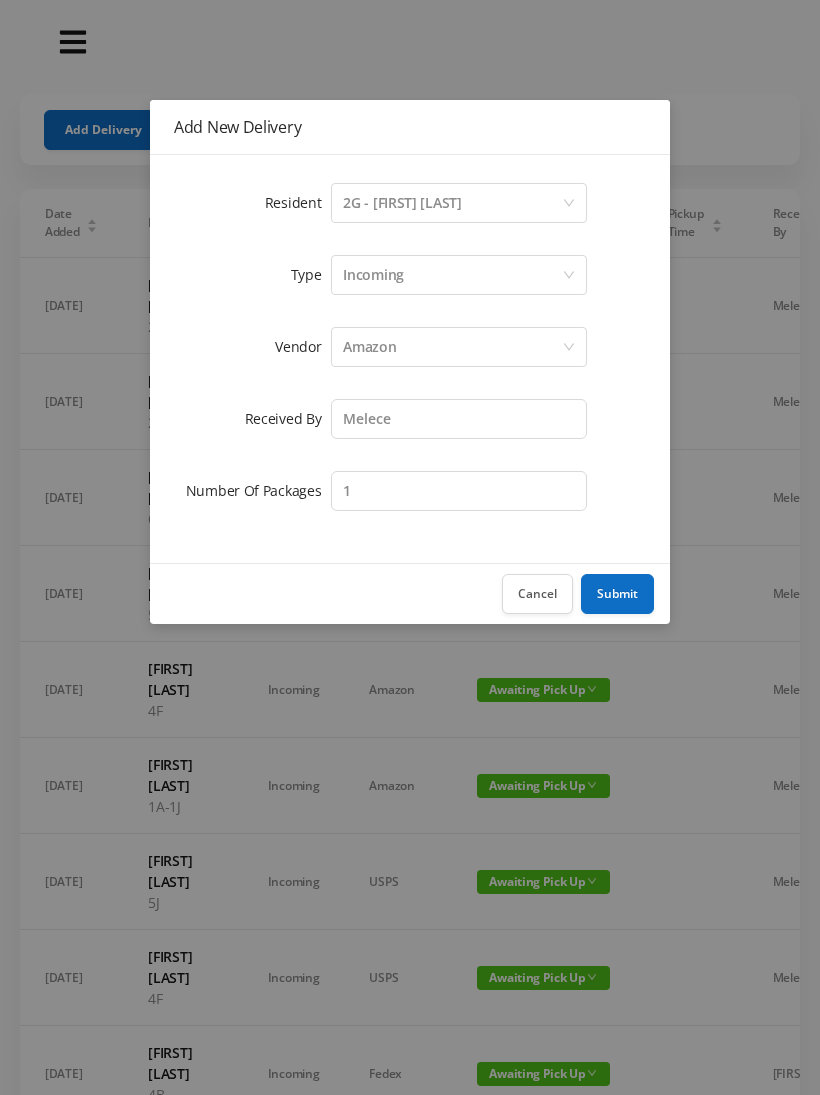 click on "Submit" at bounding box center [617, 594] 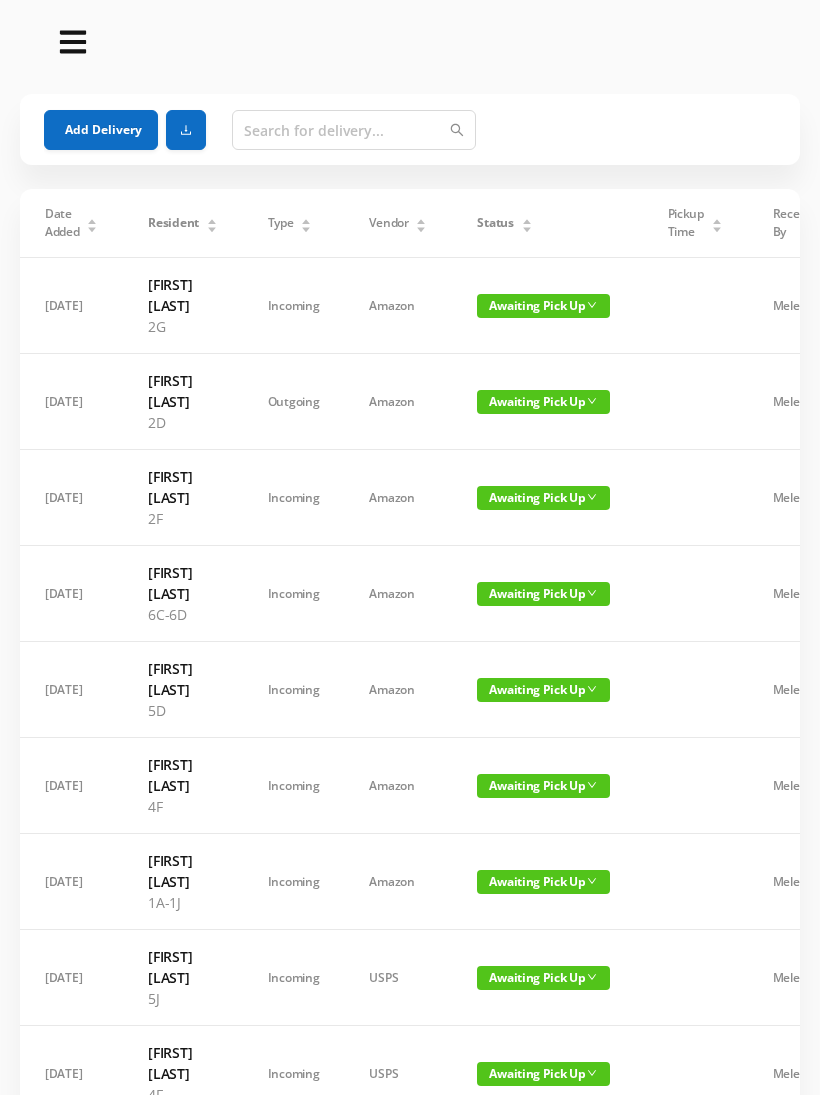 click on "Add Delivery" at bounding box center (101, 130) 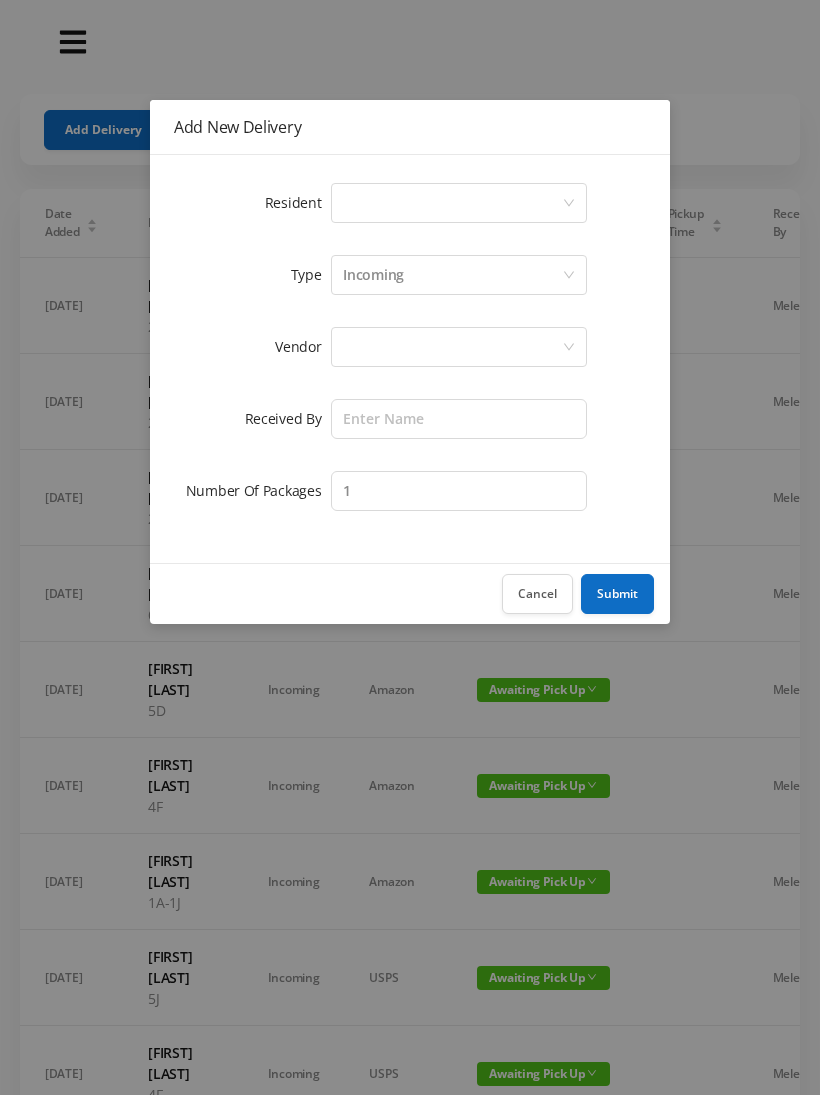 click on "Select a person" at bounding box center [452, 203] 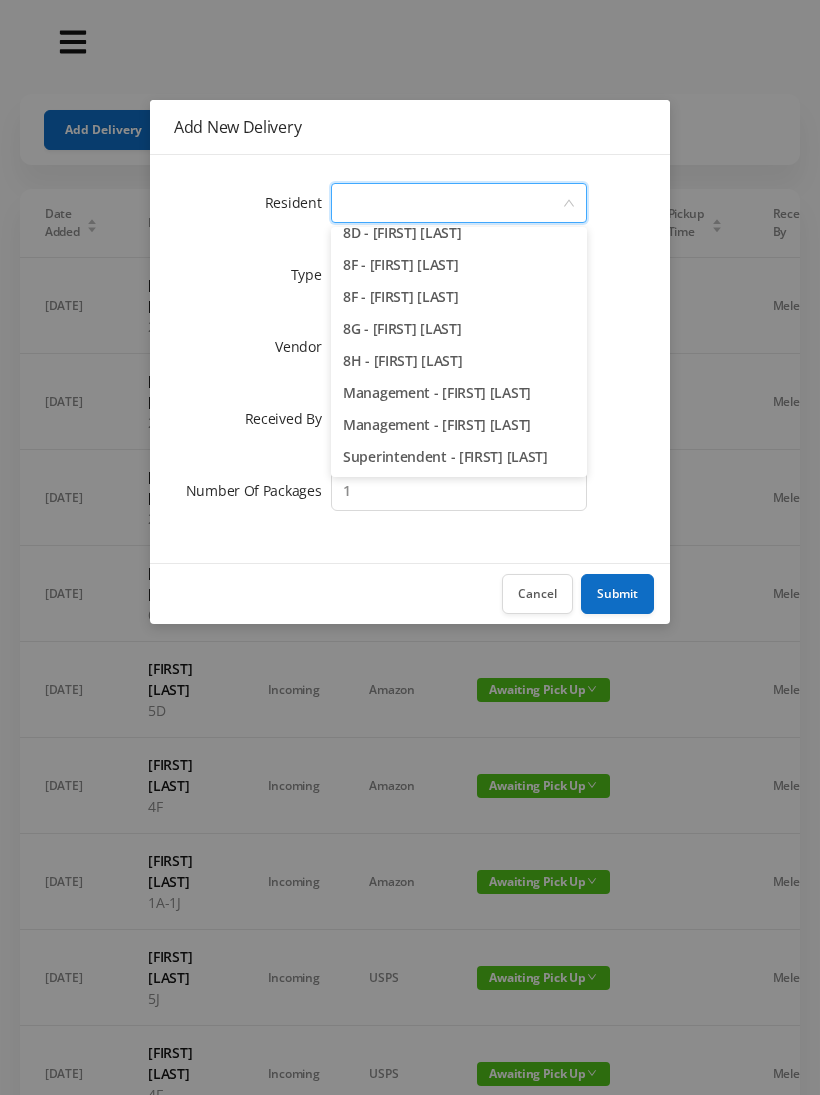 scroll, scrollTop: 2830, scrollLeft: 0, axis: vertical 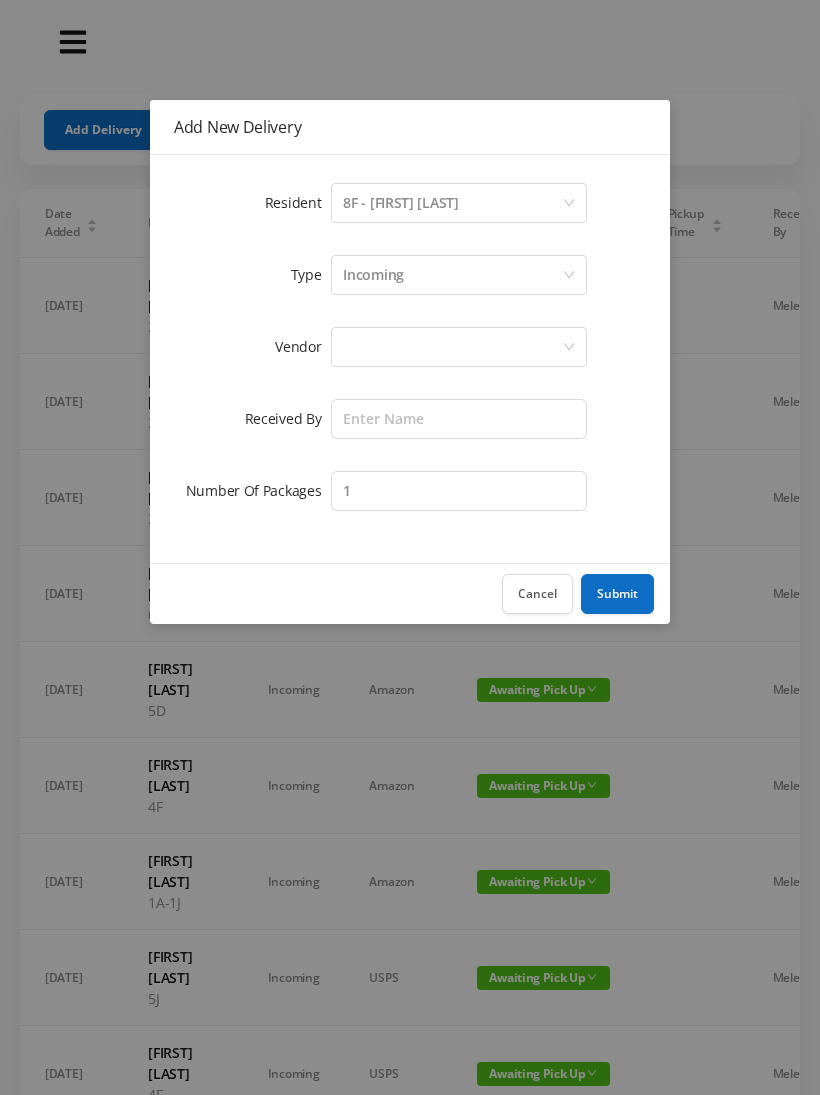 click on "Incoming" at bounding box center [452, 275] 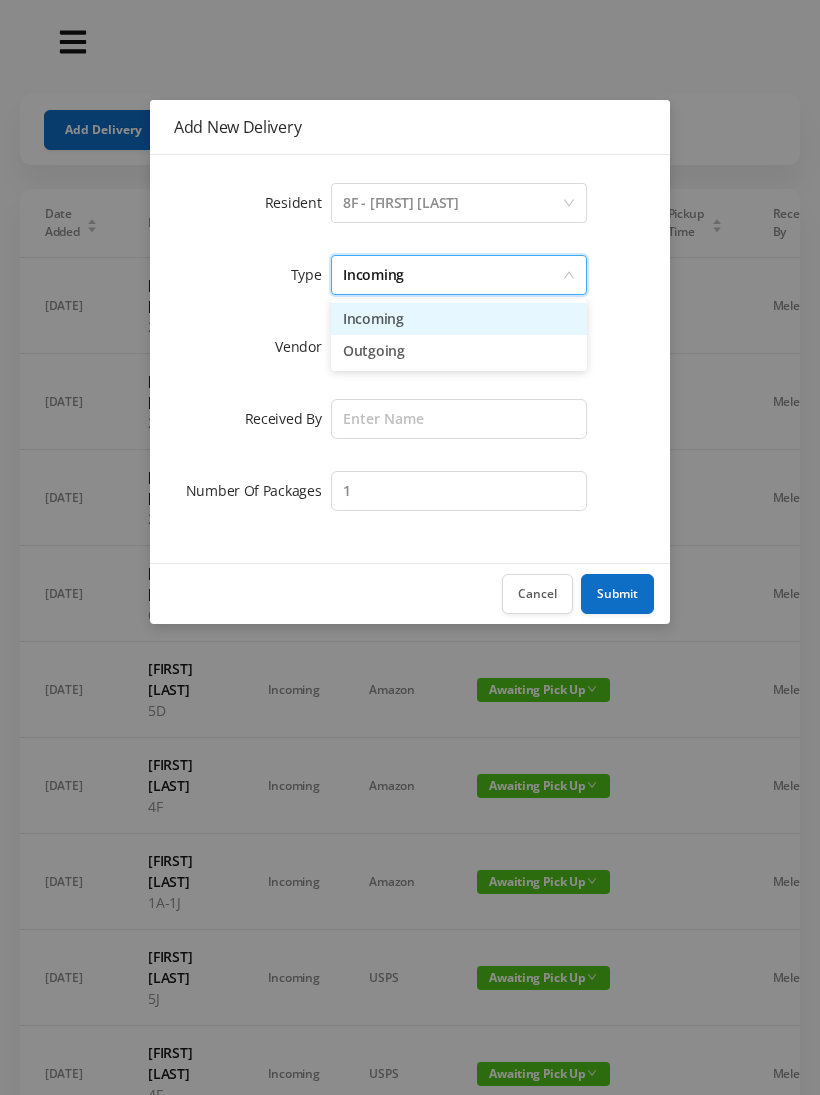 click on "Incoming" at bounding box center [459, 319] 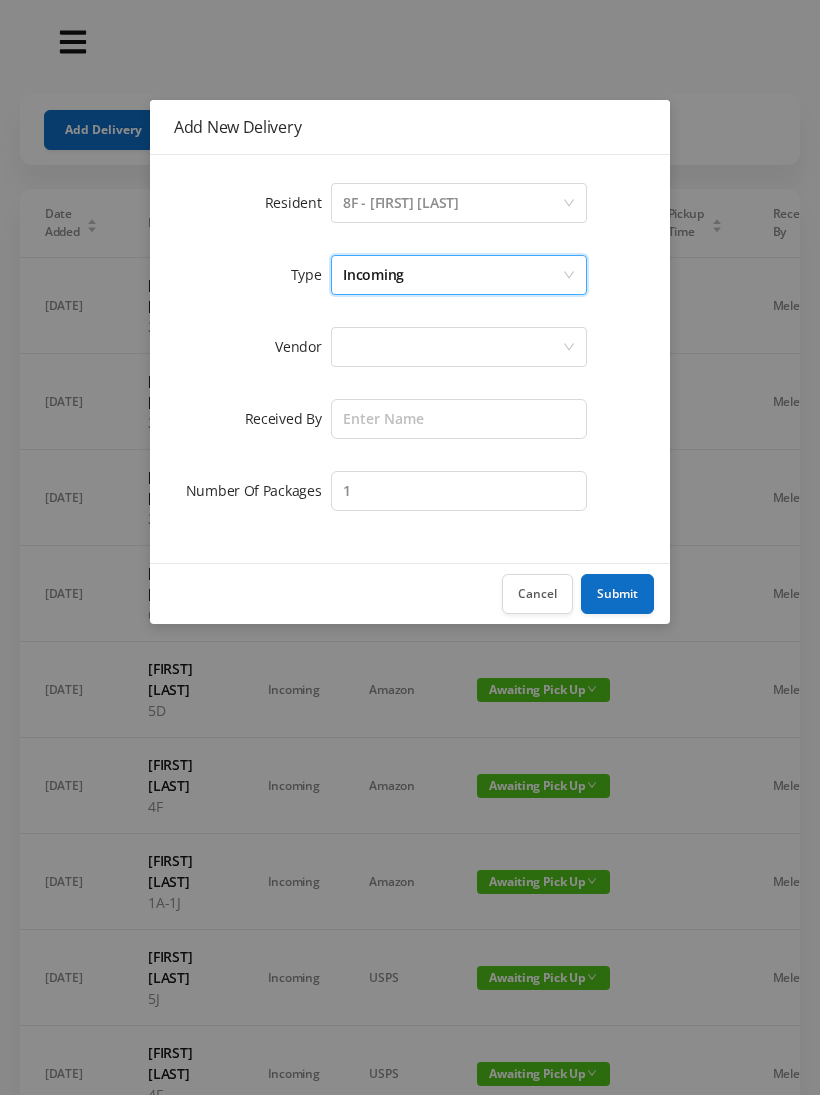 click at bounding box center (452, 347) 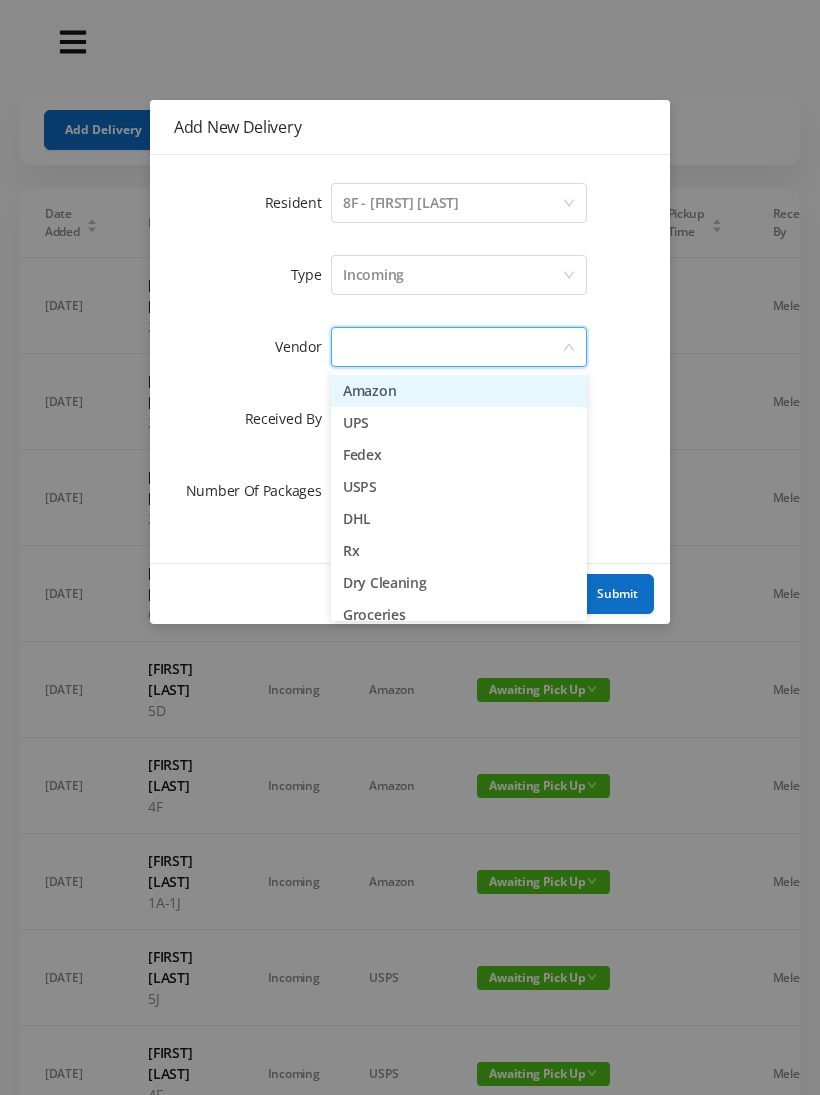 click on "Amazon" at bounding box center (459, 391) 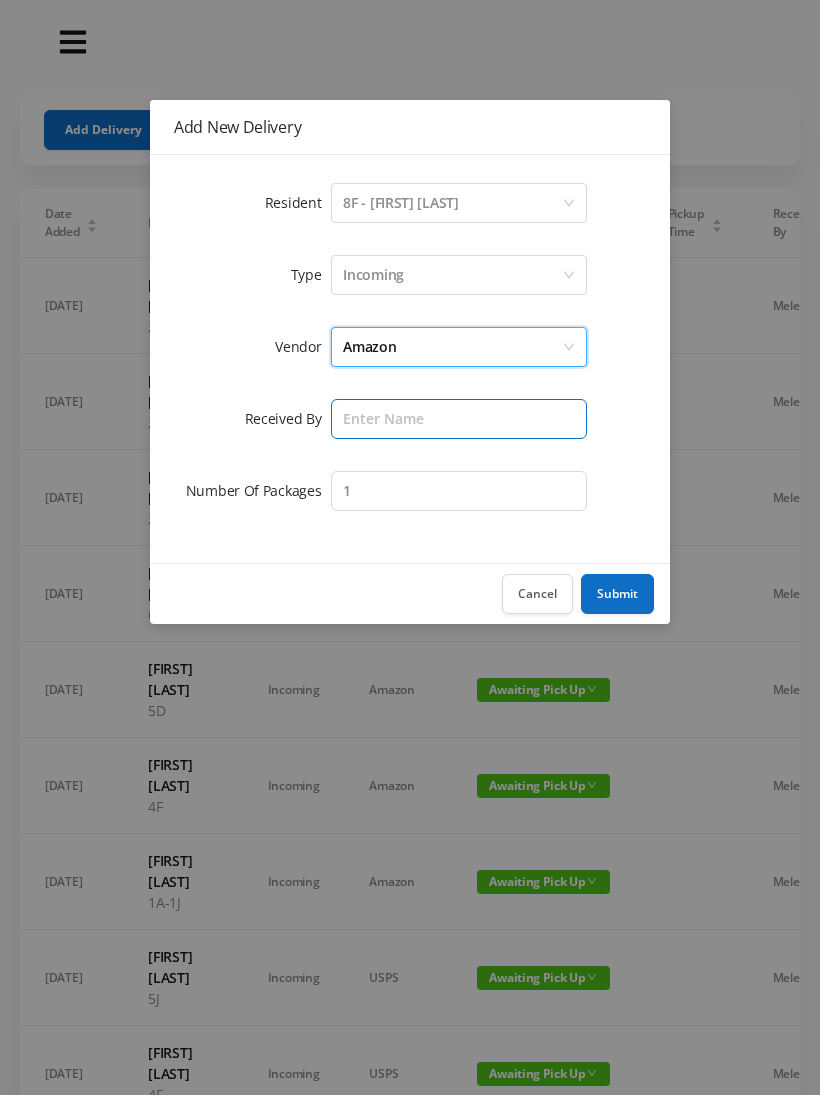 click at bounding box center [459, 419] 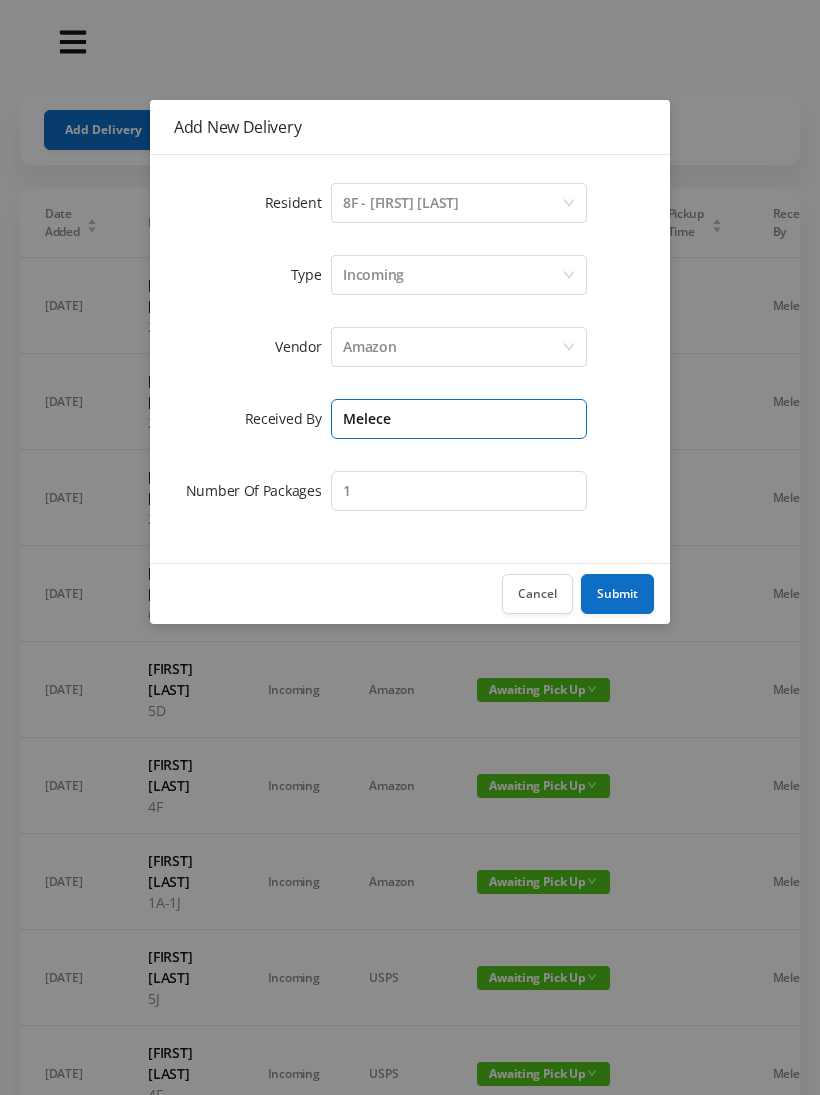 type on "Melece" 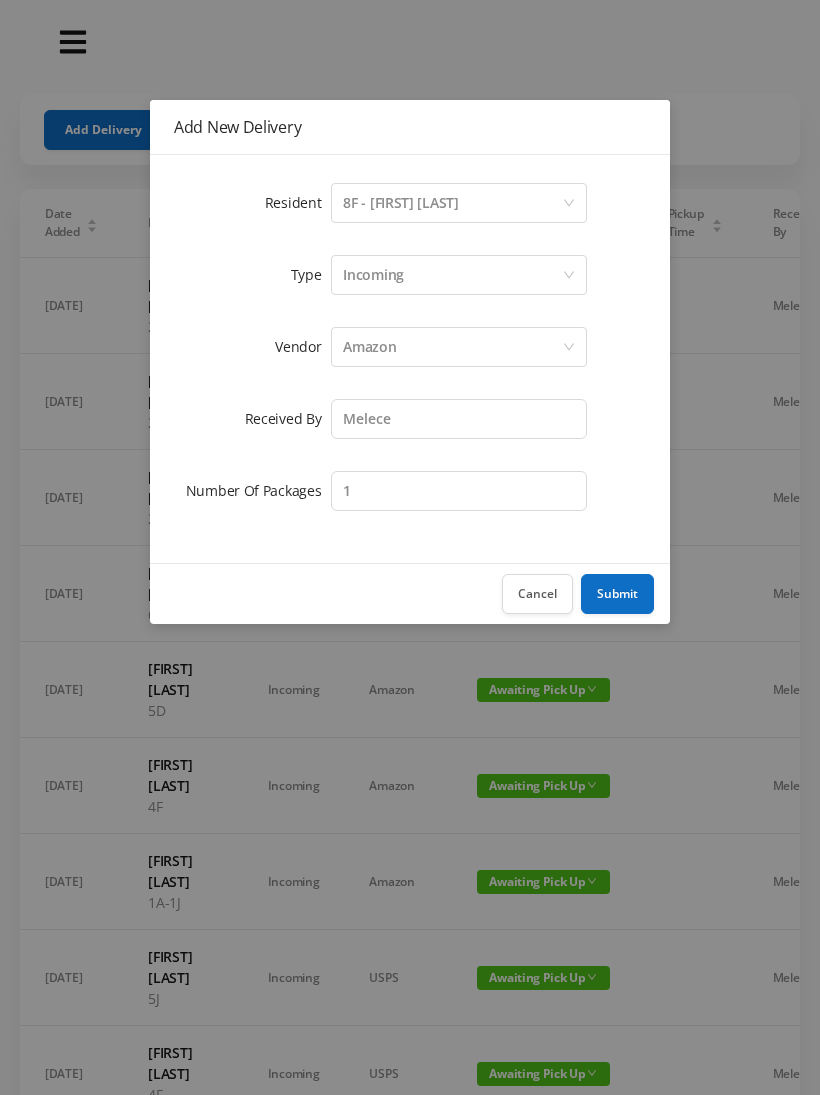 click on "Submit" at bounding box center (617, 594) 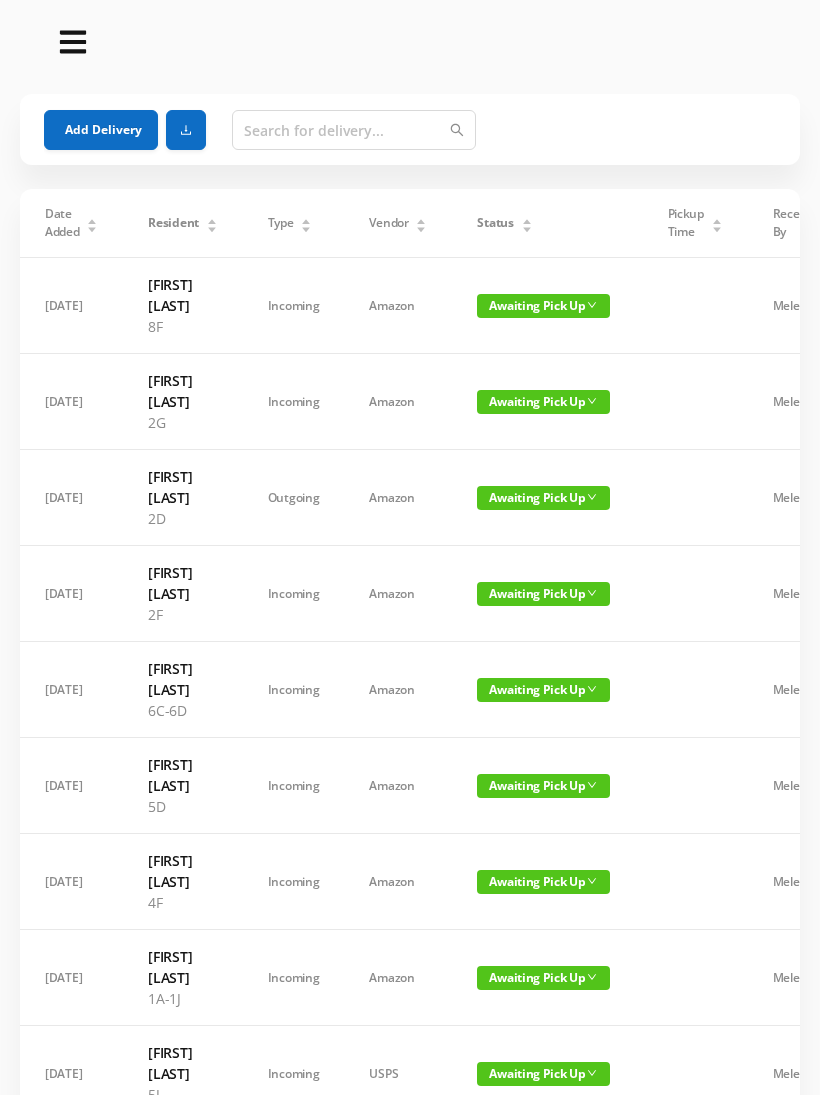 click on "Awaiting Pick Up" at bounding box center (543, 306) 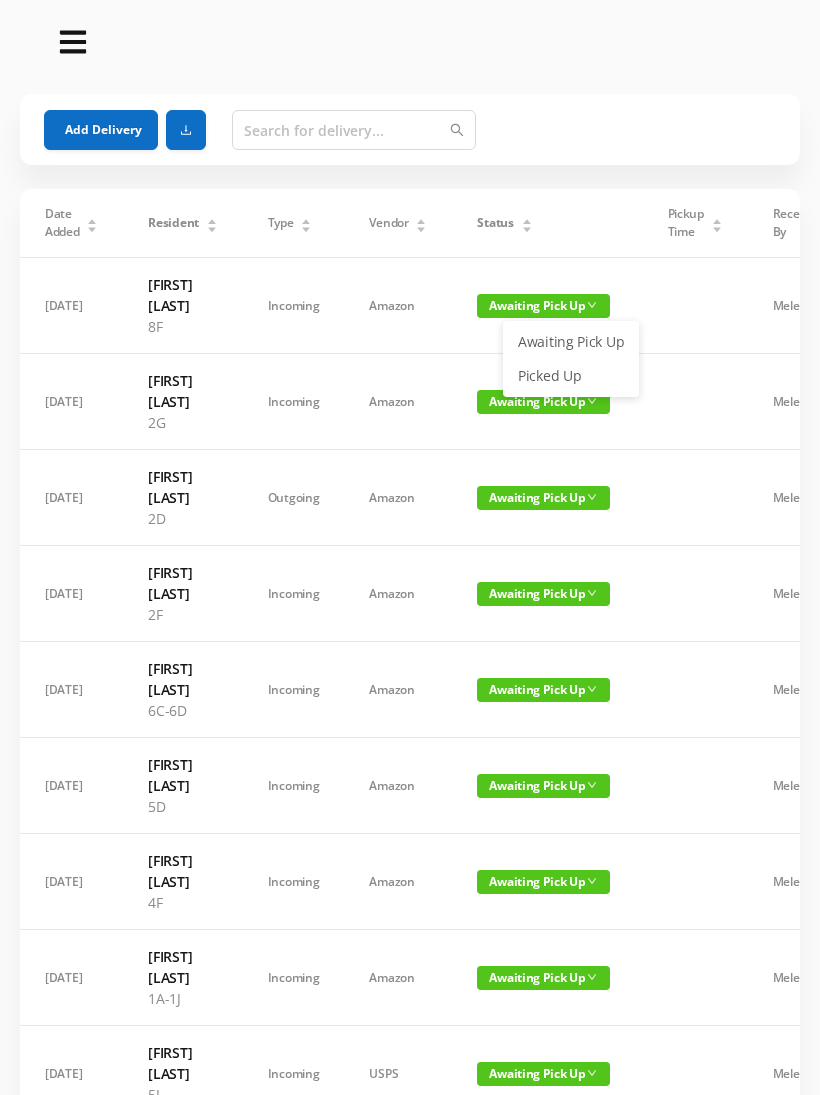 click on "Picked Up" at bounding box center (571, 376) 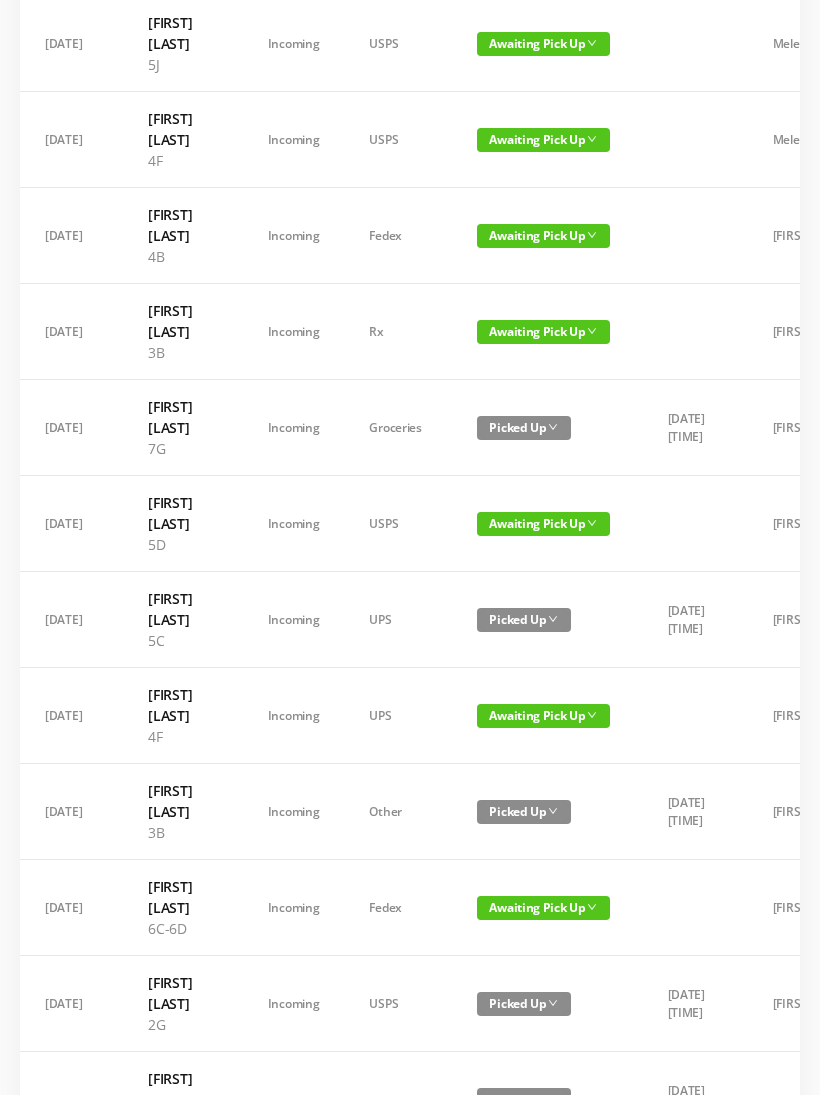 scroll, scrollTop: 1070, scrollLeft: 0, axis: vertical 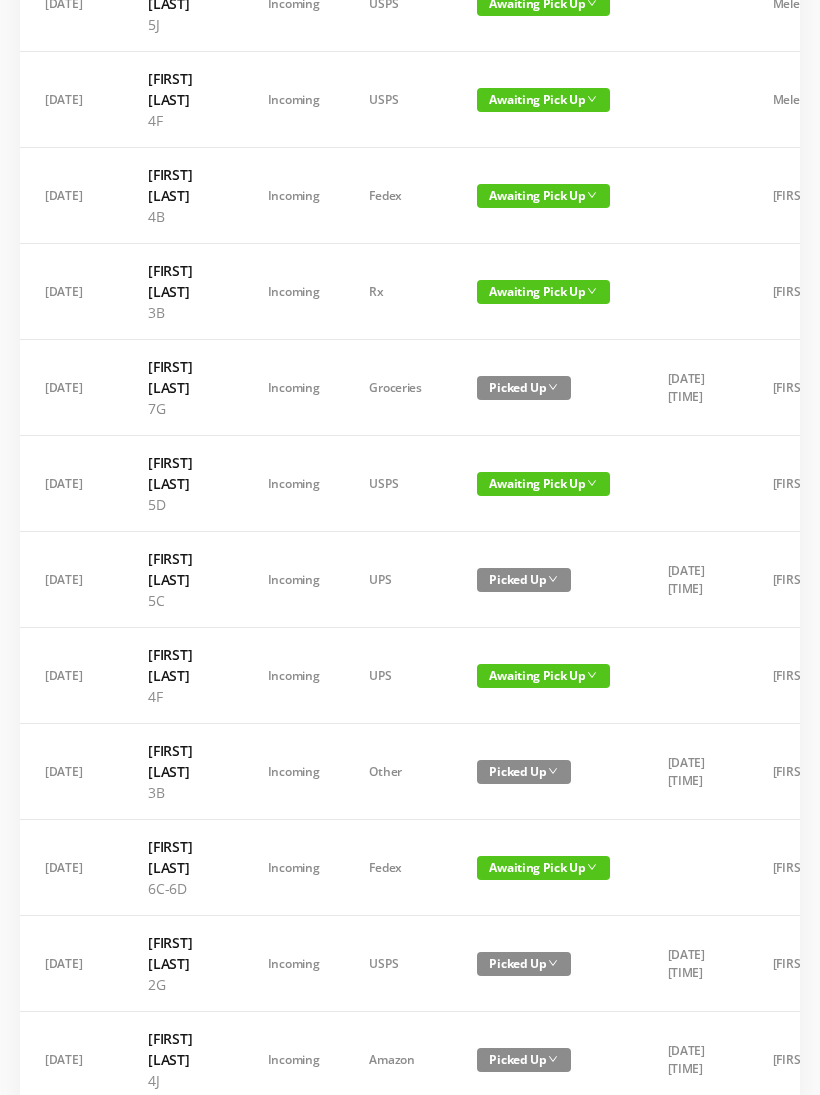 click on "2" at bounding box center [584, 1139] 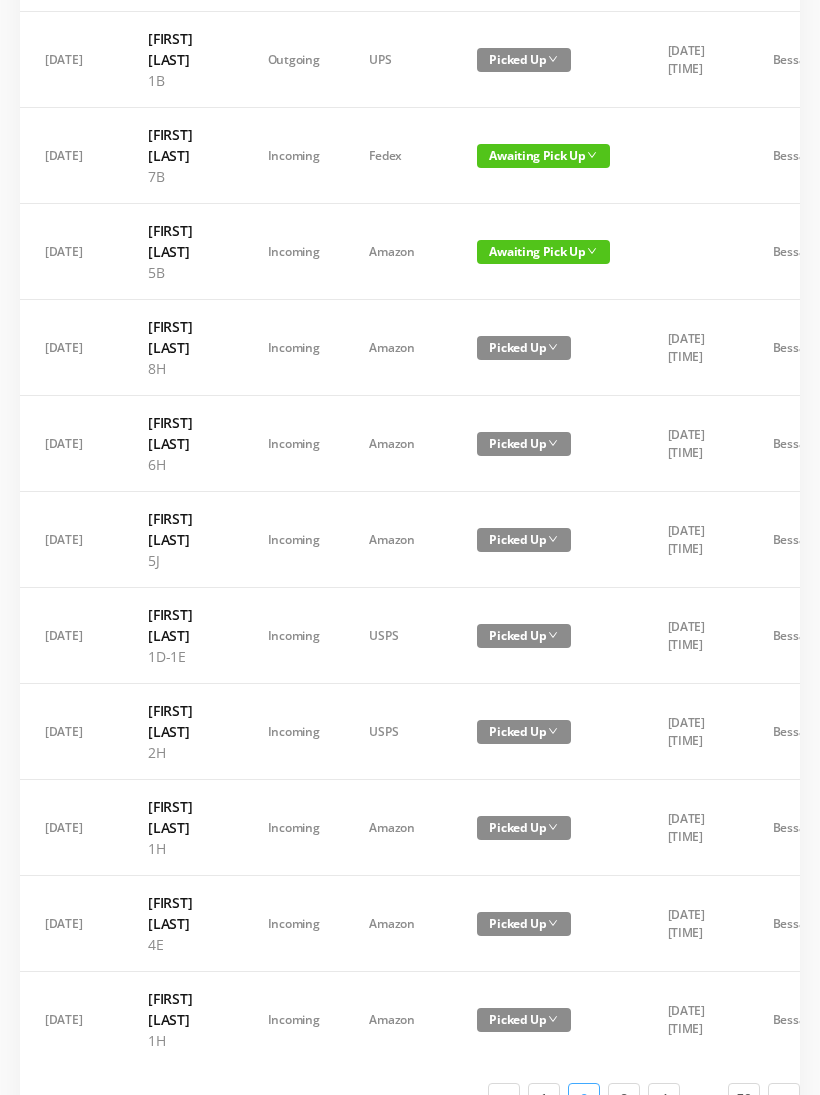 scroll, scrollTop: 1154, scrollLeft: 0, axis: vertical 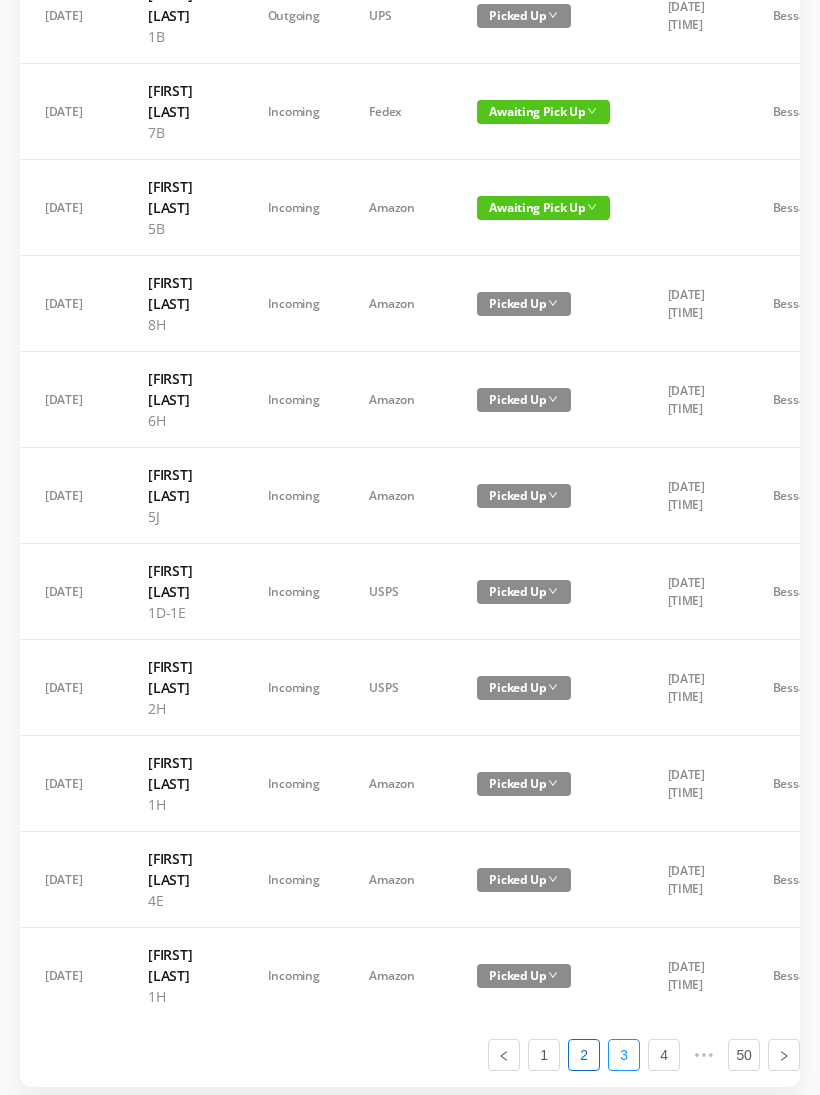 click on "3" at bounding box center [624, 1055] 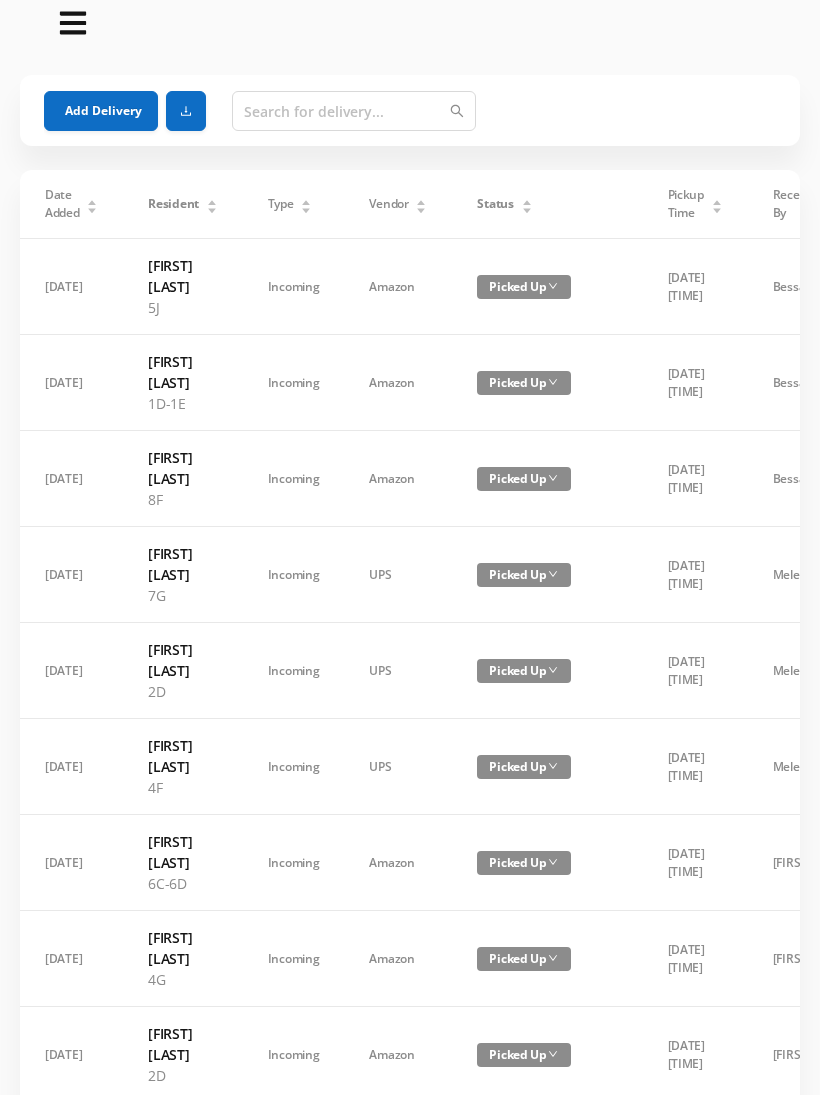 scroll, scrollTop: 0, scrollLeft: 0, axis: both 